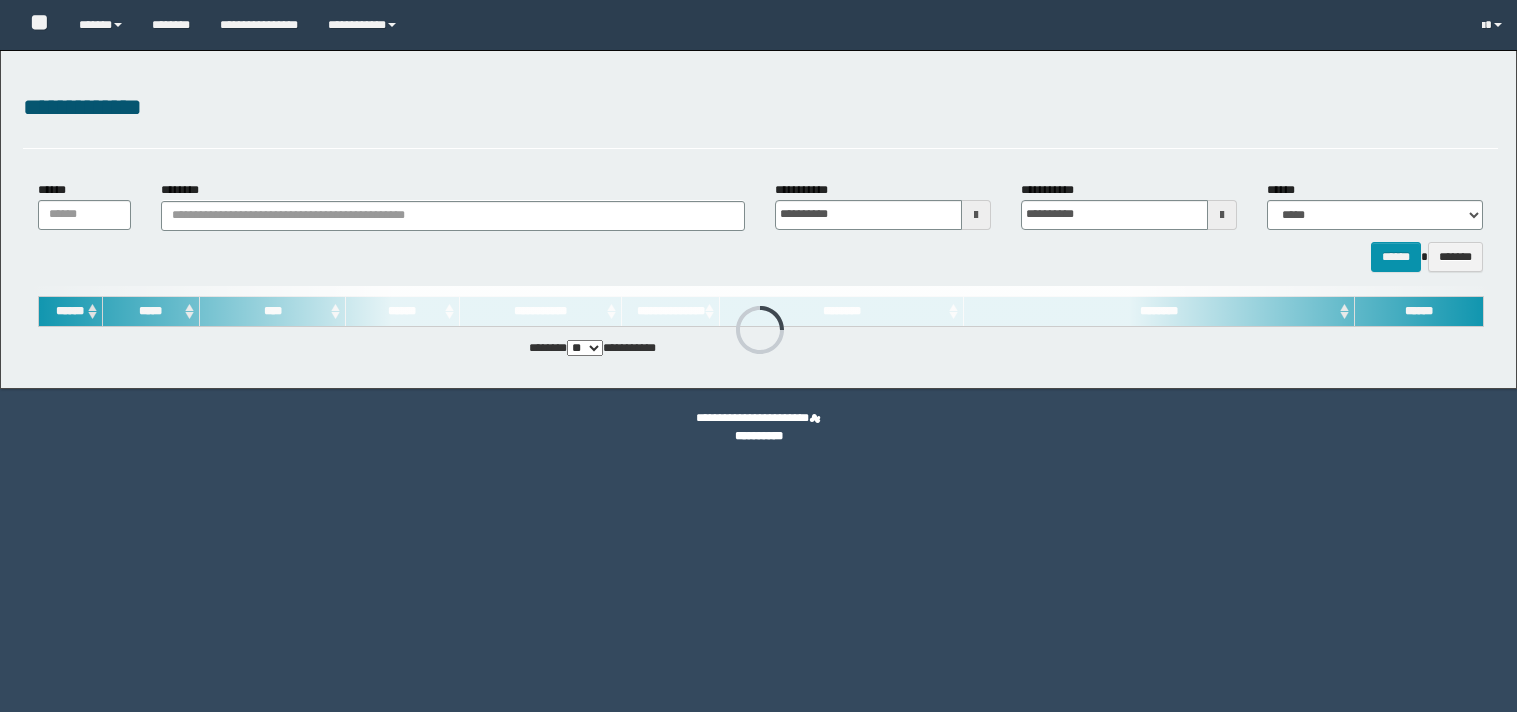 scroll, scrollTop: 0, scrollLeft: 0, axis: both 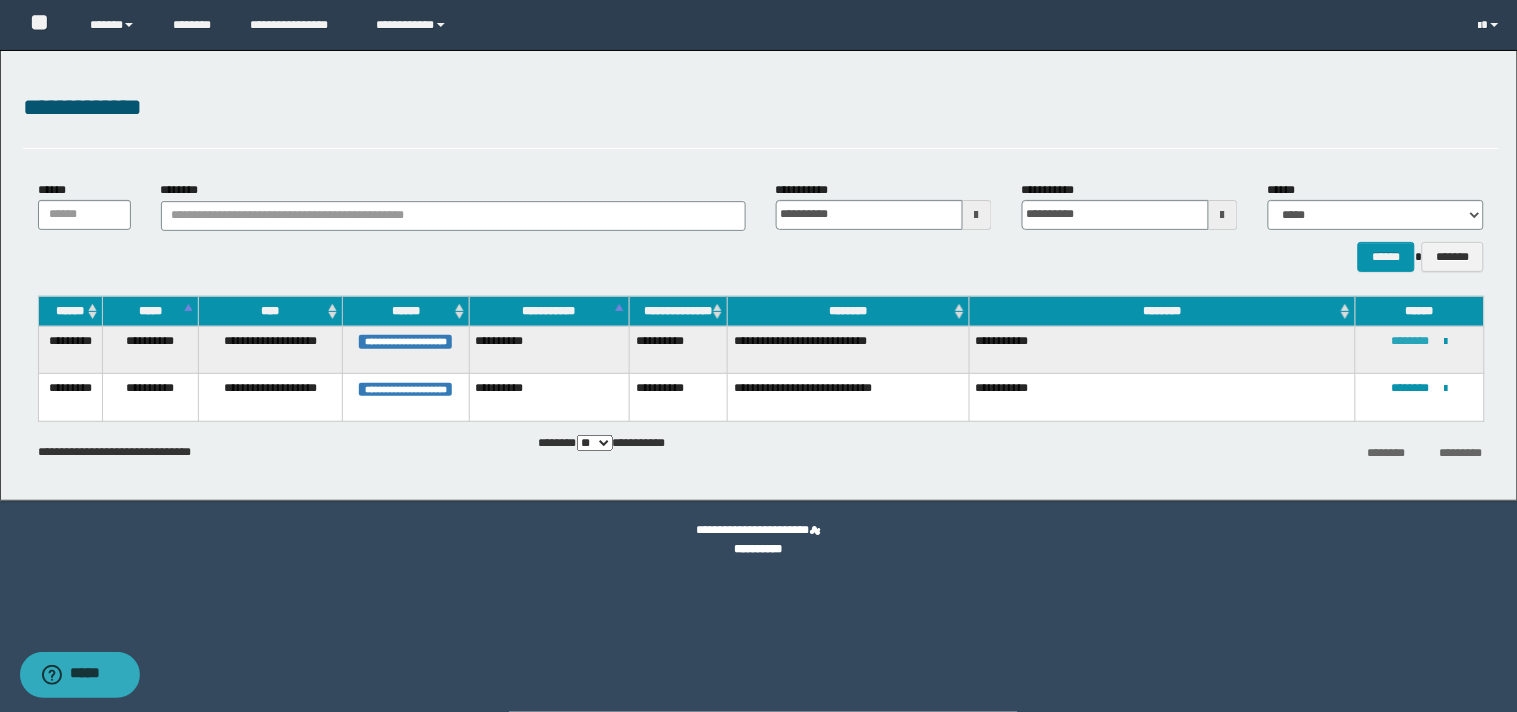 click on "********" at bounding box center (1411, 341) 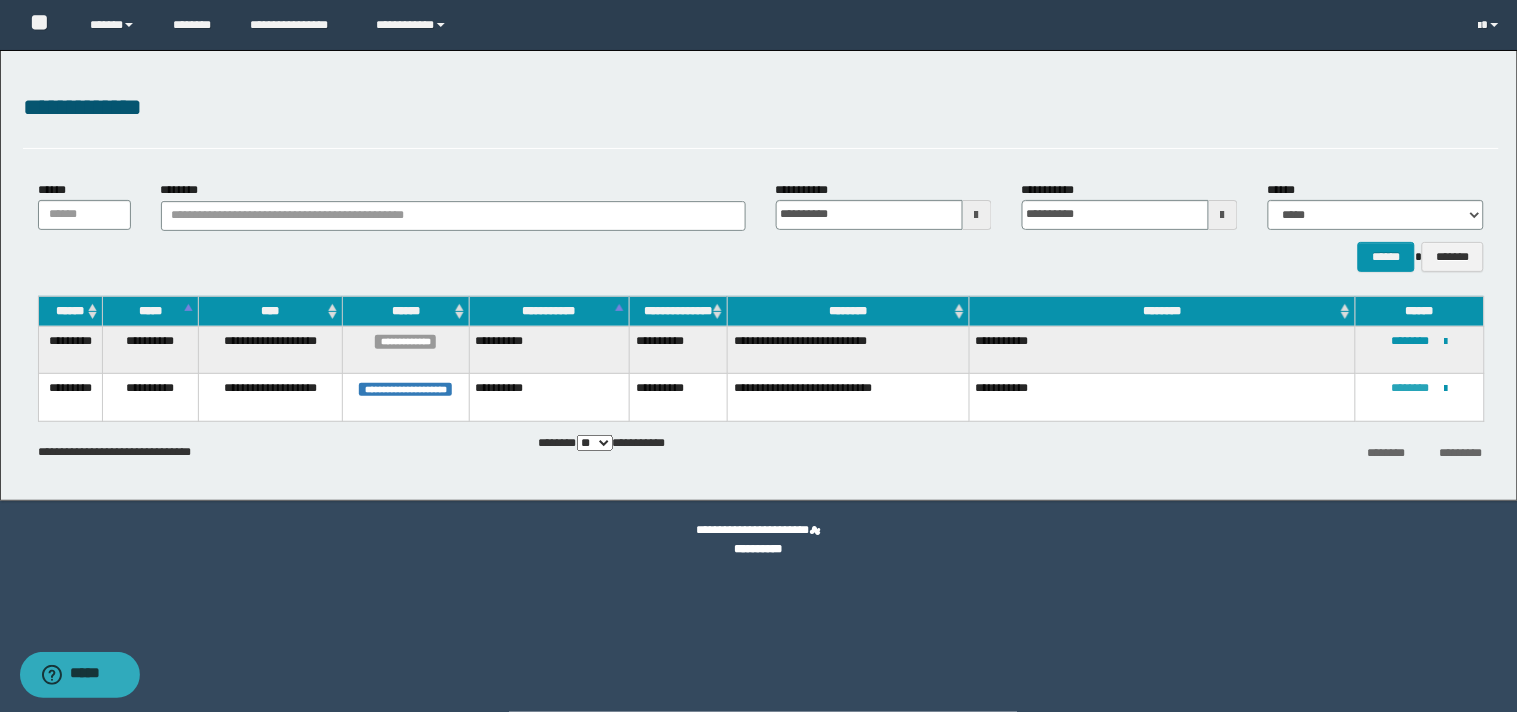 click on "********" at bounding box center [1411, 388] 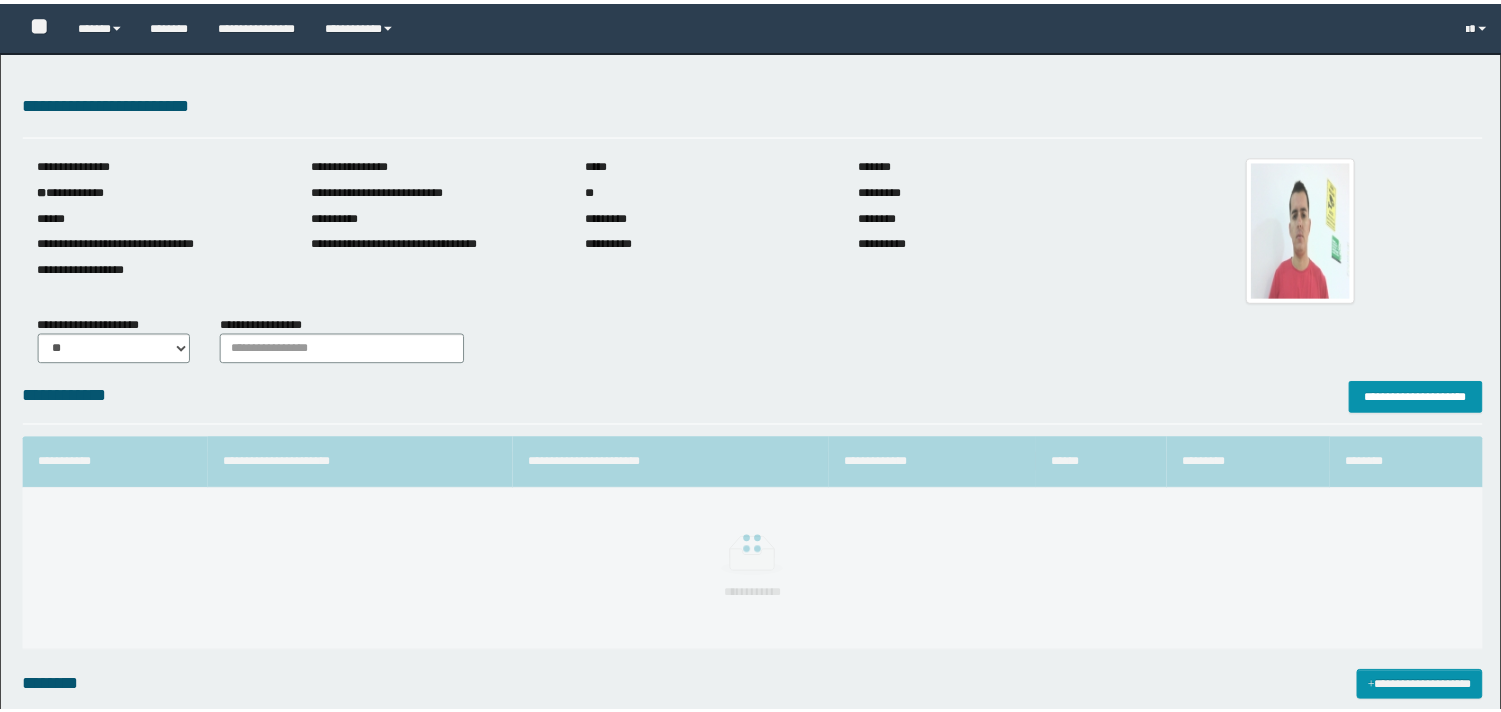 scroll, scrollTop: 0, scrollLeft: 0, axis: both 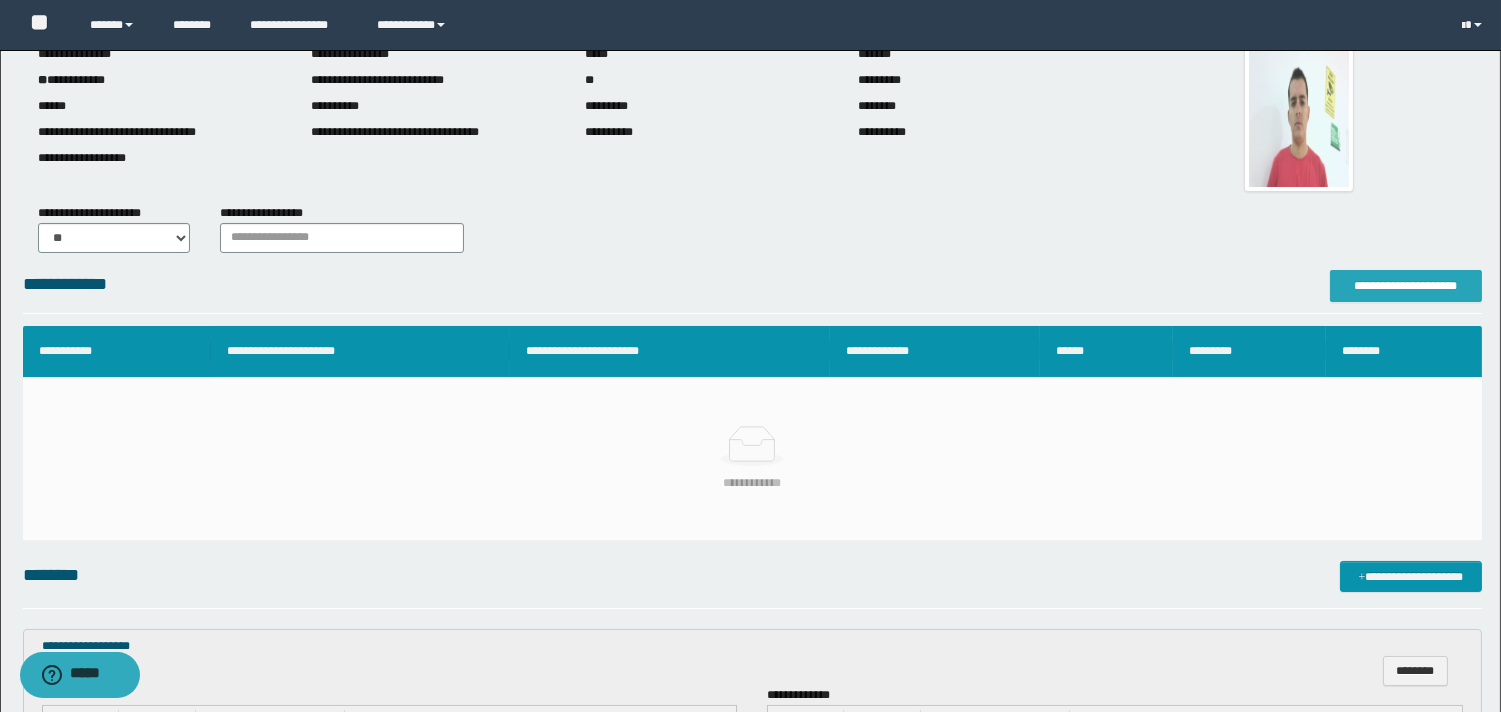 click on "**********" at bounding box center (1406, 286) 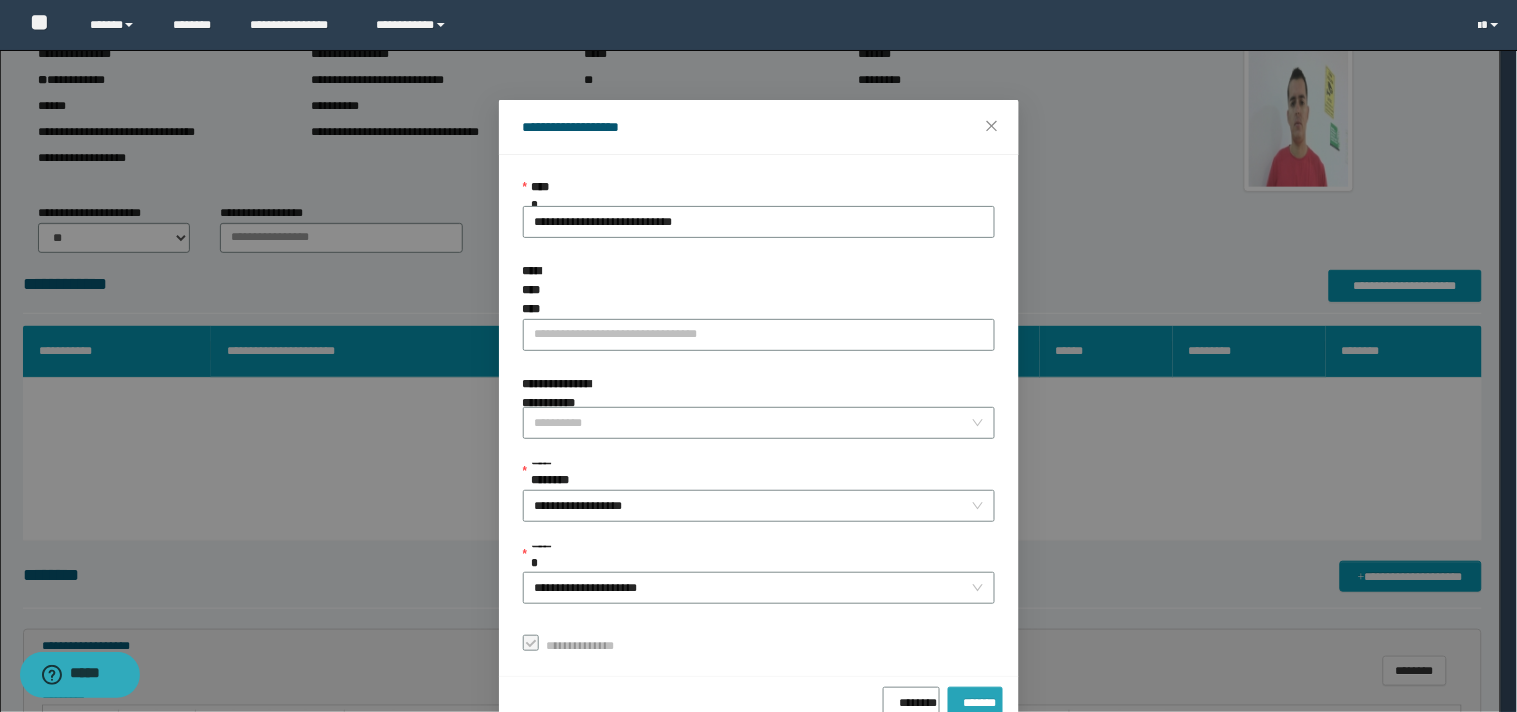 click on "*******" at bounding box center (975, 699) 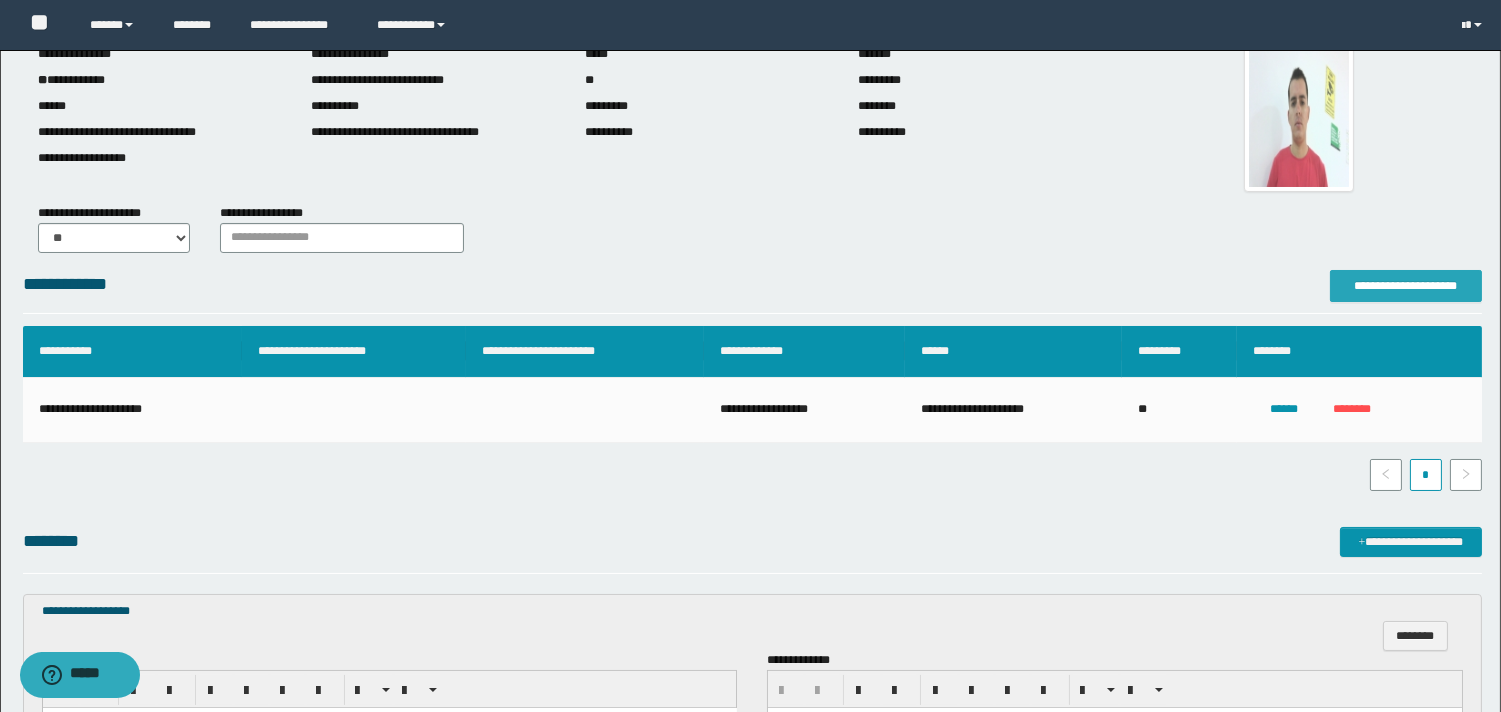 scroll, scrollTop: 333, scrollLeft: 0, axis: vertical 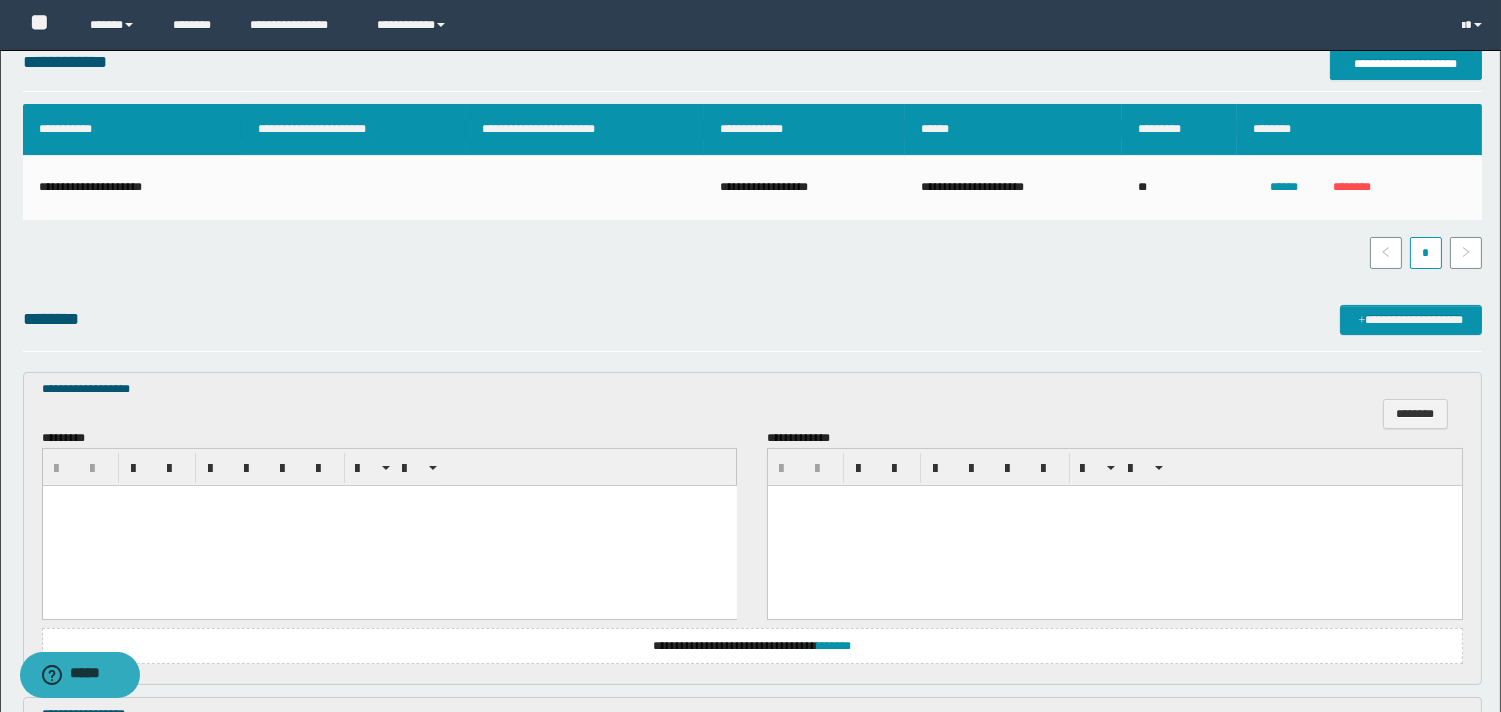 click at bounding box center (389, 526) 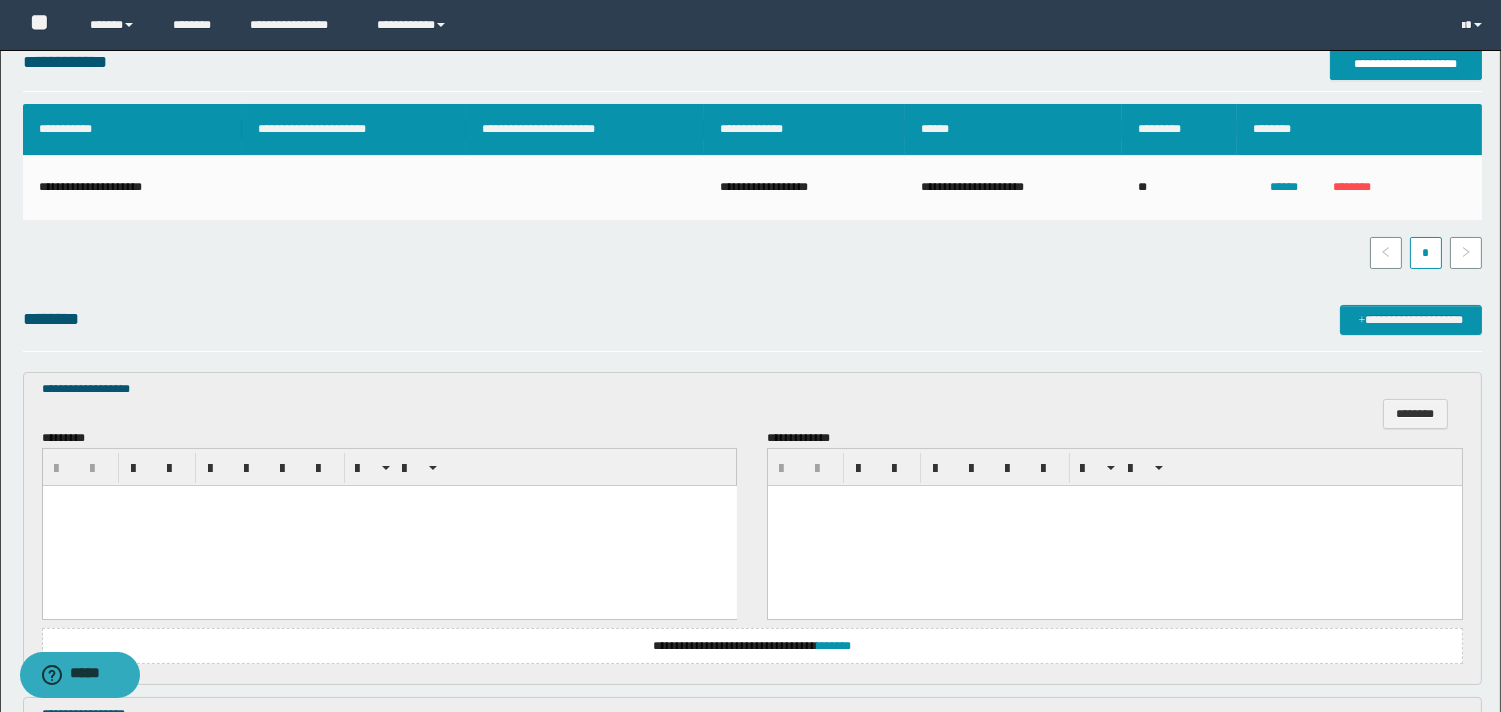paste 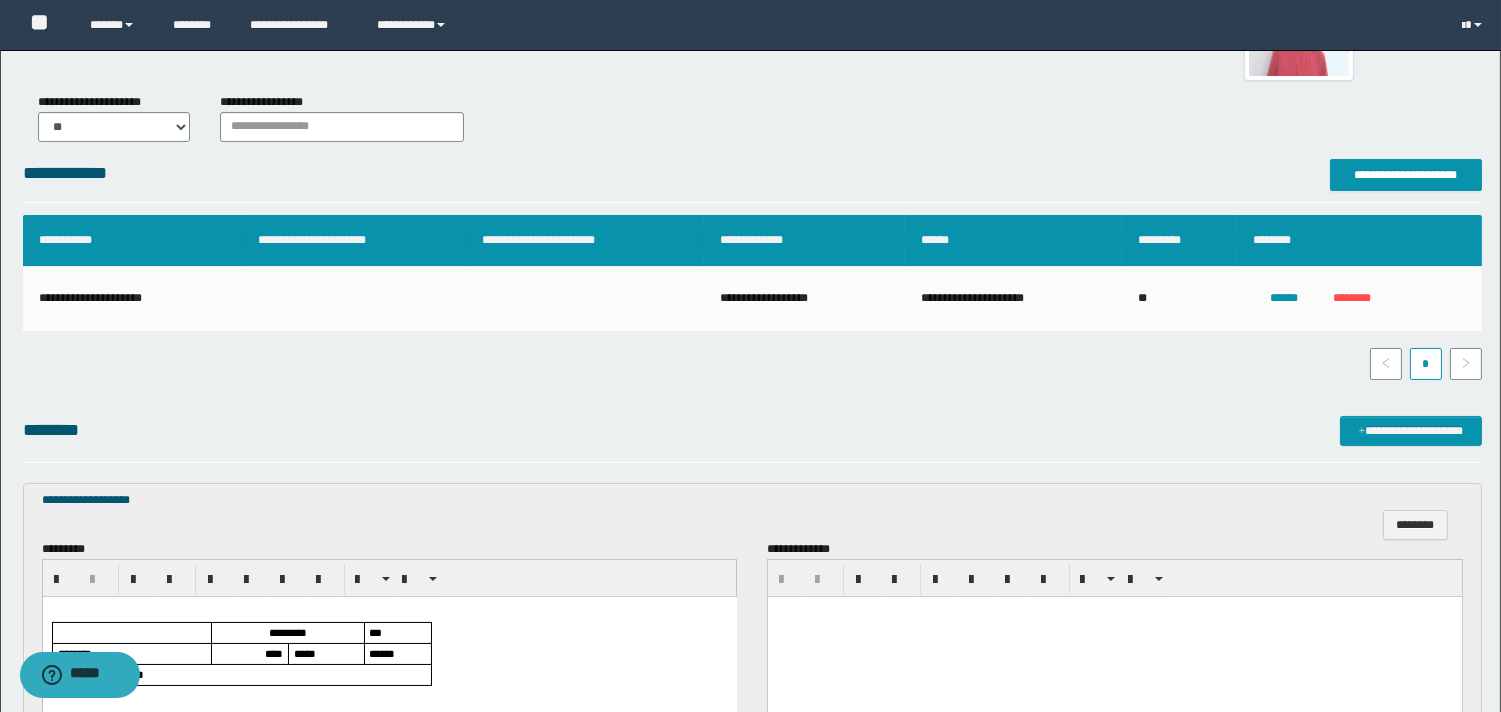 scroll, scrollTop: 555, scrollLeft: 0, axis: vertical 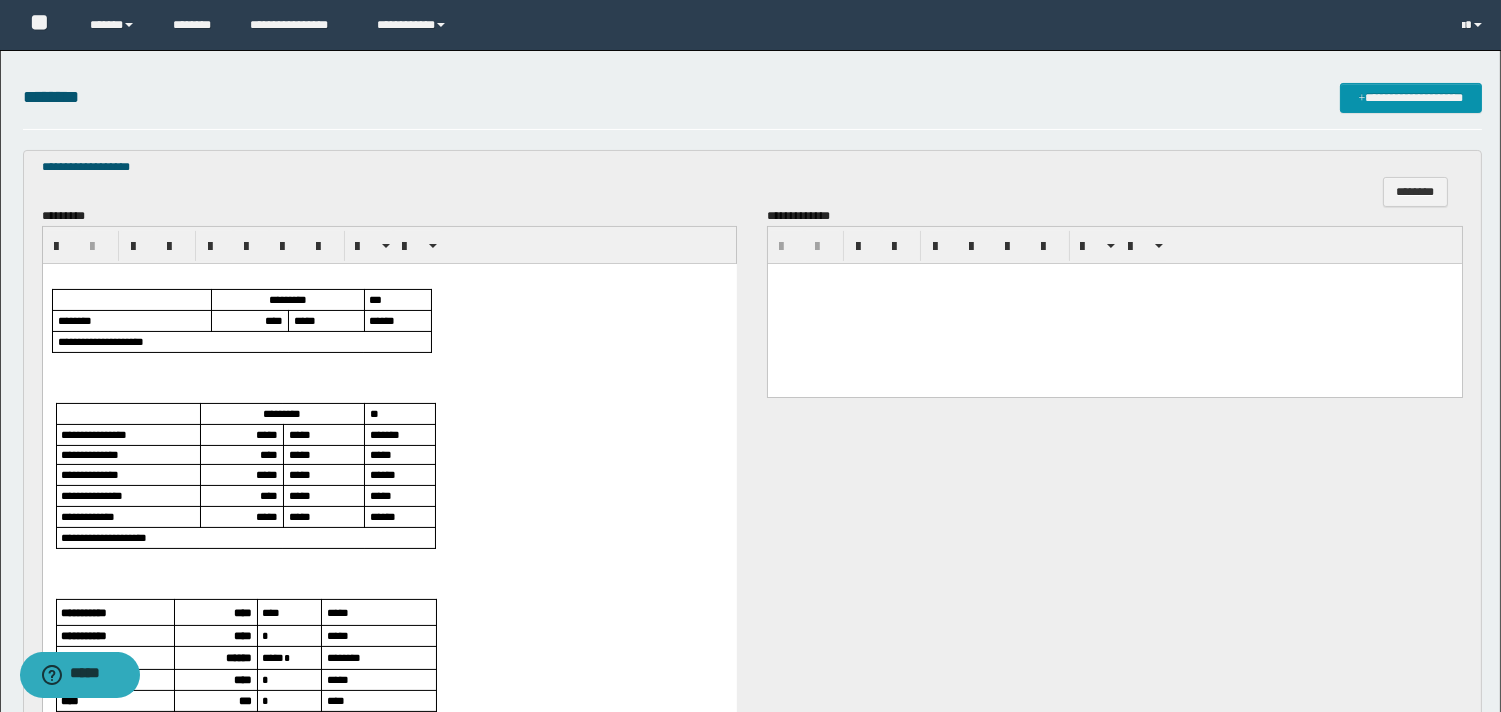 click on "****" at bounding box center [273, 320] 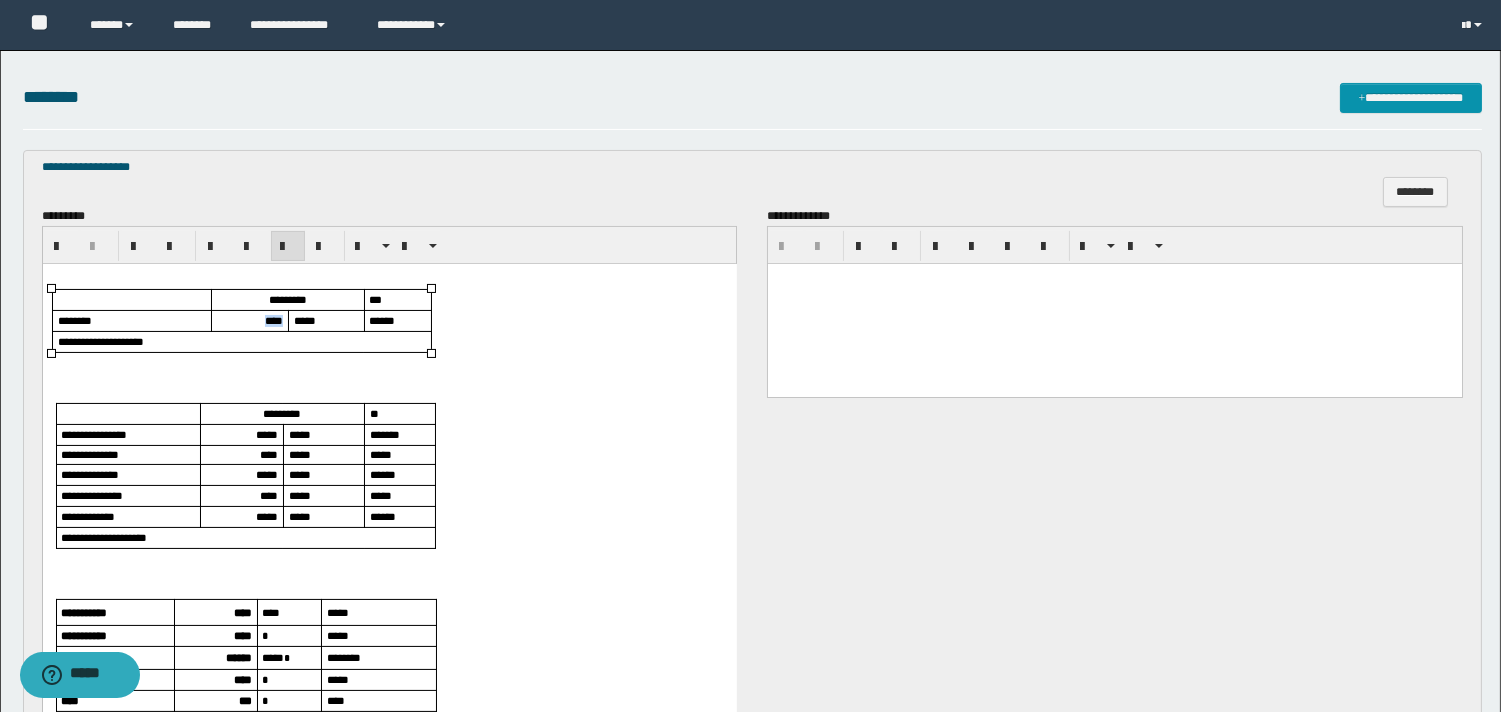 click on "****" at bounding box center [273, 320] 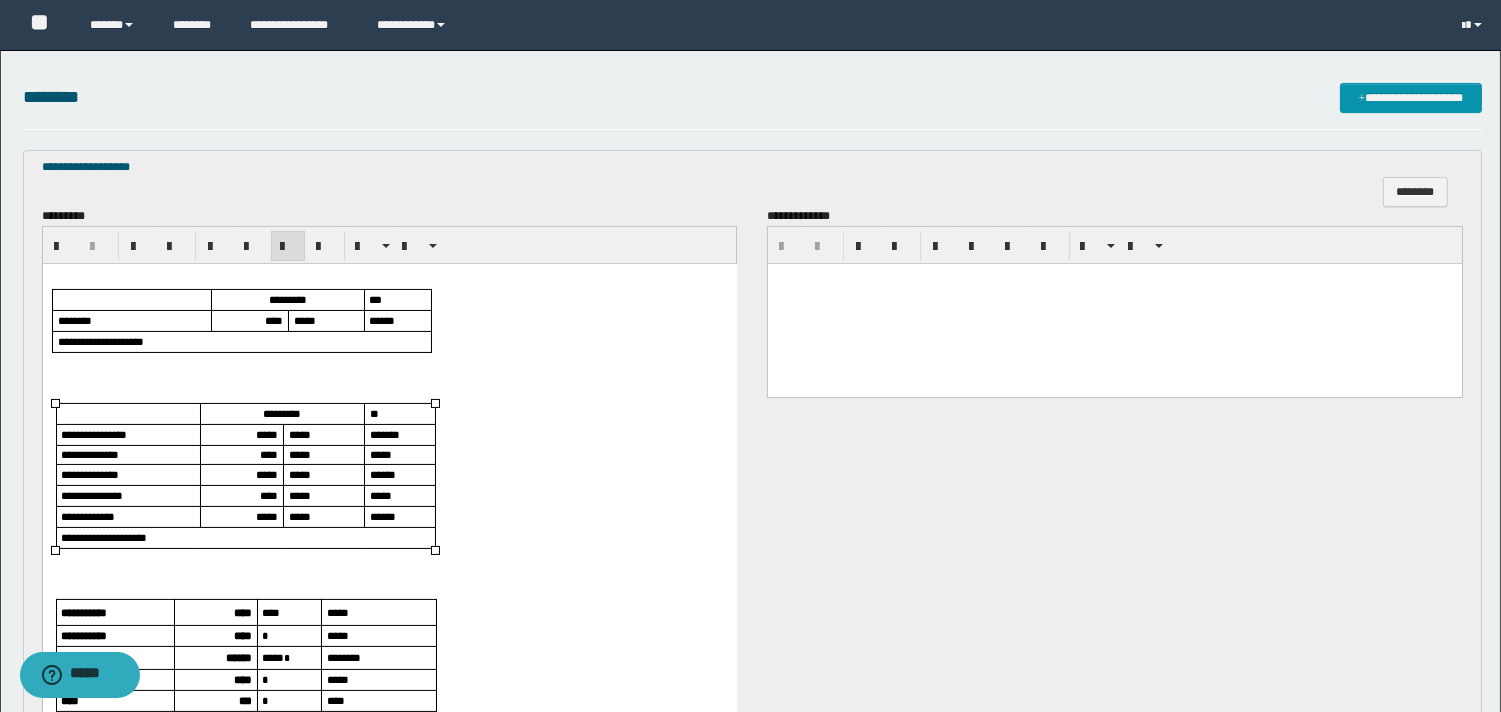 click on "*****" at bounding box center (264, 435) 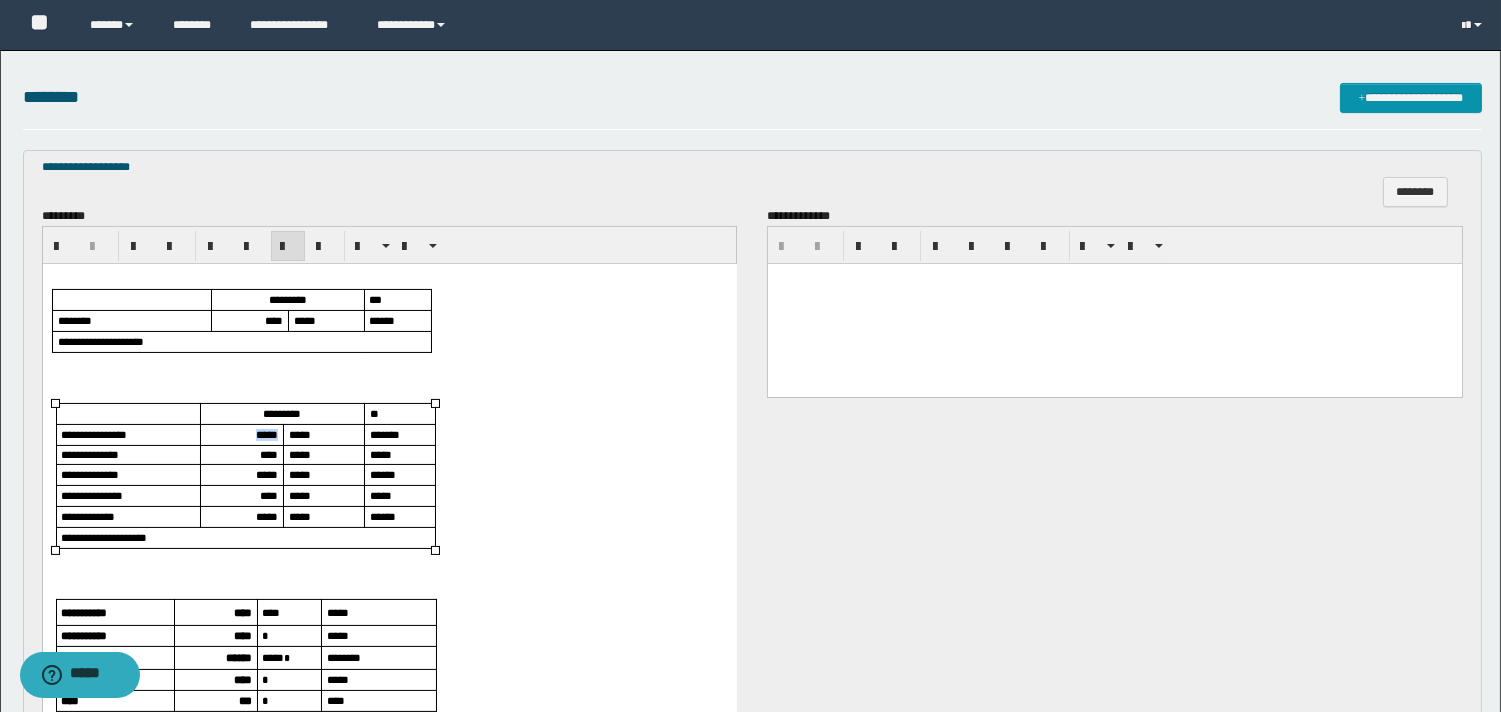 click on "*****" at bounding box center [264, 435] 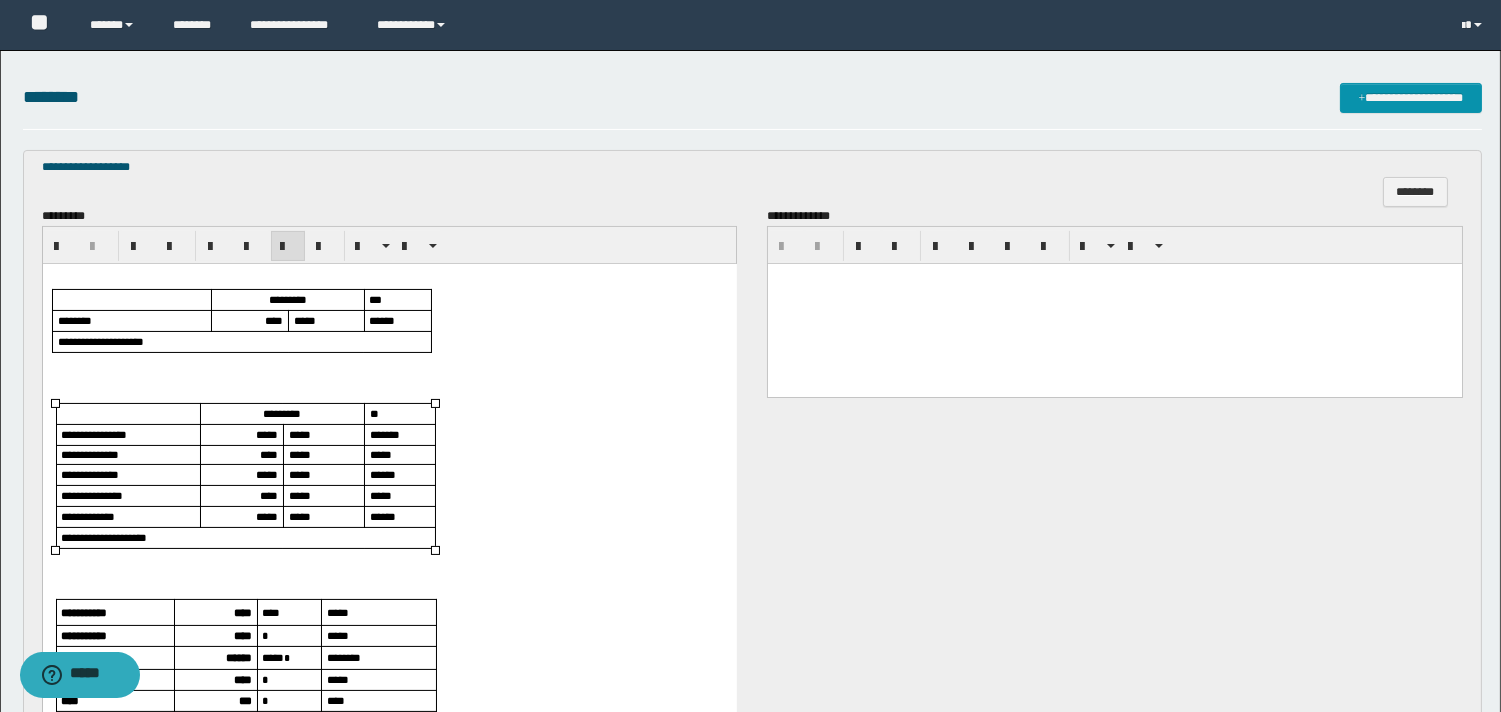 click on "****" at bounding box center (268, 454) 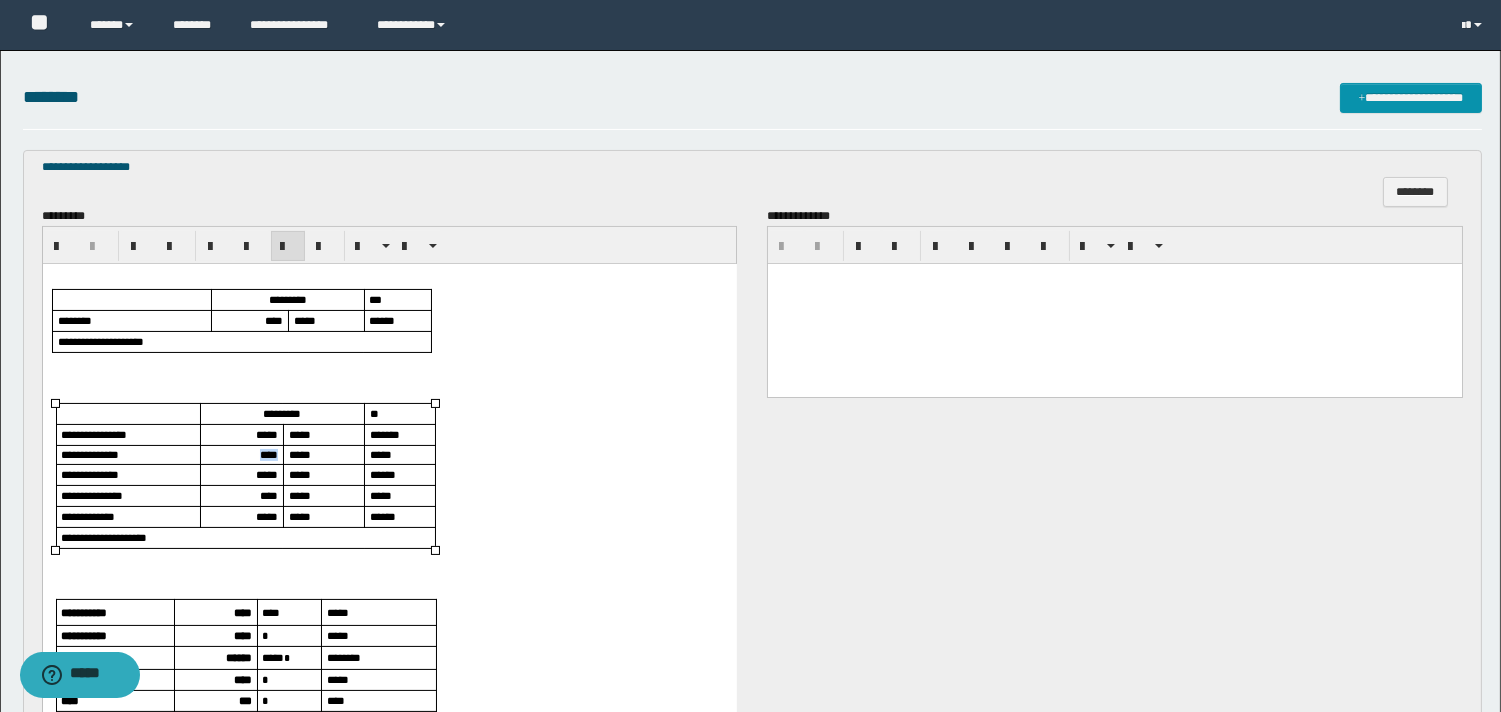 click on "****" at bounding box center (268, 454) 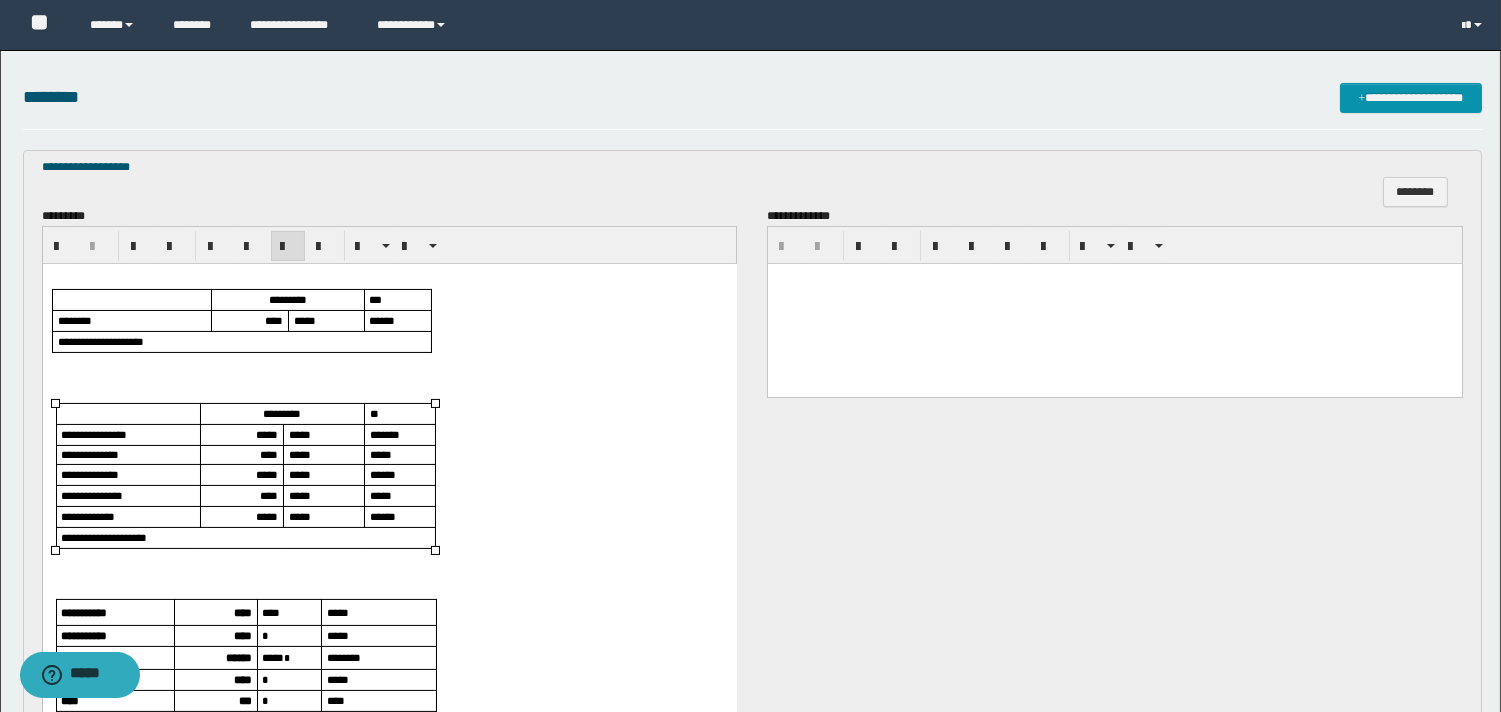 click on "*****" at bounding box center (266, 474) 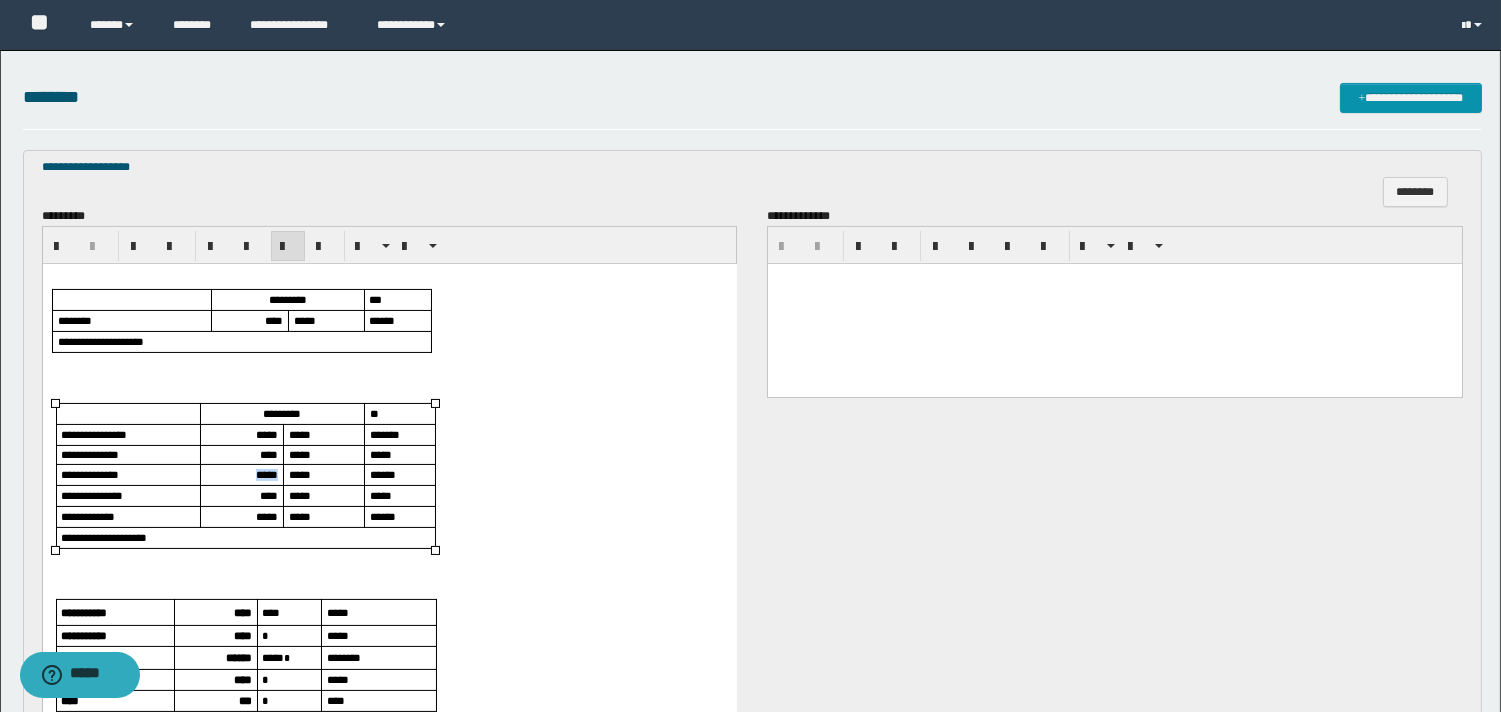 click on "*****" at bounding box center [266, 474] 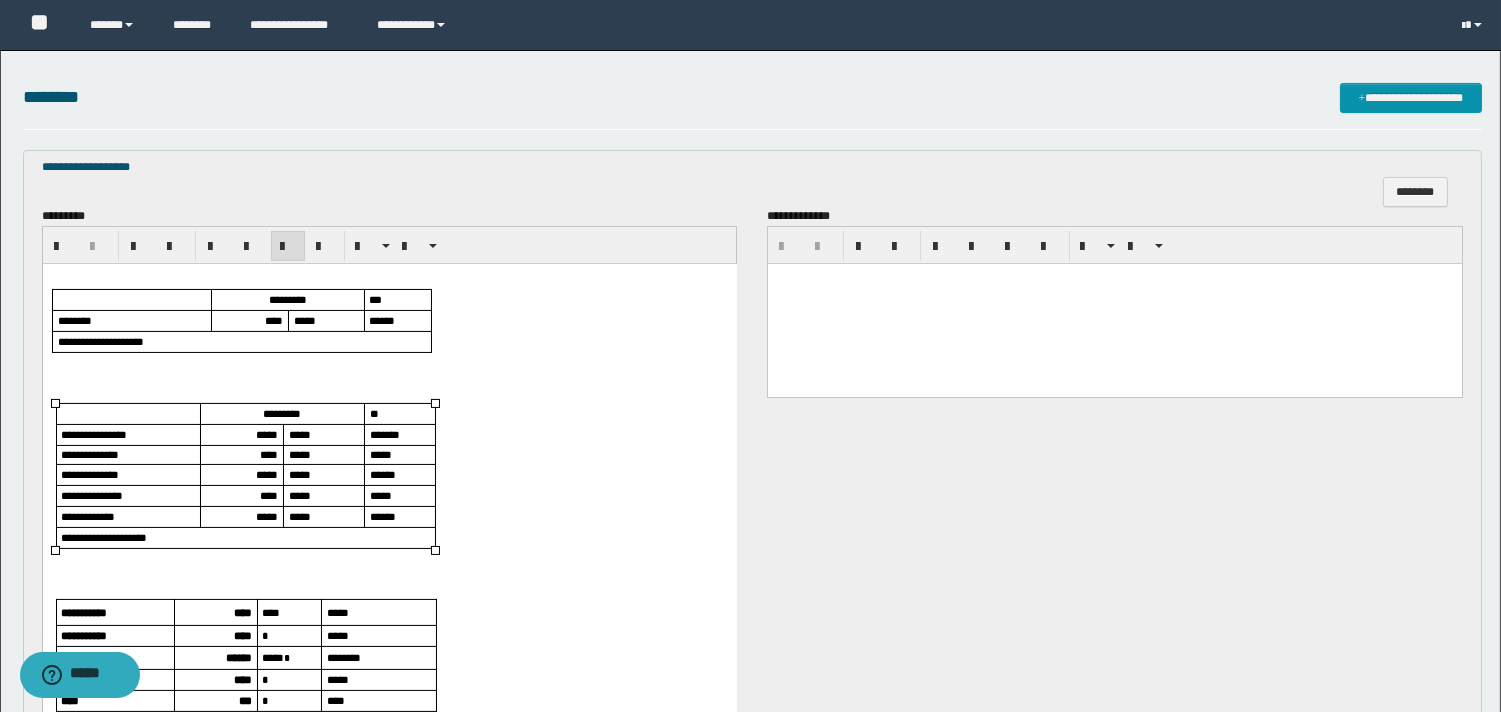 click on "****" at bounding box center (268, 495) 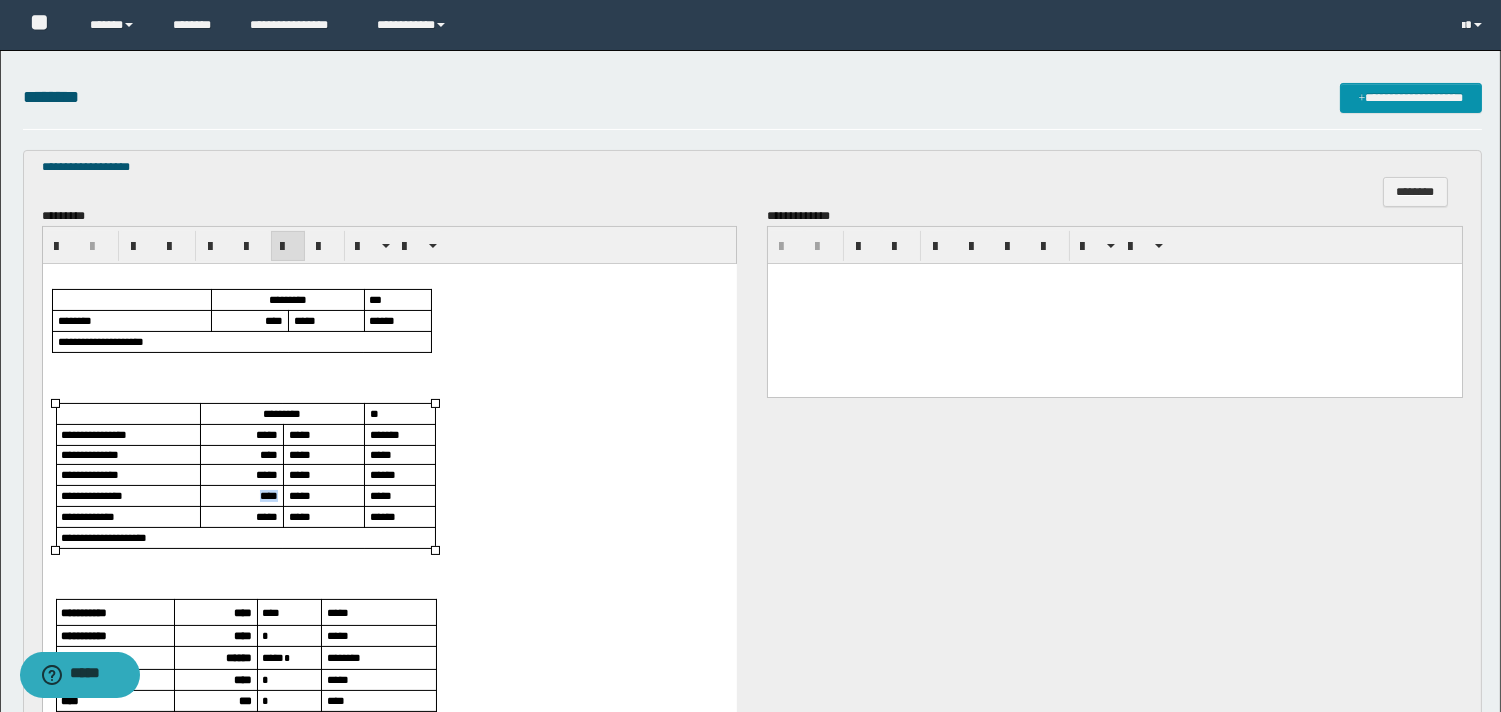 click on "****" at bounding box center [268, 495] 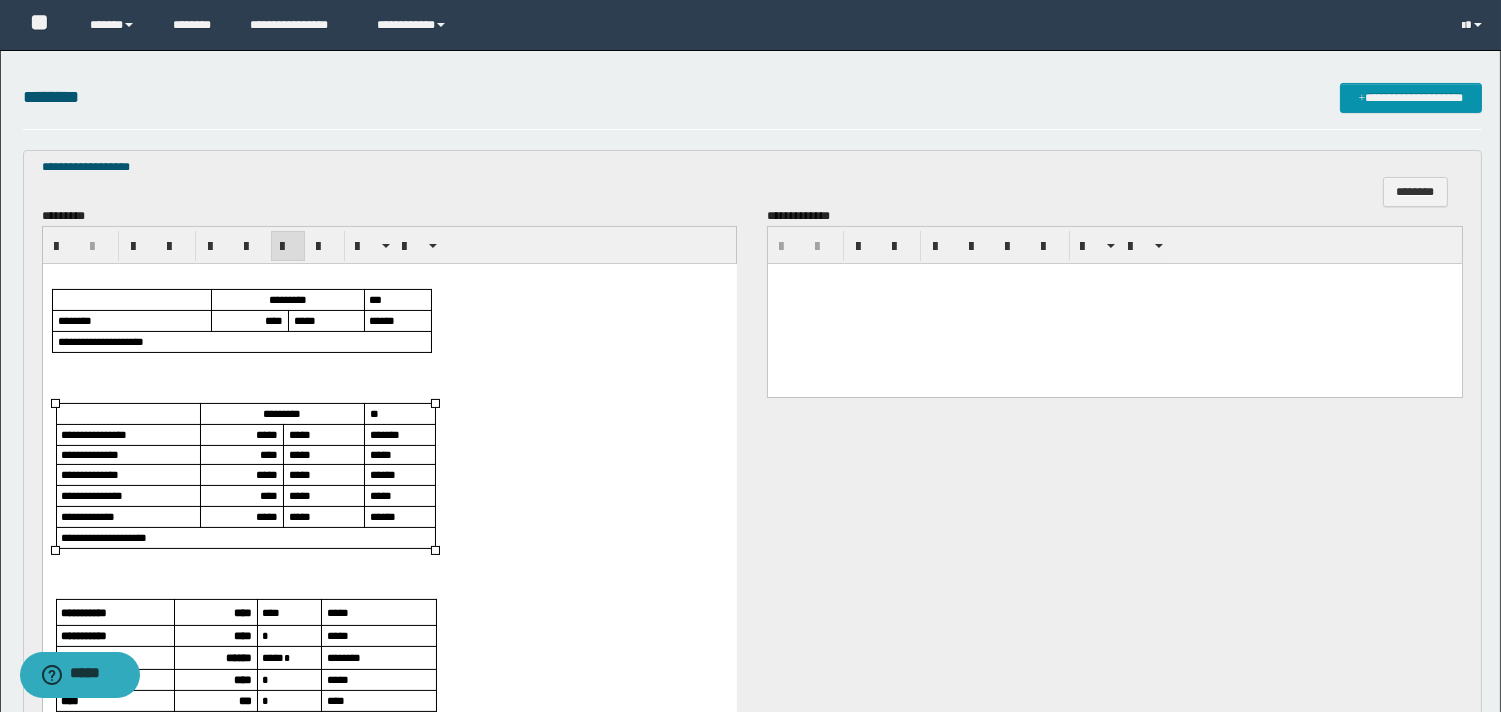 click on "*****" at bounding box center (266, 516) 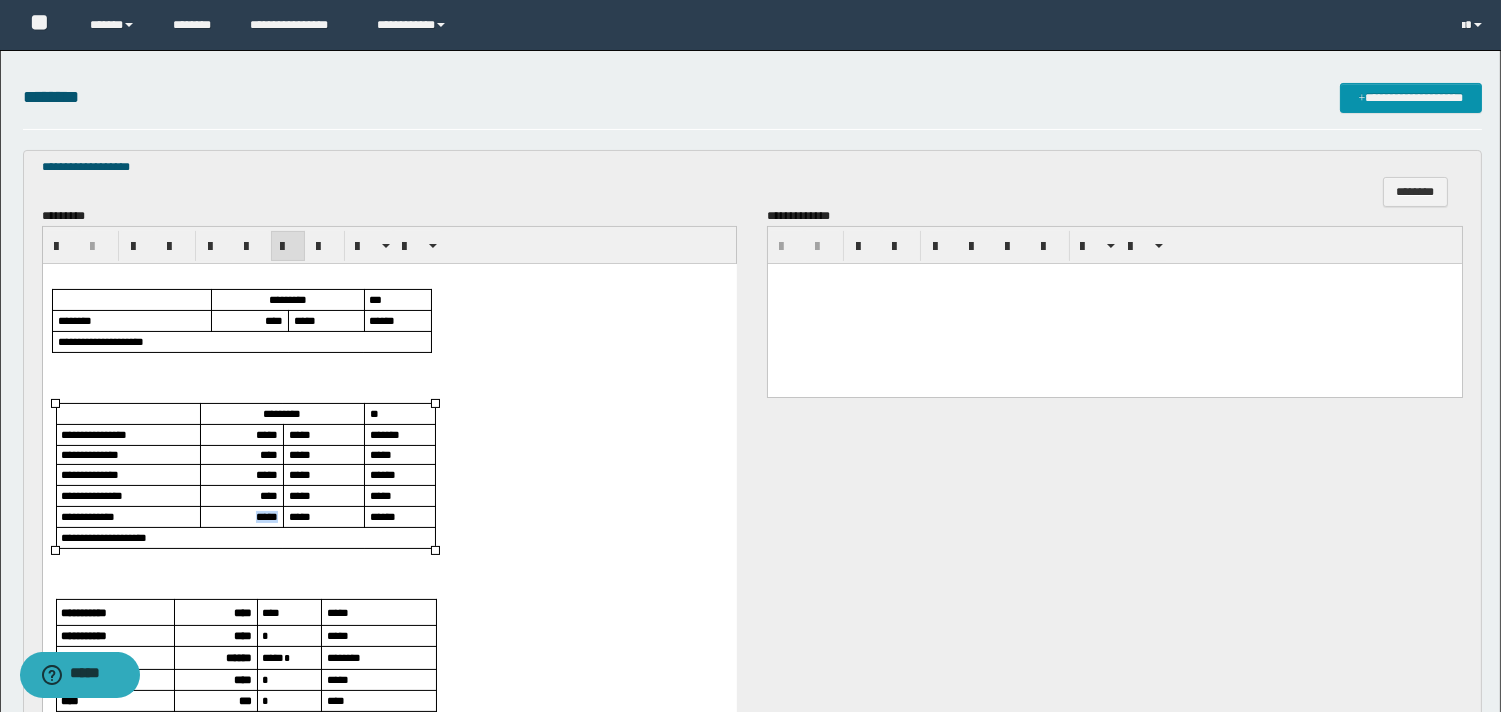 click on "*****" at bounding box center (266, 516) 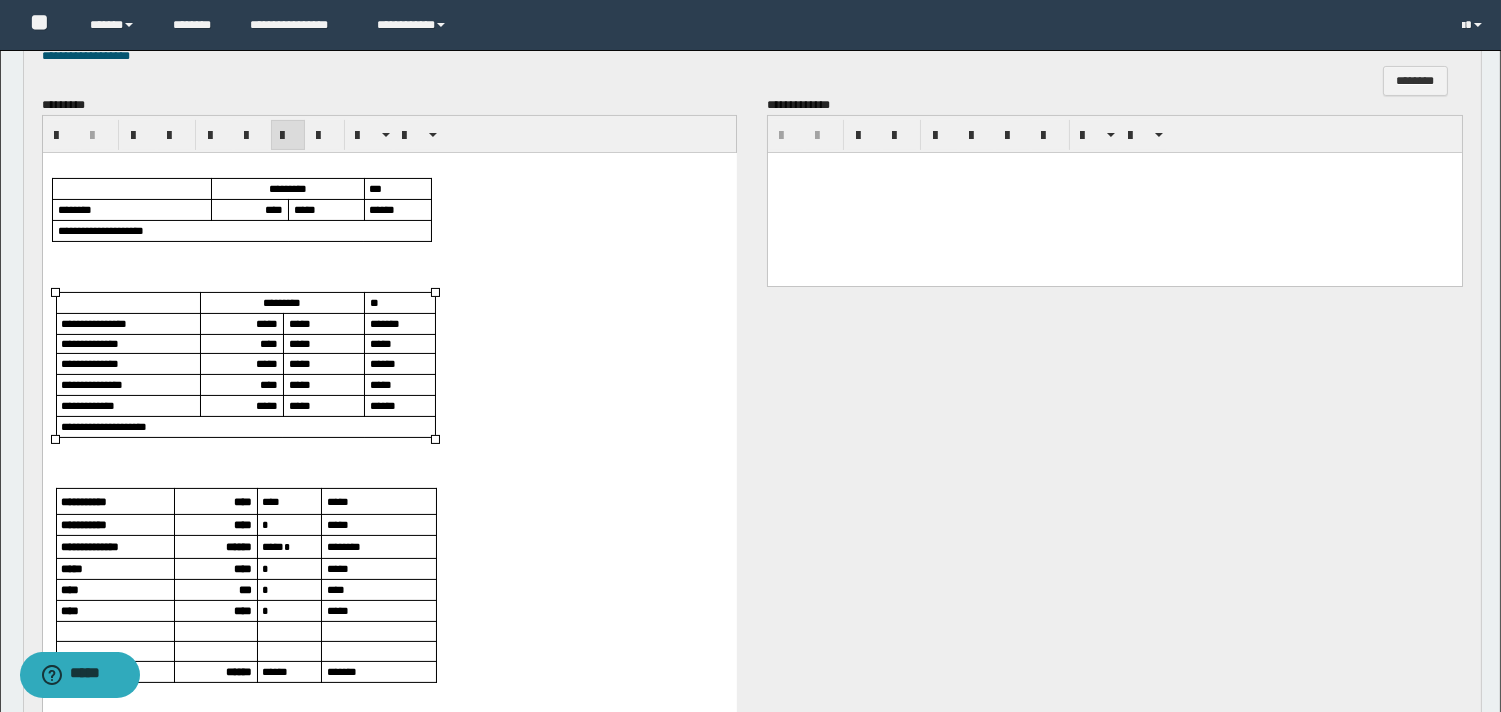scroll, scrollTop: 777, scrollLeft: 0, axis: vertical 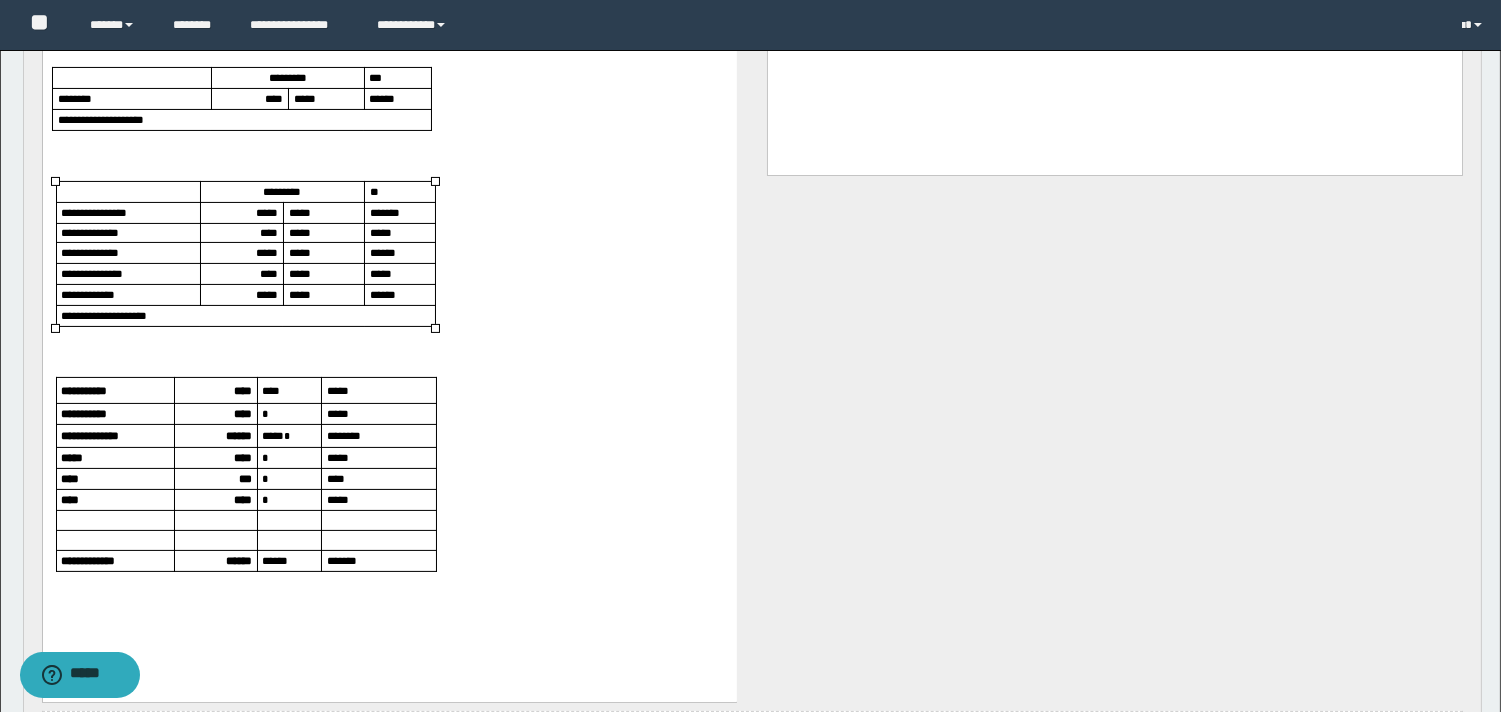 click on "****" at bounding box center (242, 390) 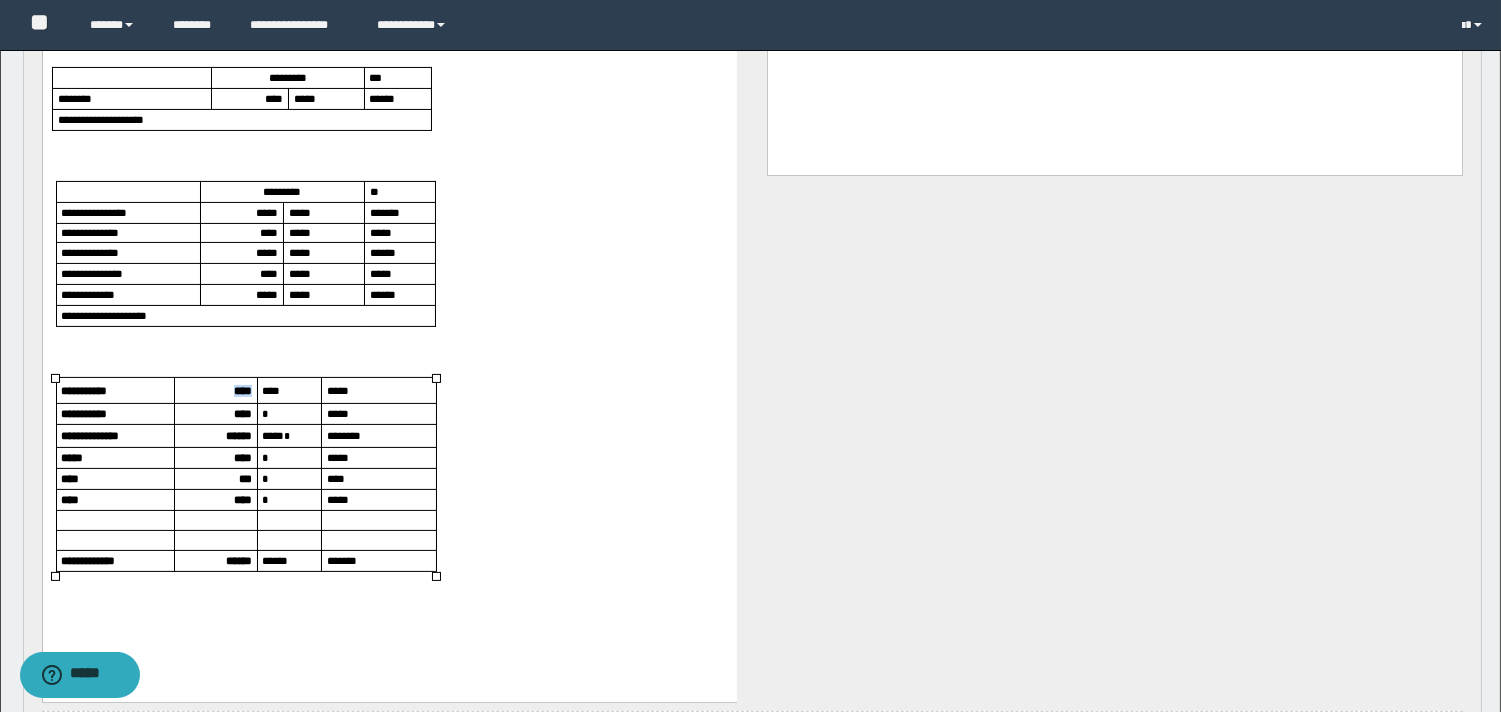 click on "****" at bounding box center (242, 390) 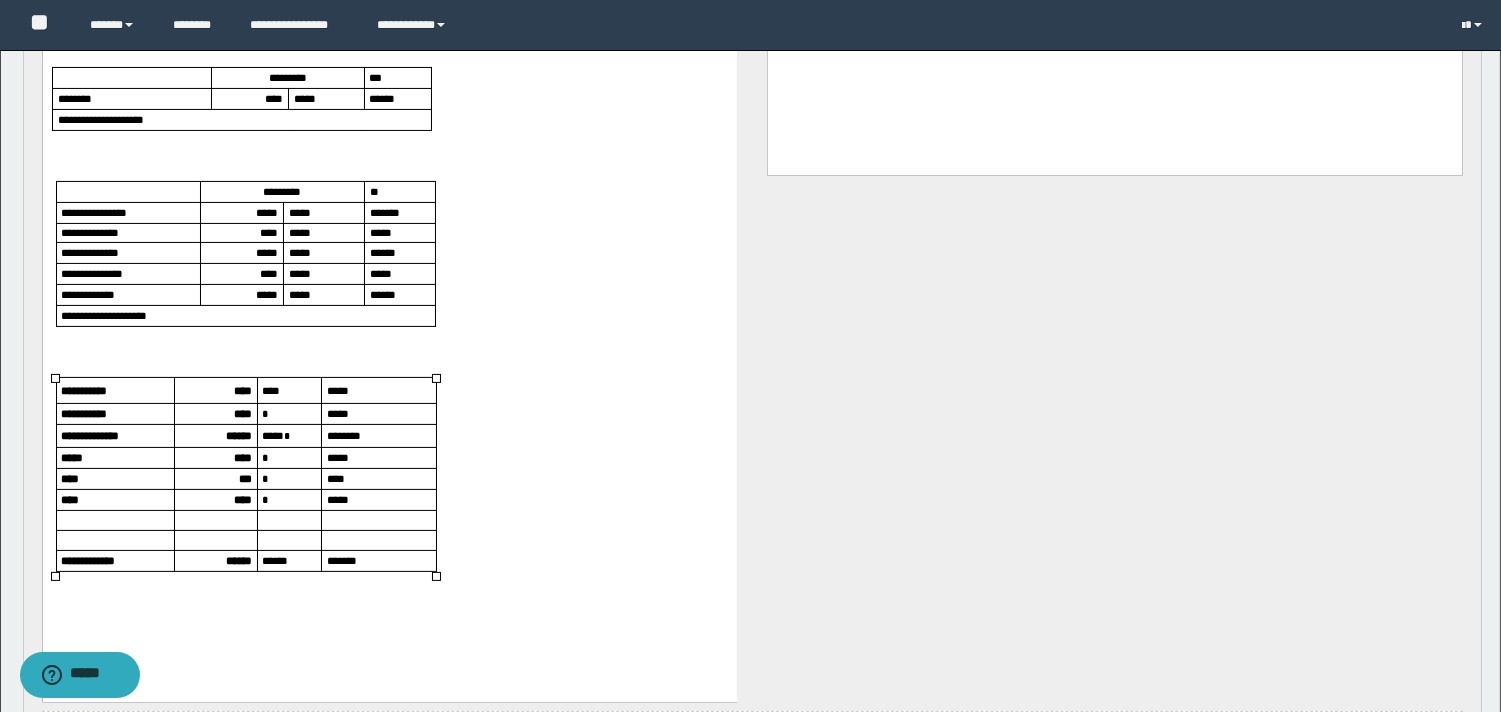 click on "****" at bounding box center [242, 413] 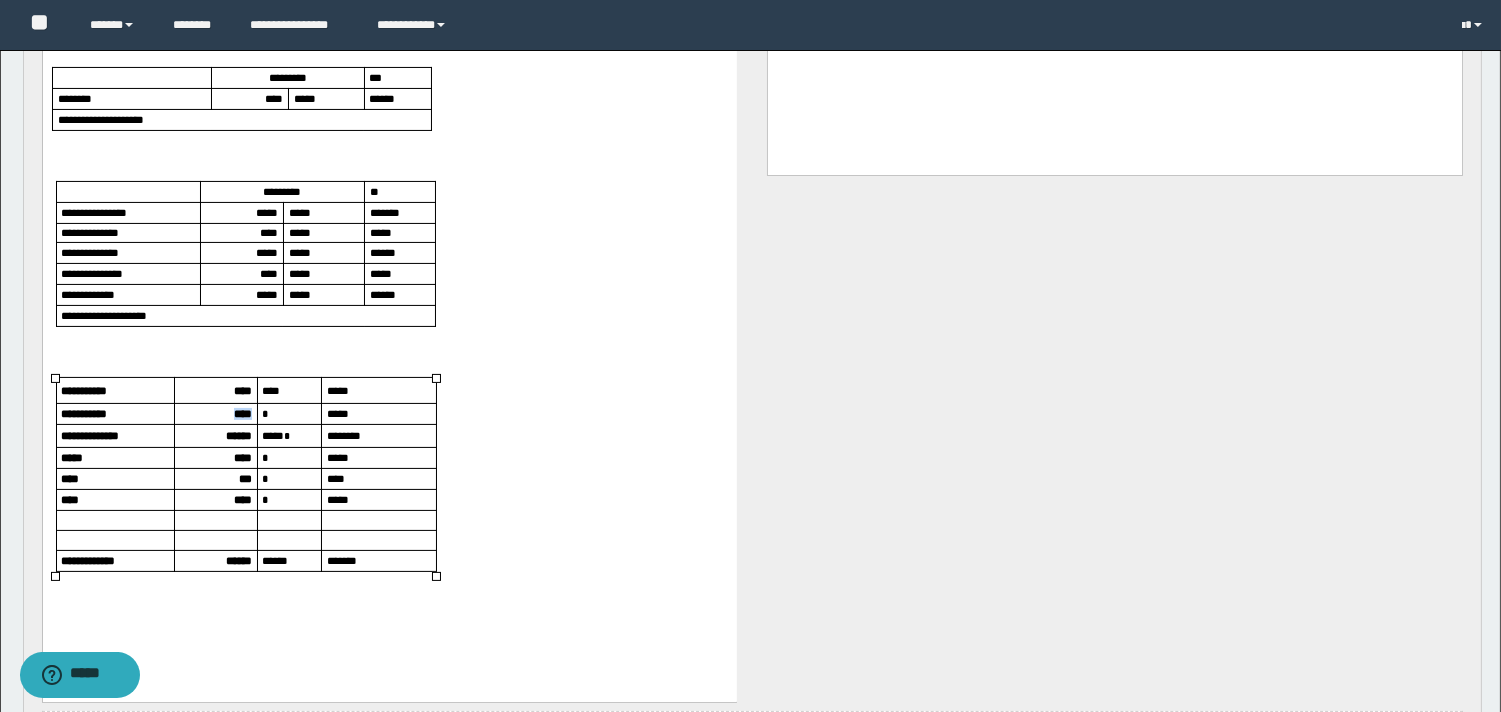 click on "****" at bounding box center (242, 413) 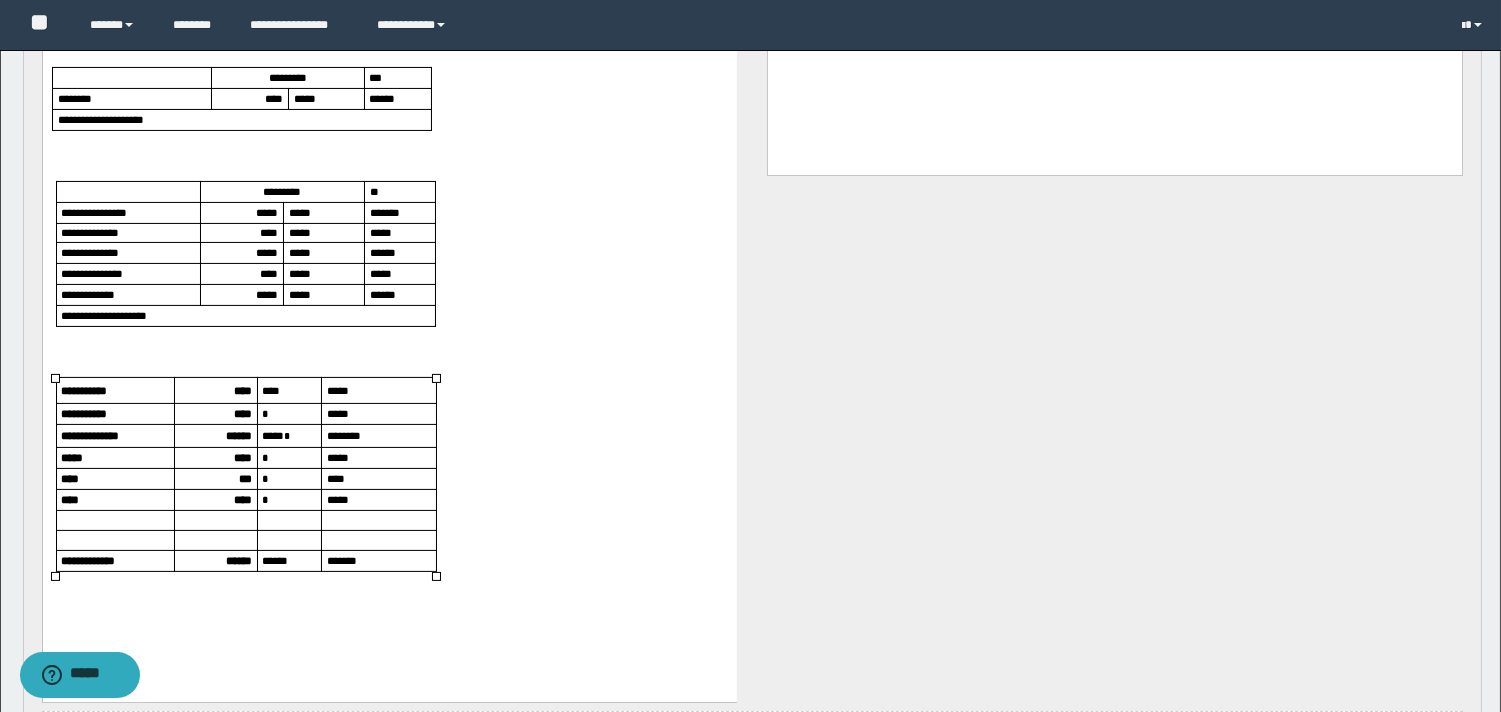 click on "******" at bounding box center (238, 435) 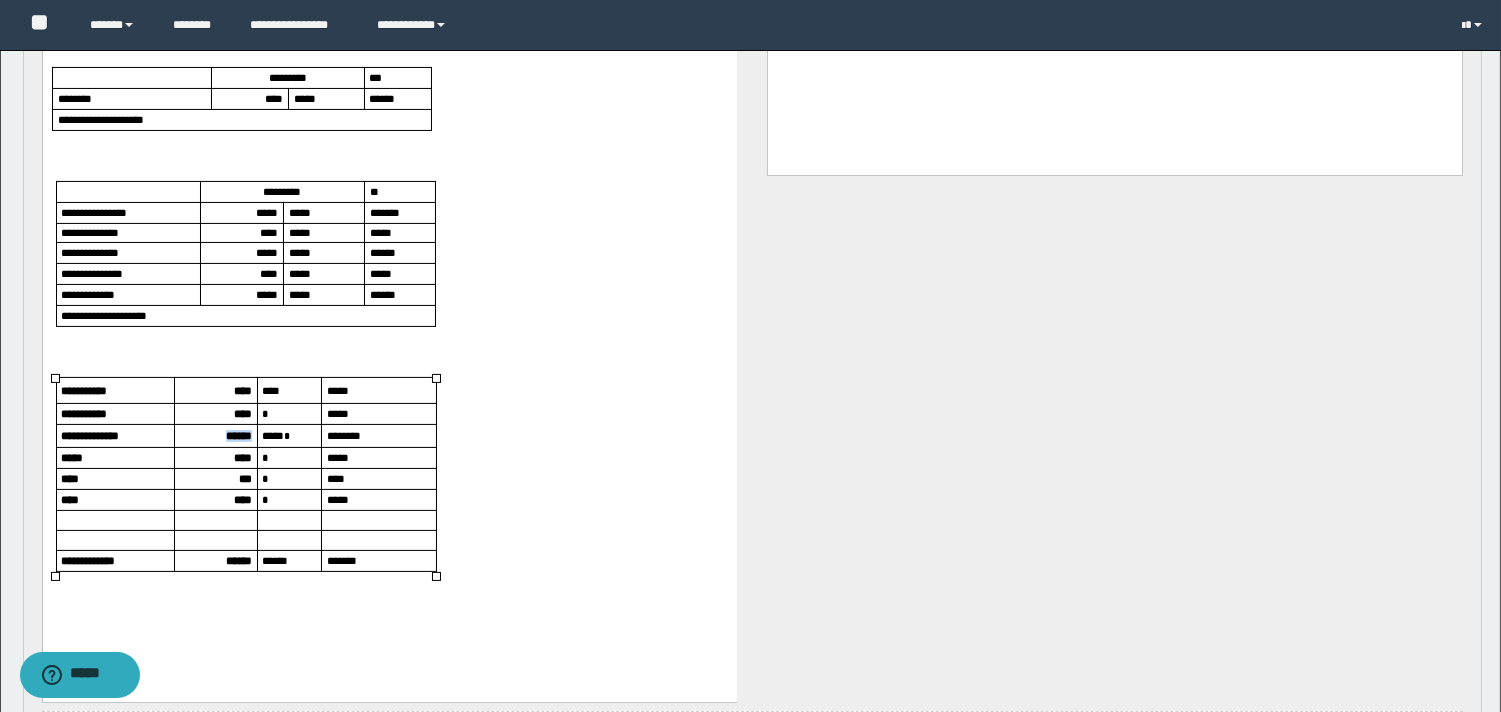 click on "******" at bounding box center (238, 435) 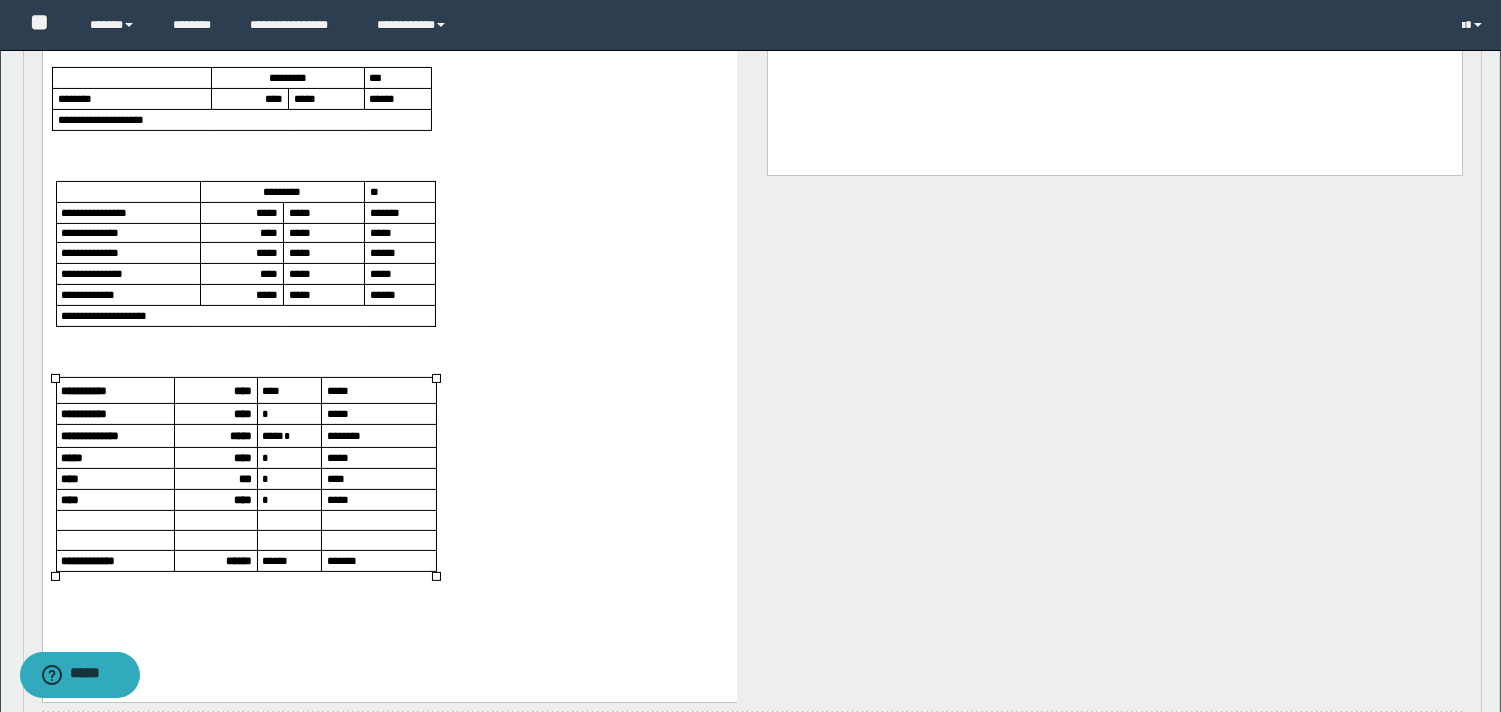 click on "****" at bounding box center [242, 457] 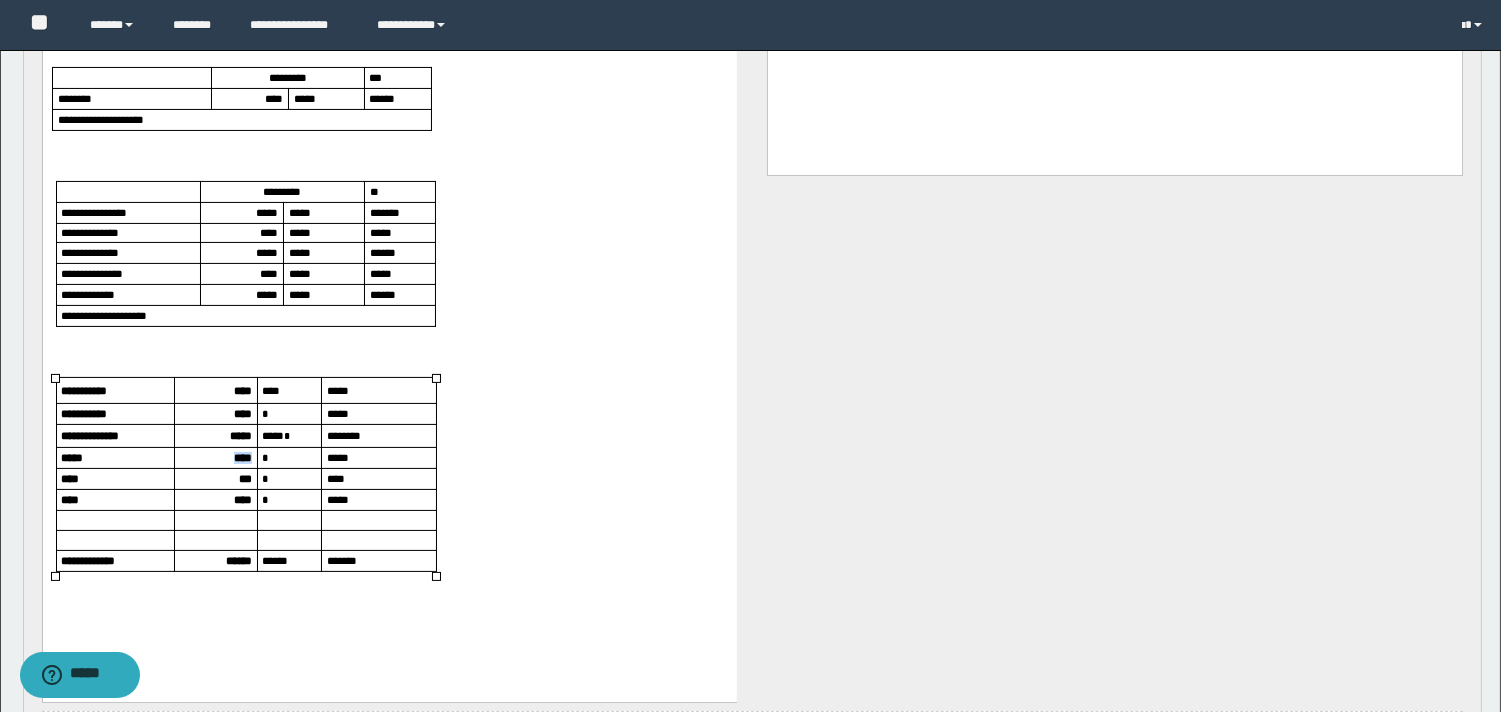 click on "****" at bounding box center (242, 457) 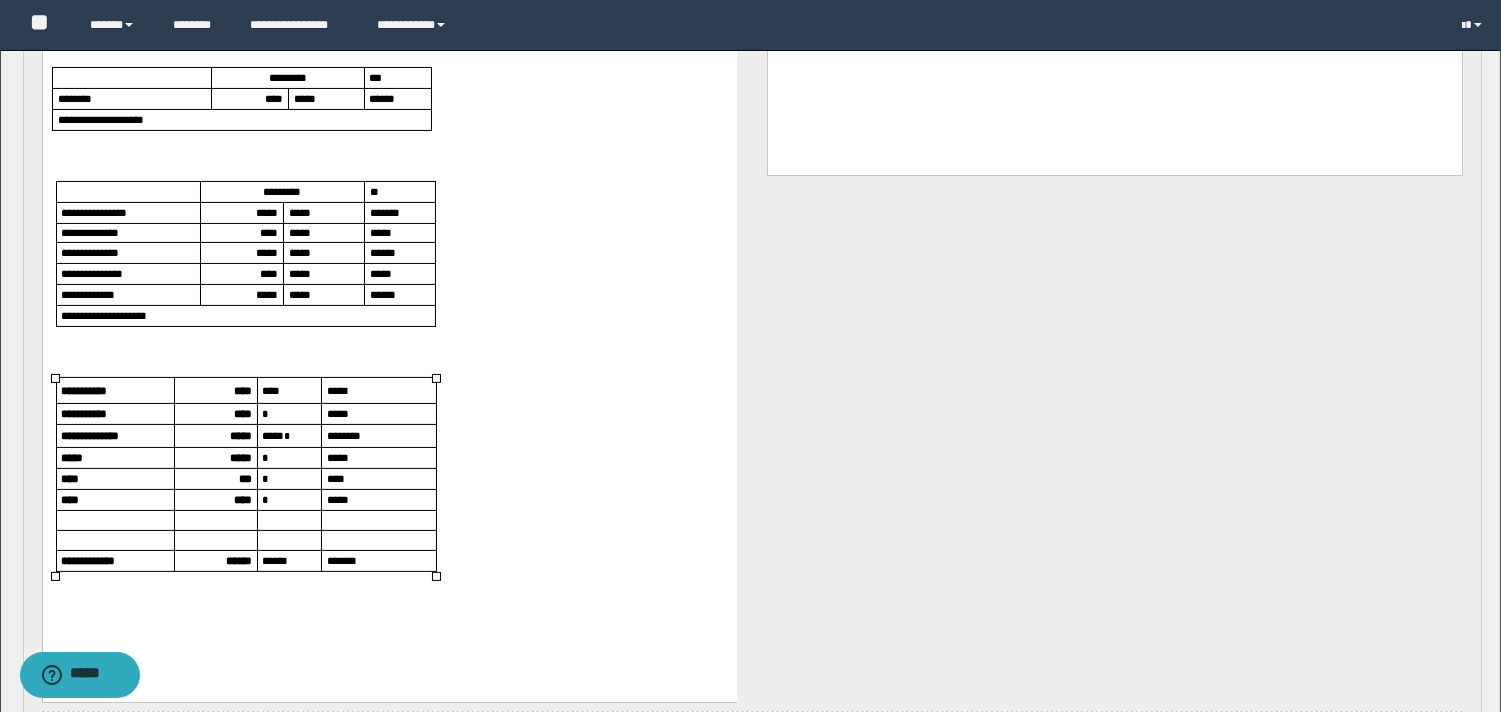 click on "*****" at bounding box center [240, 457] 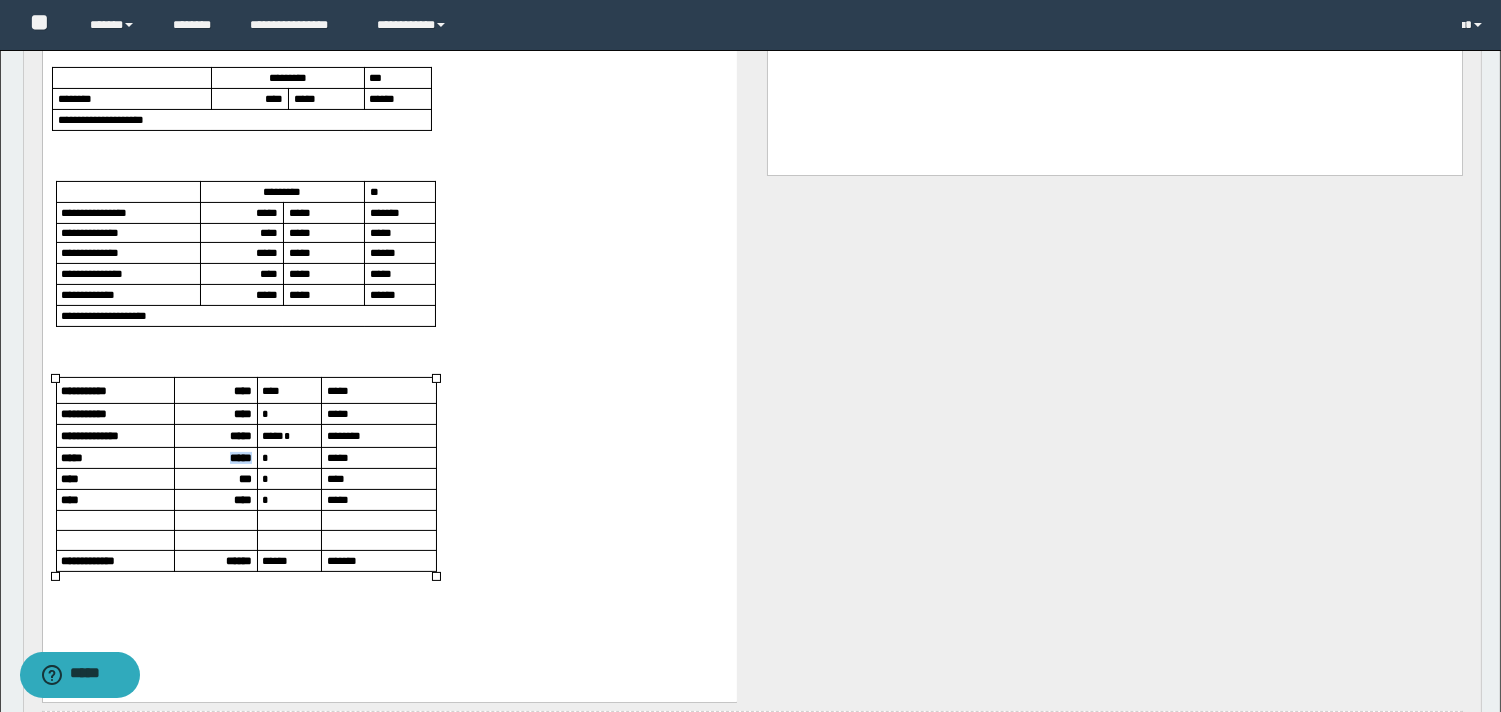 click on "*****" at bounding box center [240, 457] 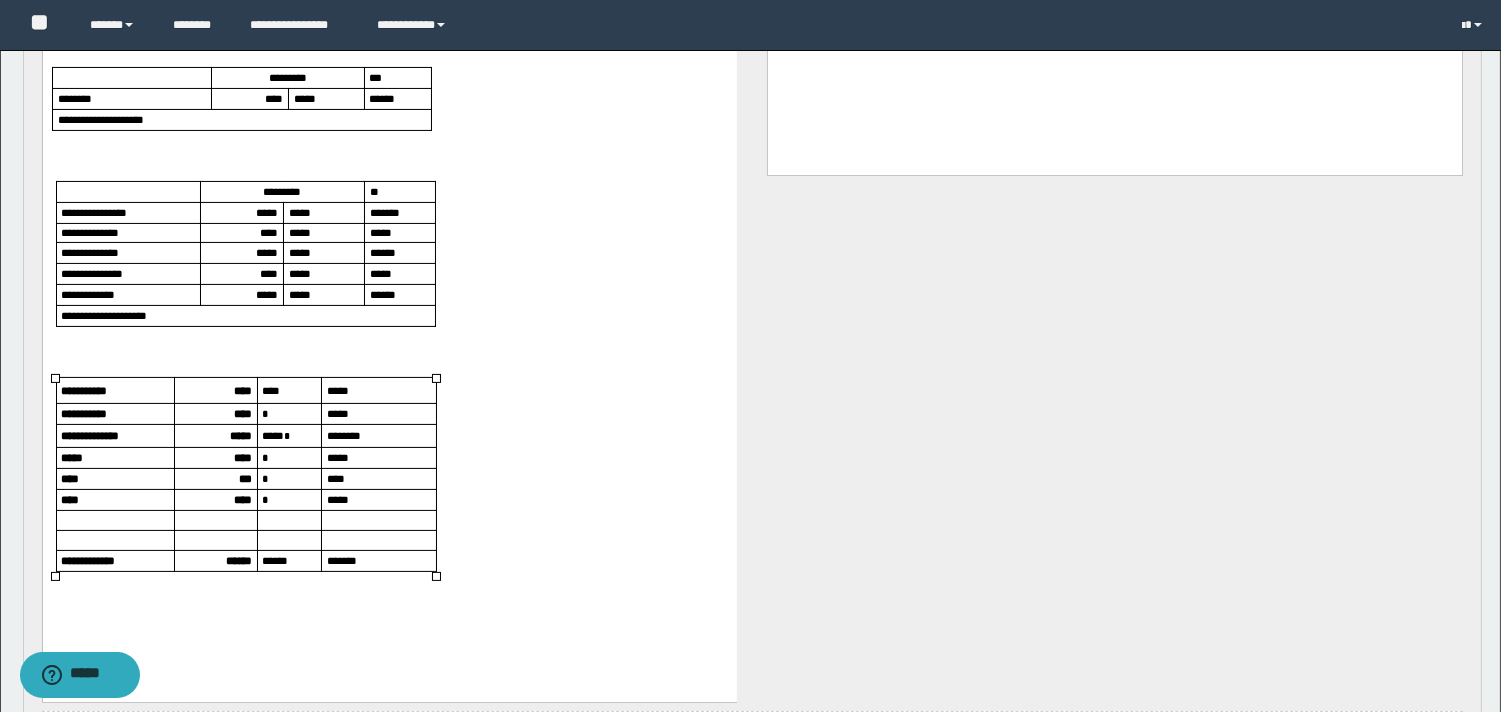 click on "***" at bounding box center (244, 478) 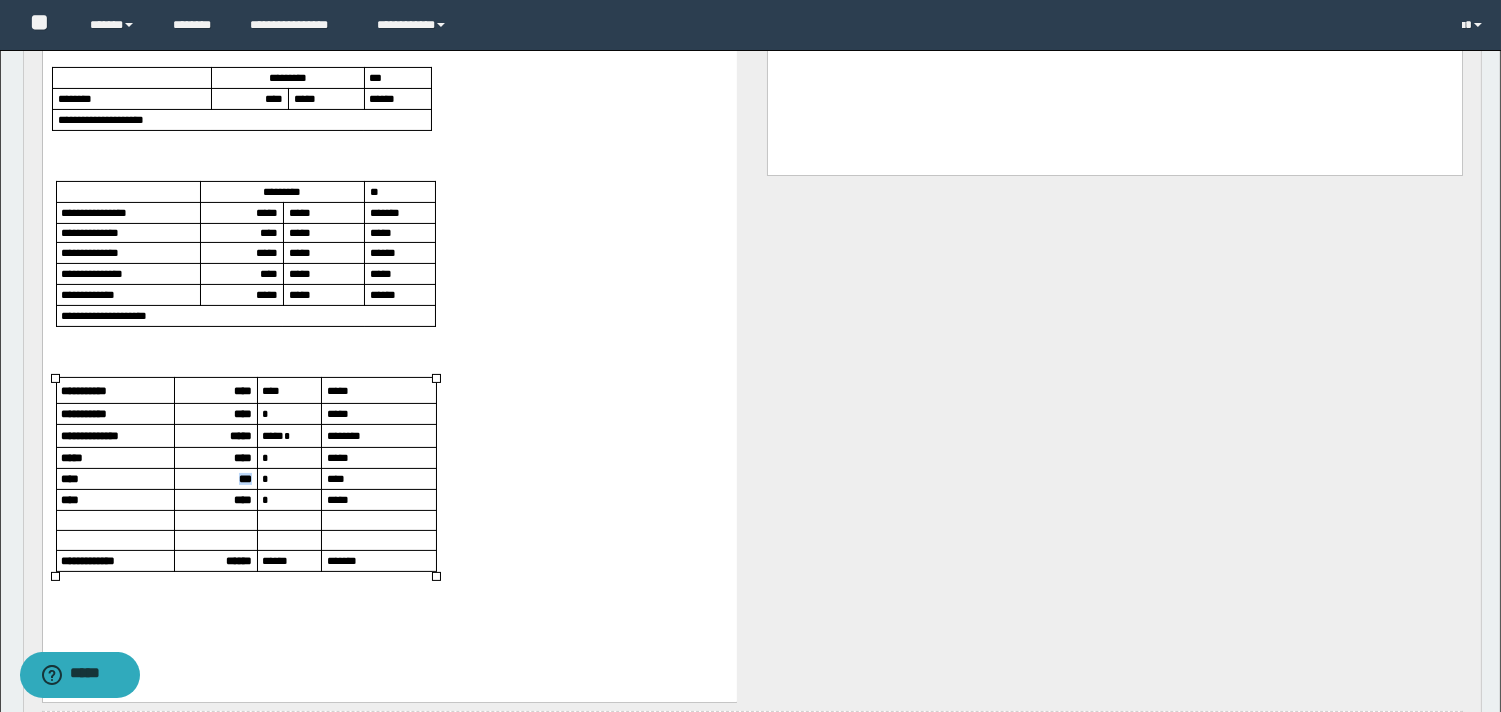 click on "***" at bounding box center [244, 478] 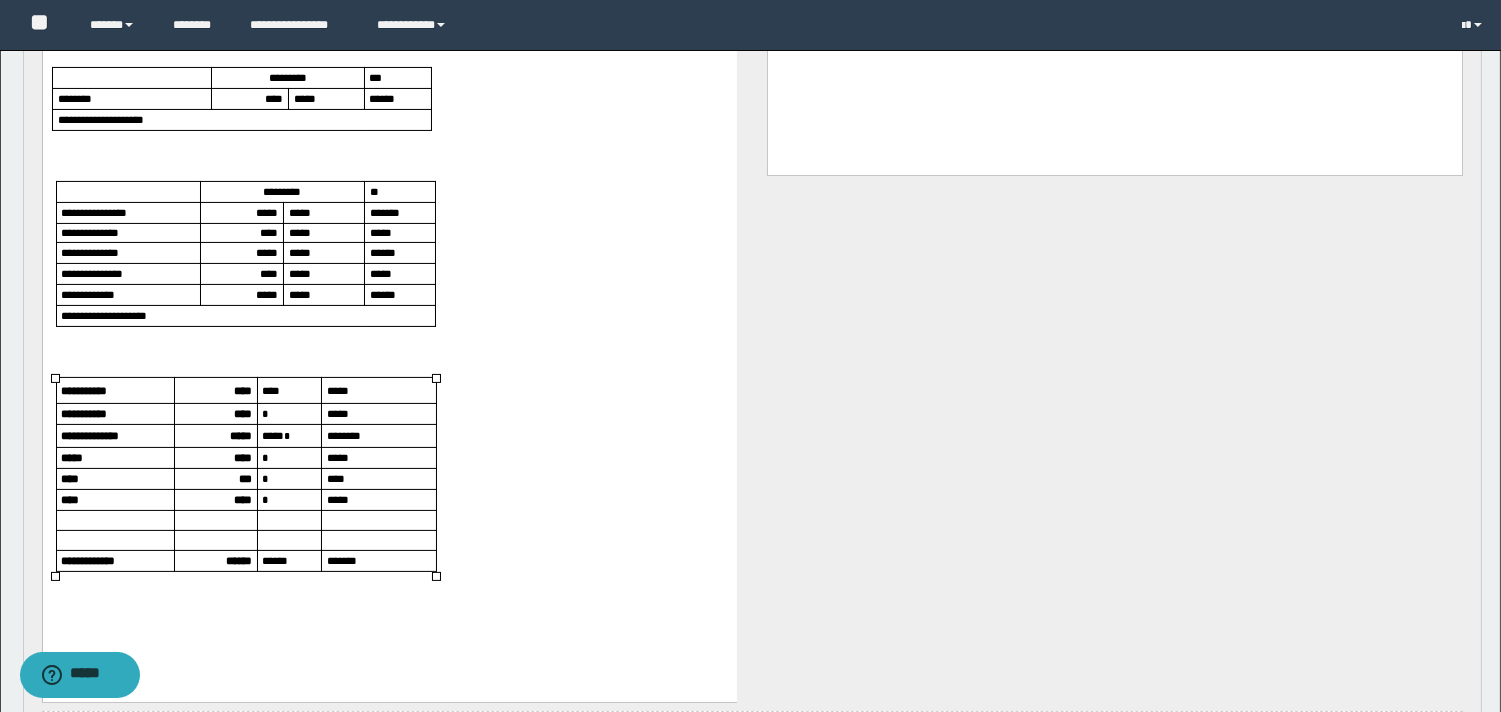 click on "****" at bounding box center (242, 499) 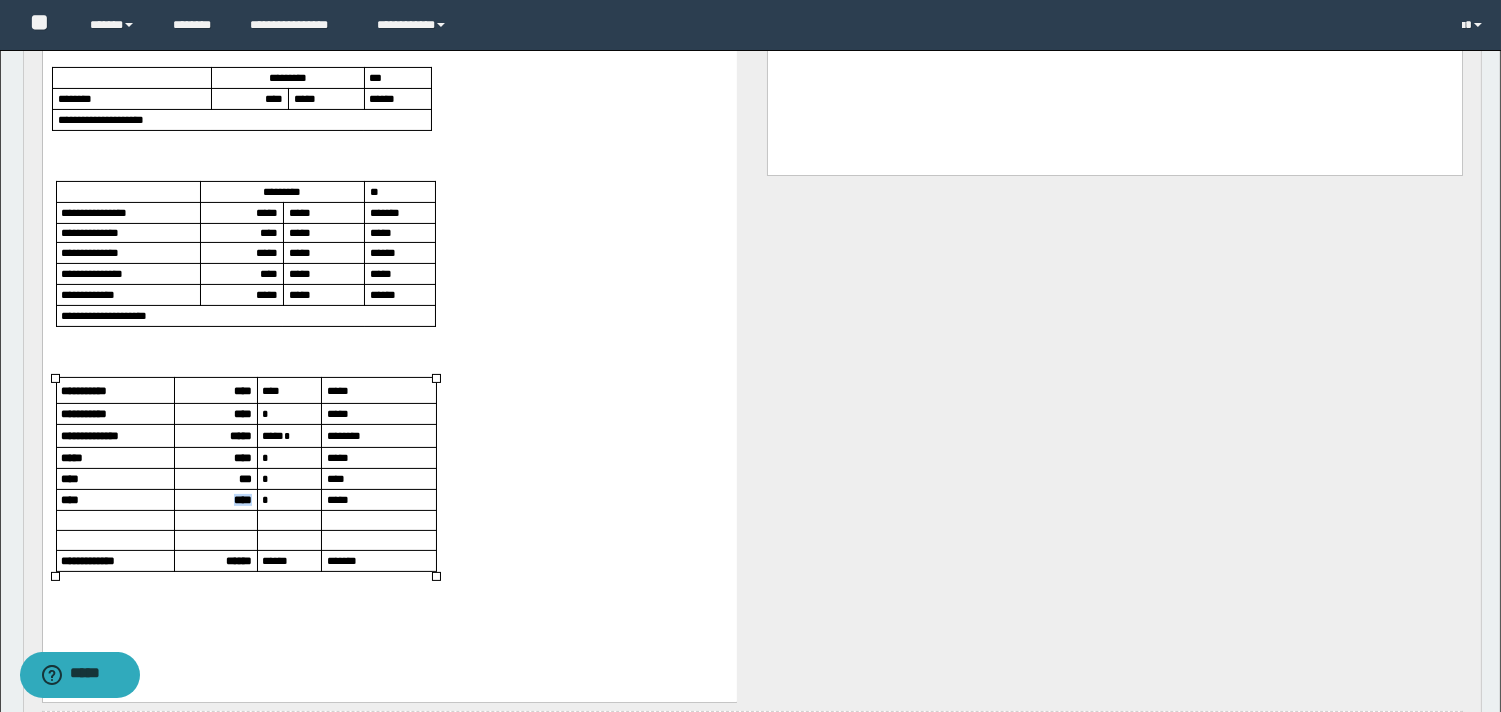 click on "****" at bounding box center [242, 499] 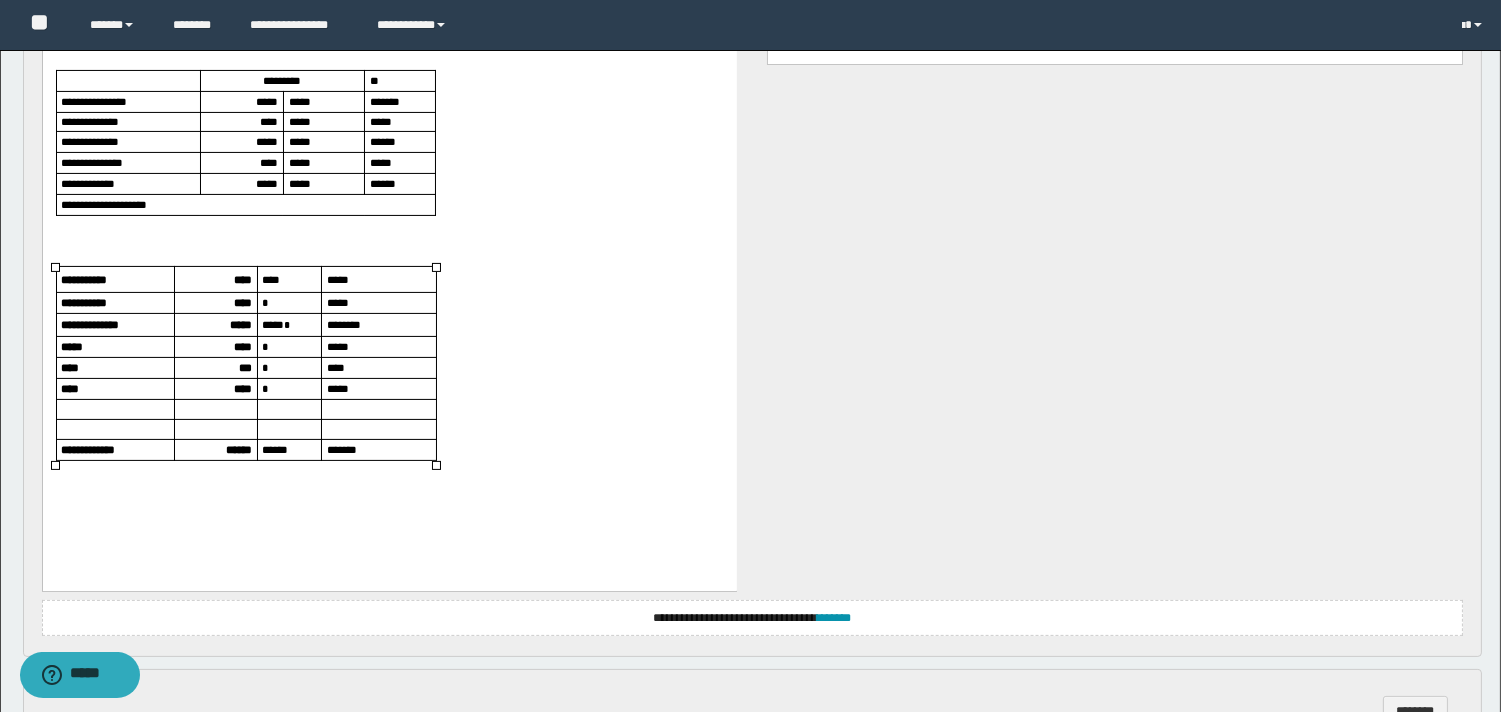 scroll, scrollTop: 1000, scrollLeft: 0, axis: vertical 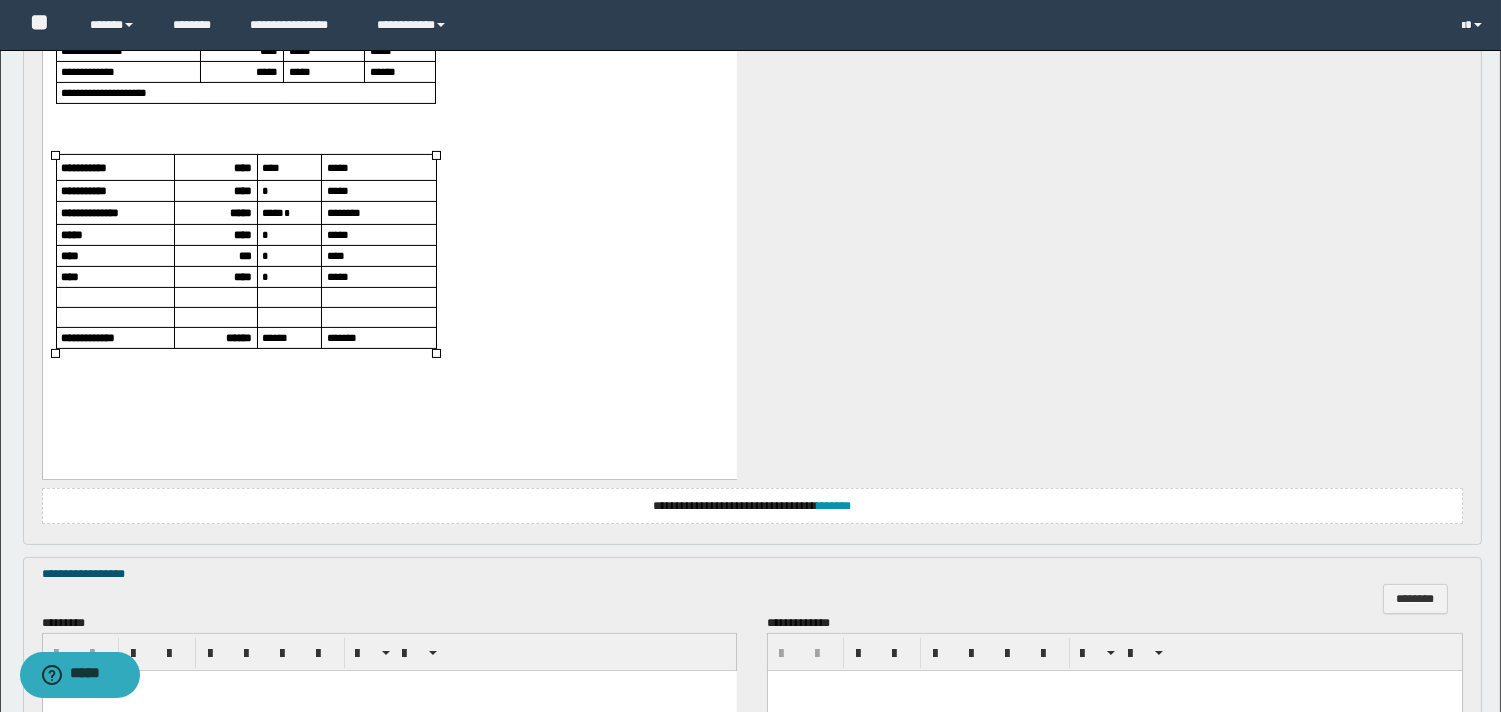 click on "******" at bounding box center (238, 338) 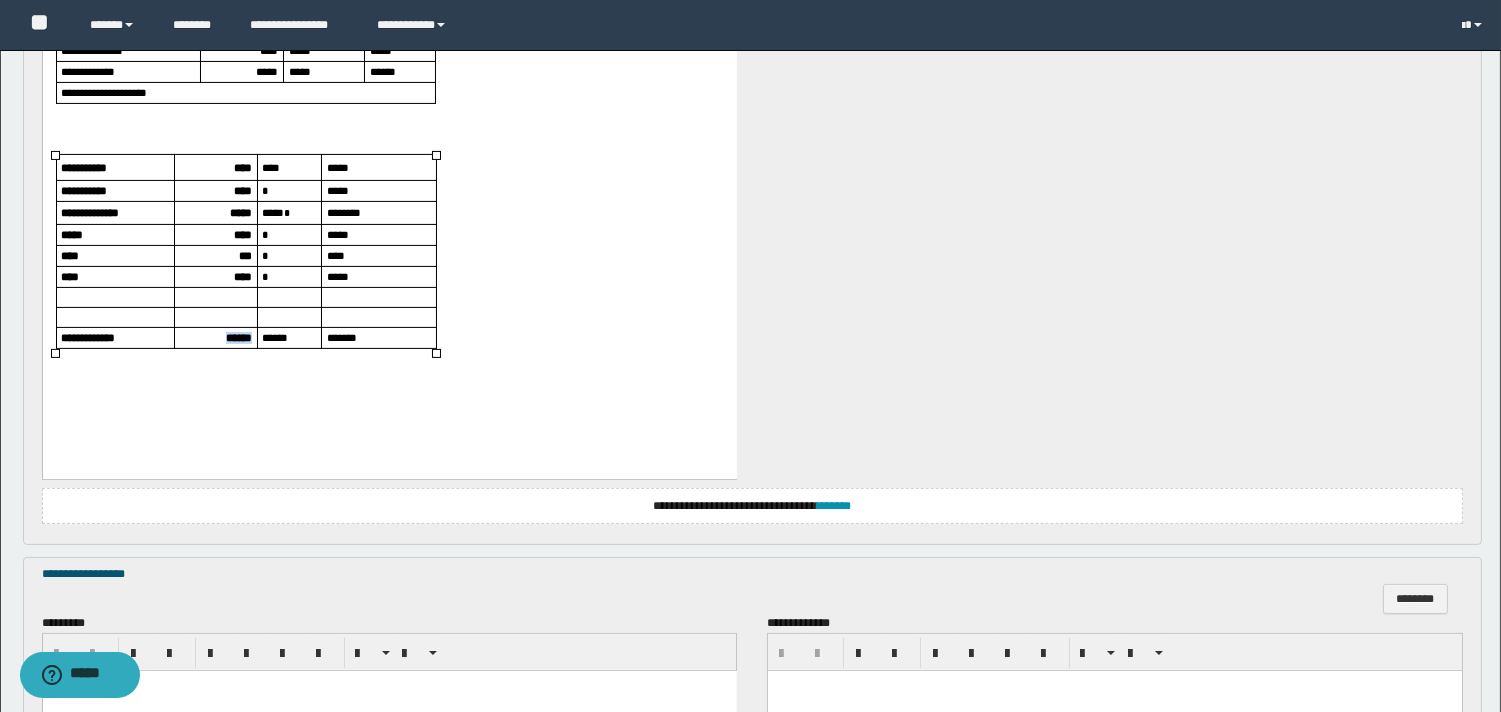 click on "******" at bounding box center (238, 338) 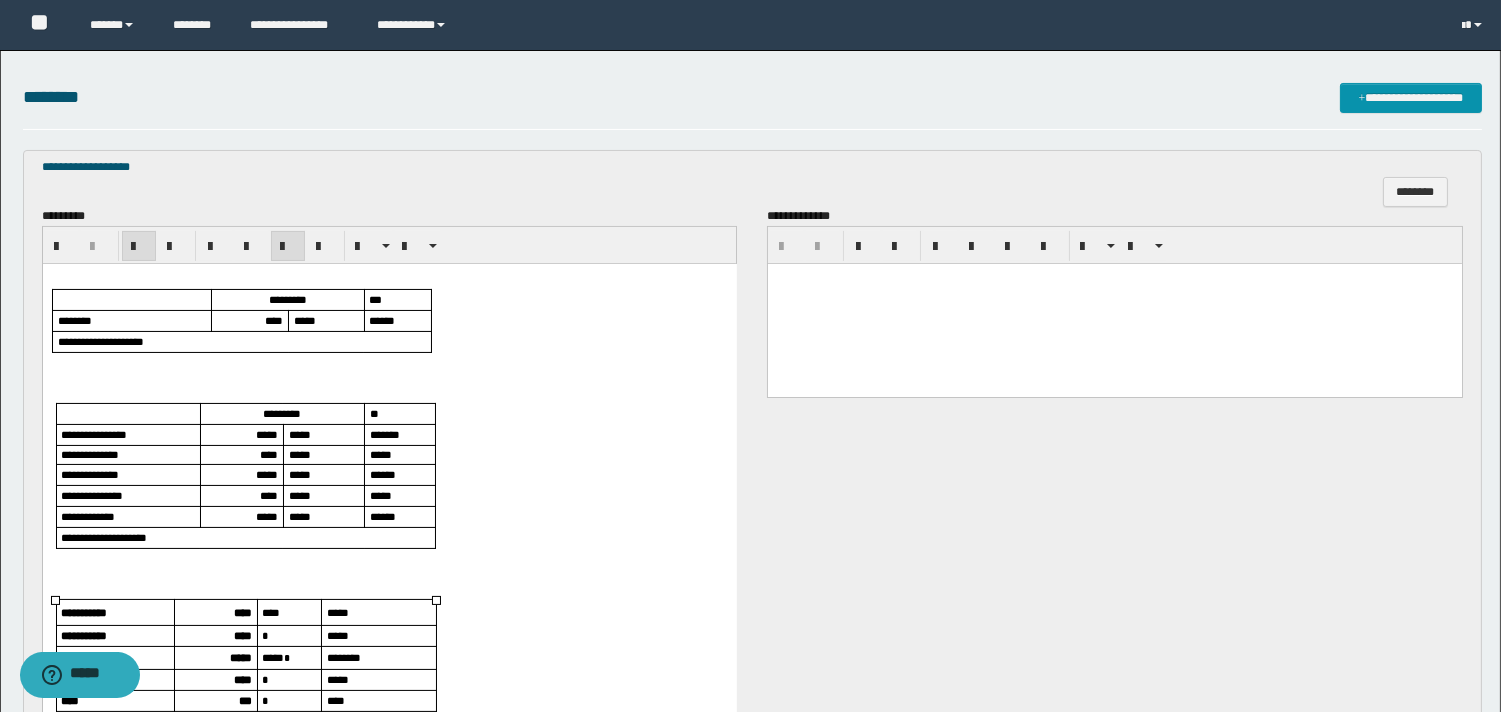 scroll, scrollTop: 666, scrollLeft: 0, axis: vertical 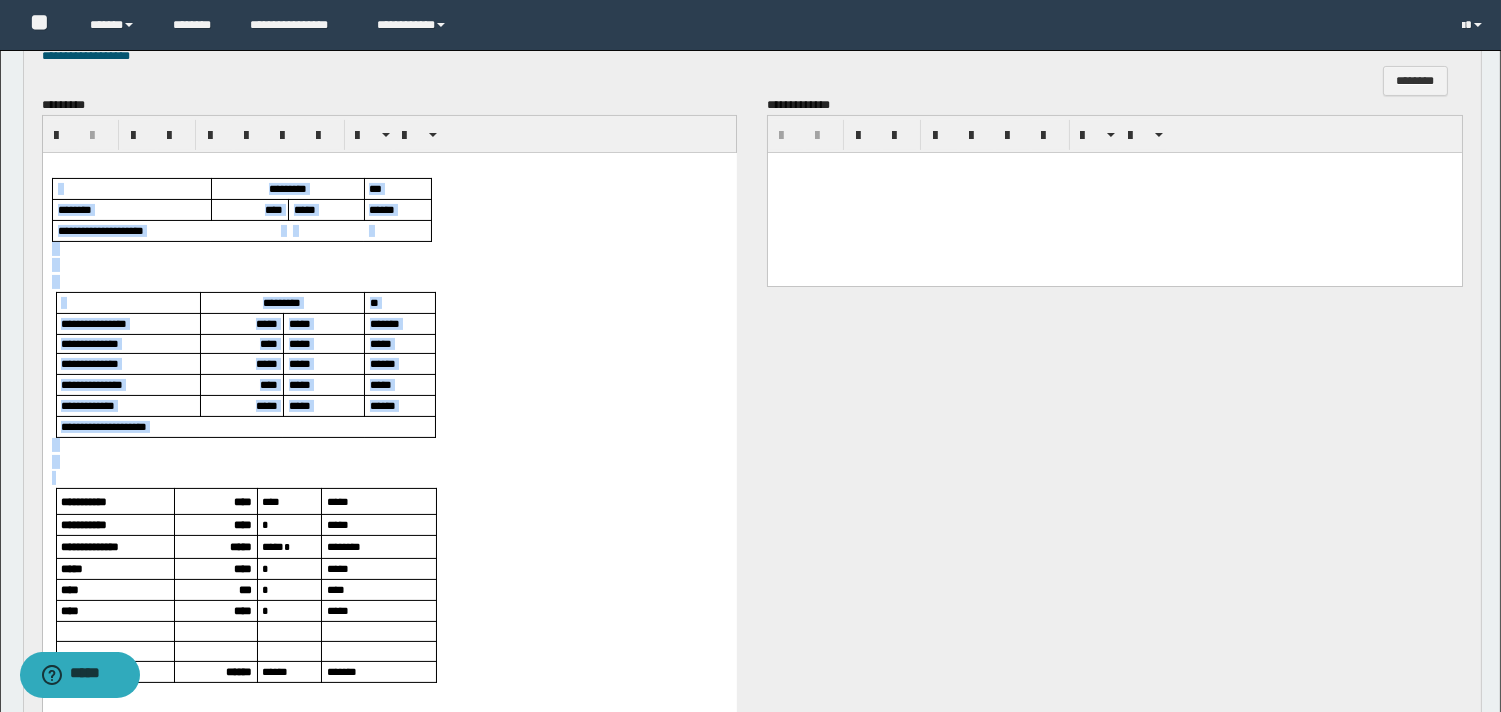 drag, startPoint x: 74, startPoint y: 164, endPoint x: 142, endPoint y: 478, distance: 321.2787 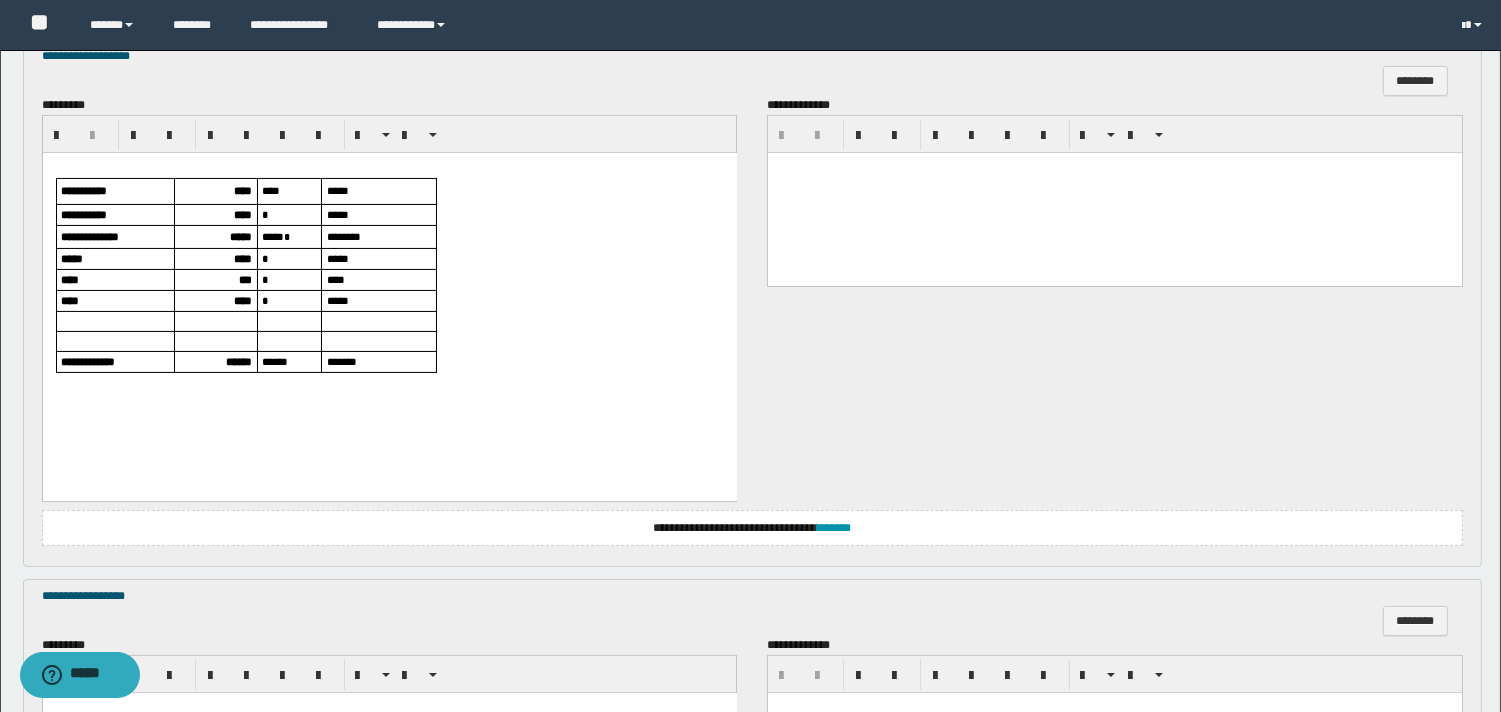scroll, scrollTop: 1000, scrollLeft: 0, axis: vertical 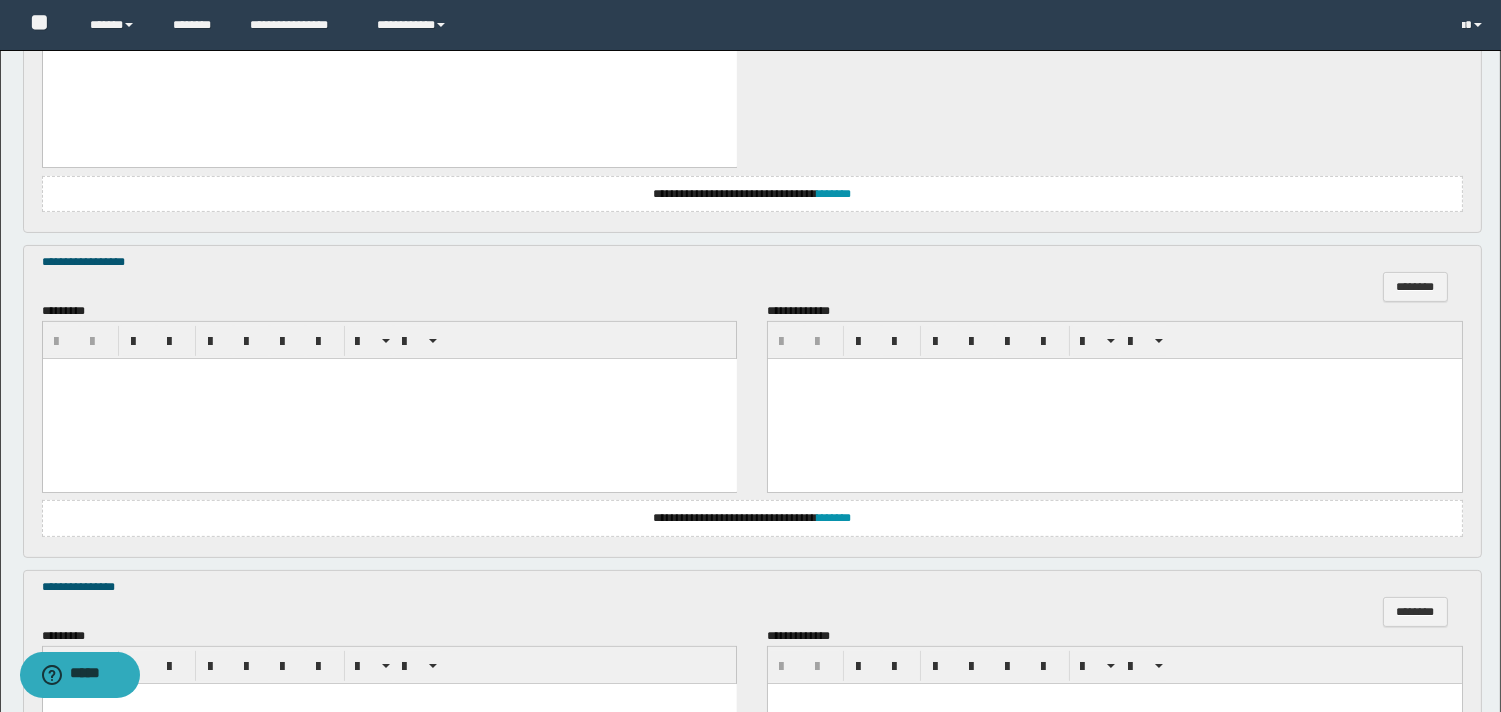 click at bounding box center [389, 398] 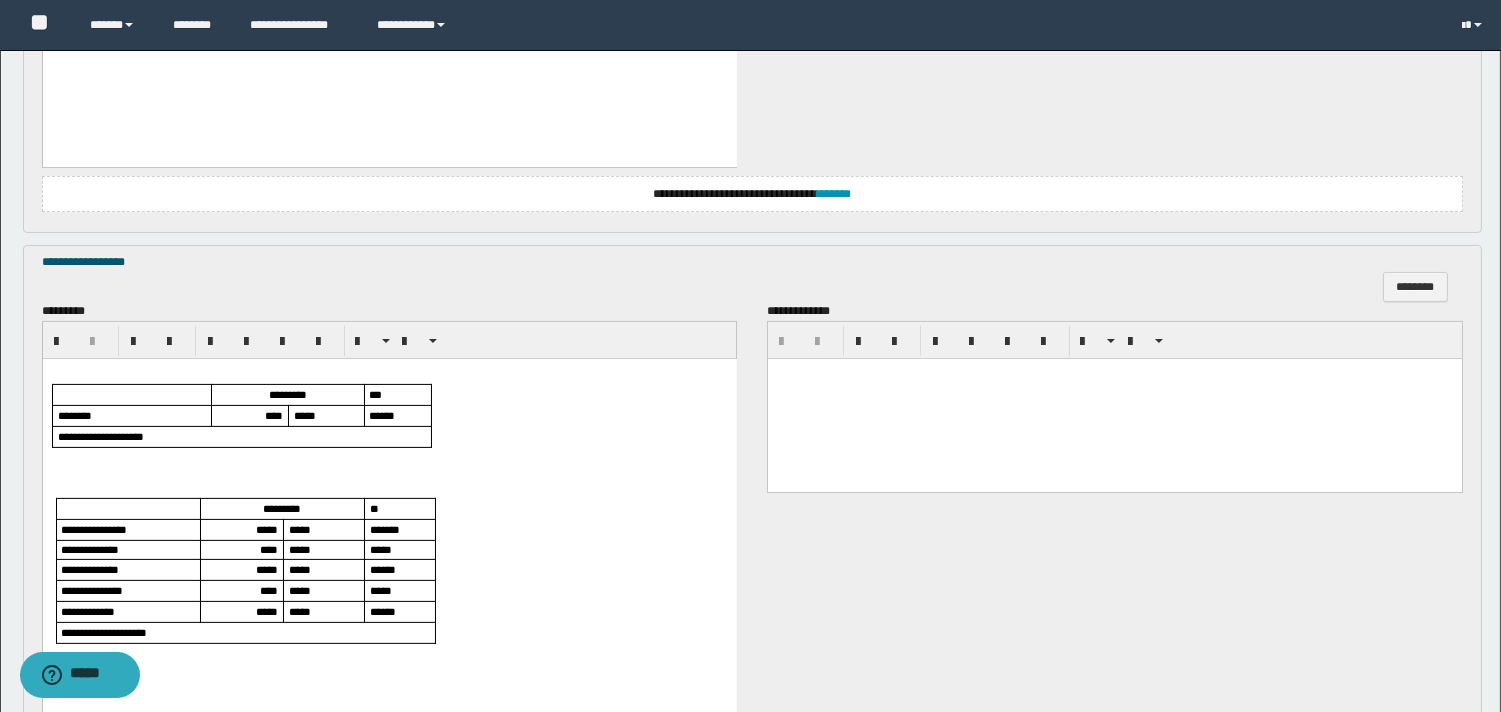 scroll, scrollTop: 1111, scrollLeft: 0, axis: vertical 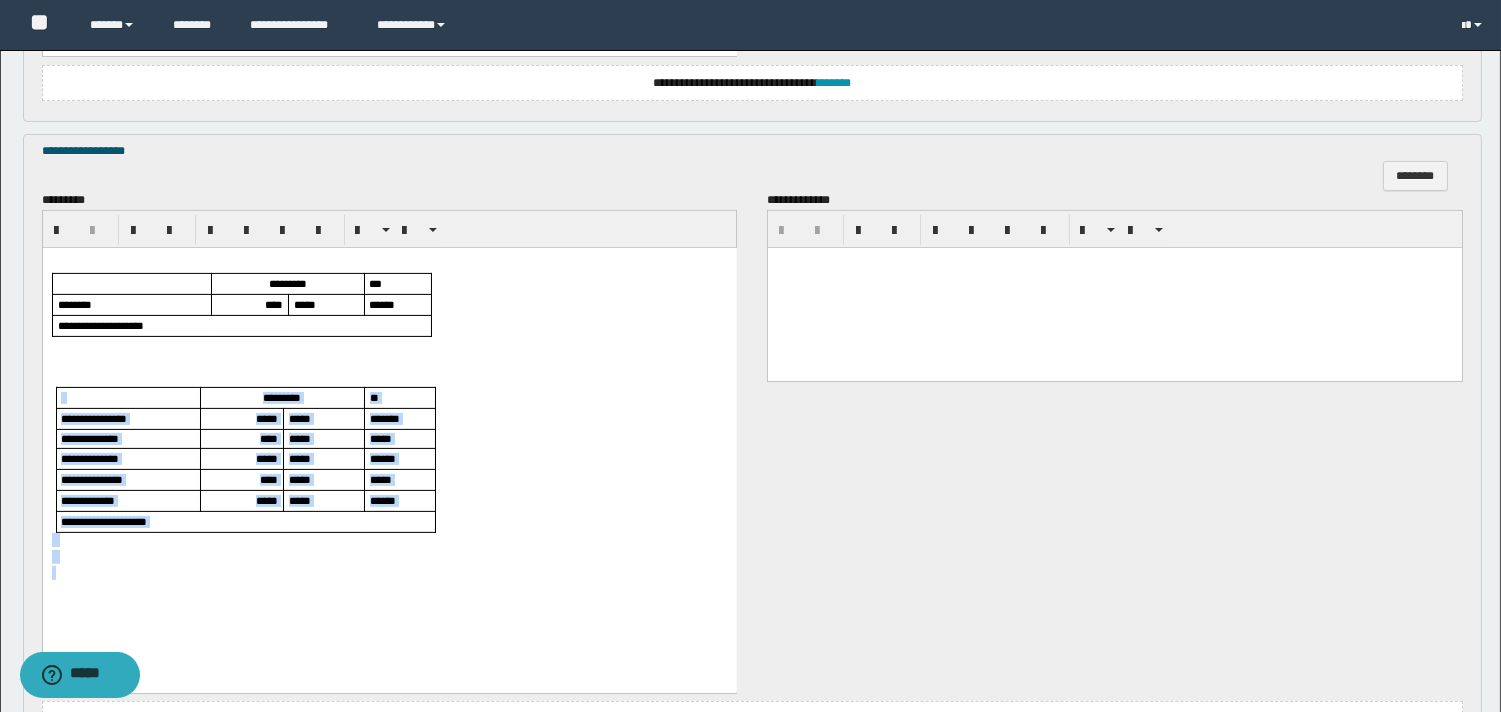 drag, startPoint x: 79, startPoint y: 380, endPoint x: 224, endPoint y: 597, distance: 260.9866 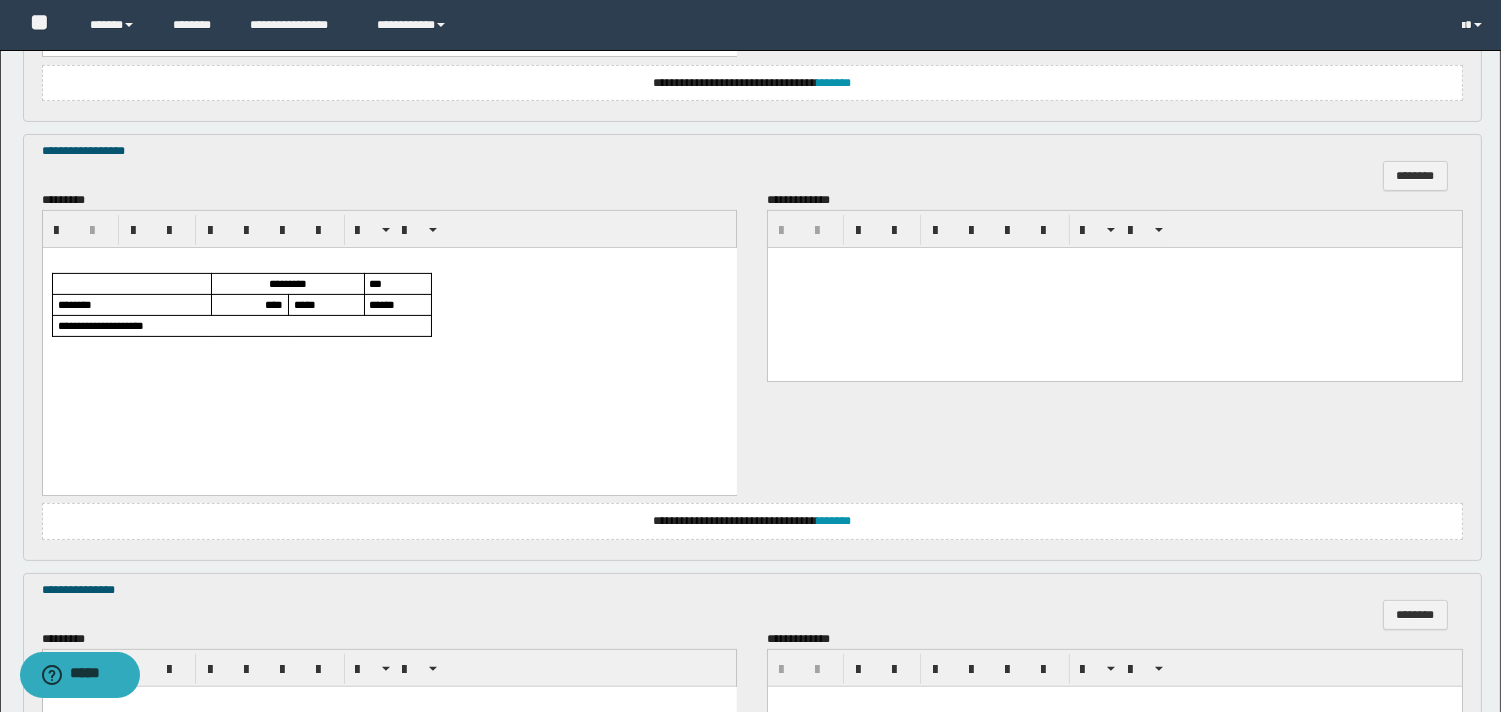 scroll, scrollTop: 1435, scrollLeft: 0, axis: vertical 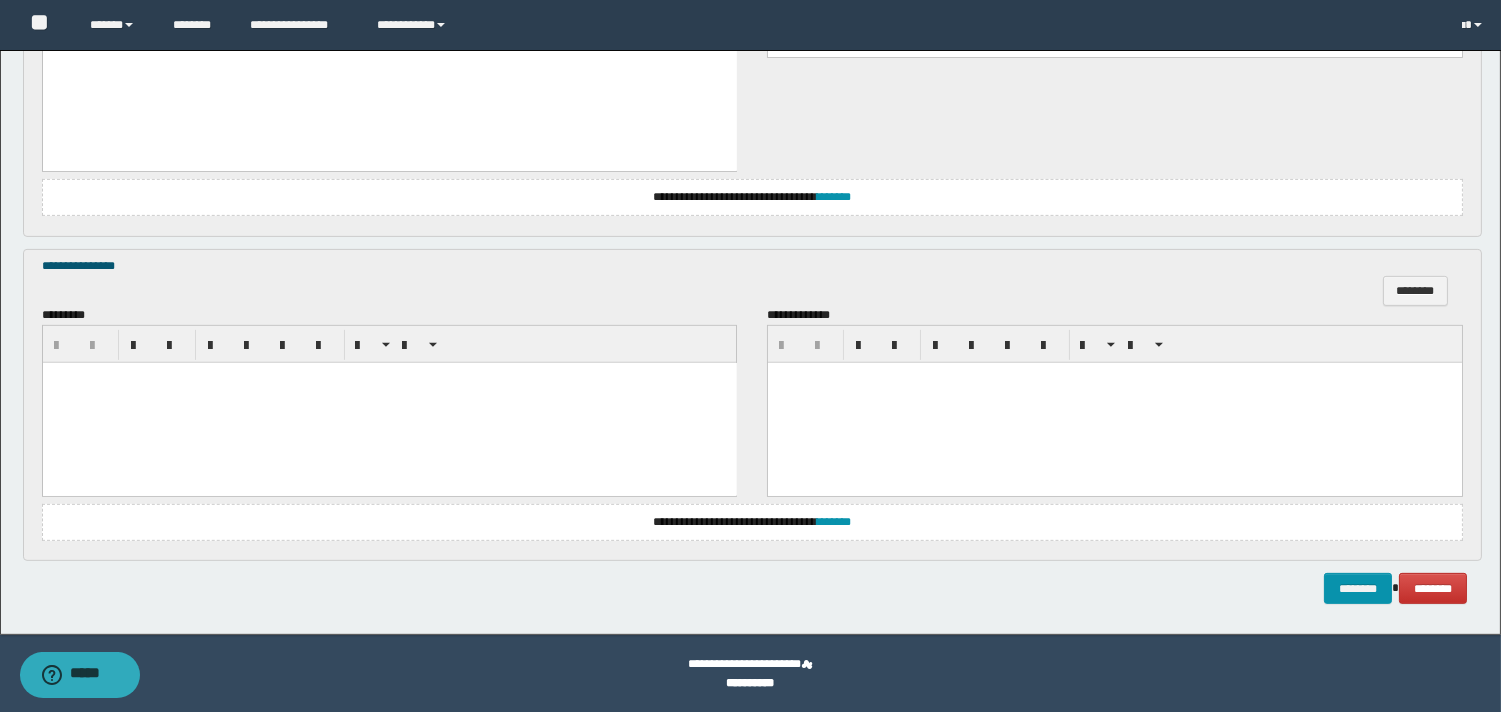 click at bounding box center (389, 402) 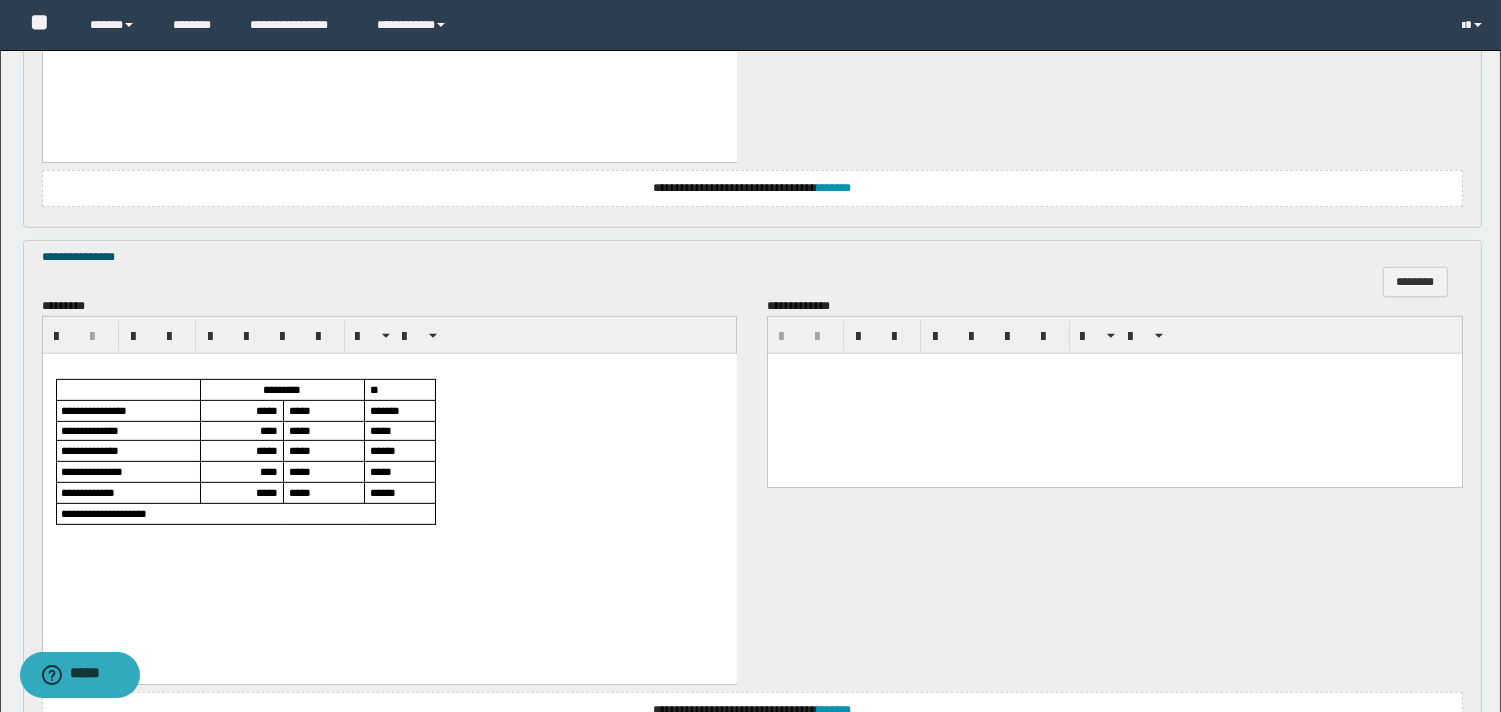 scroll, scrollTop: 1632, scrollLeft: 0, axis: vertical 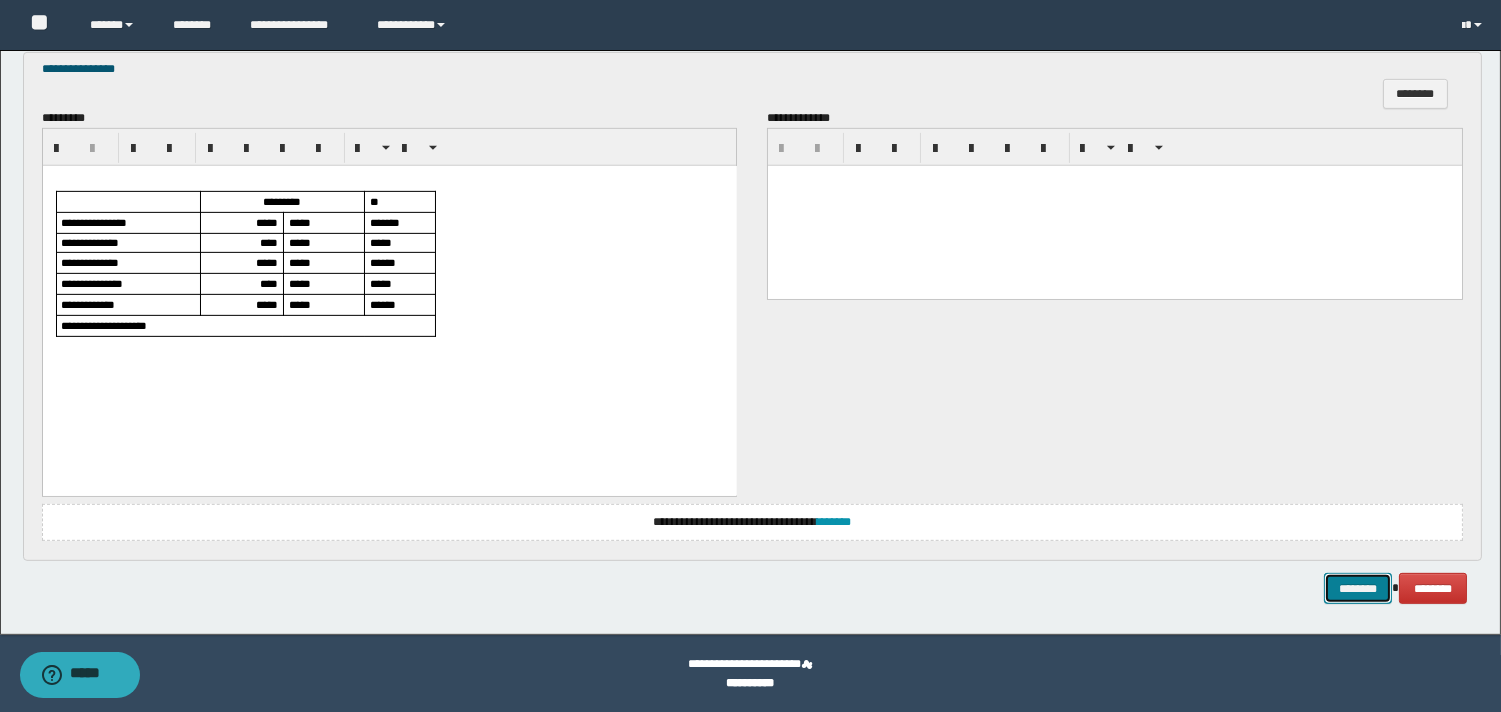 click on "********" at bounding box center (1358, 588) 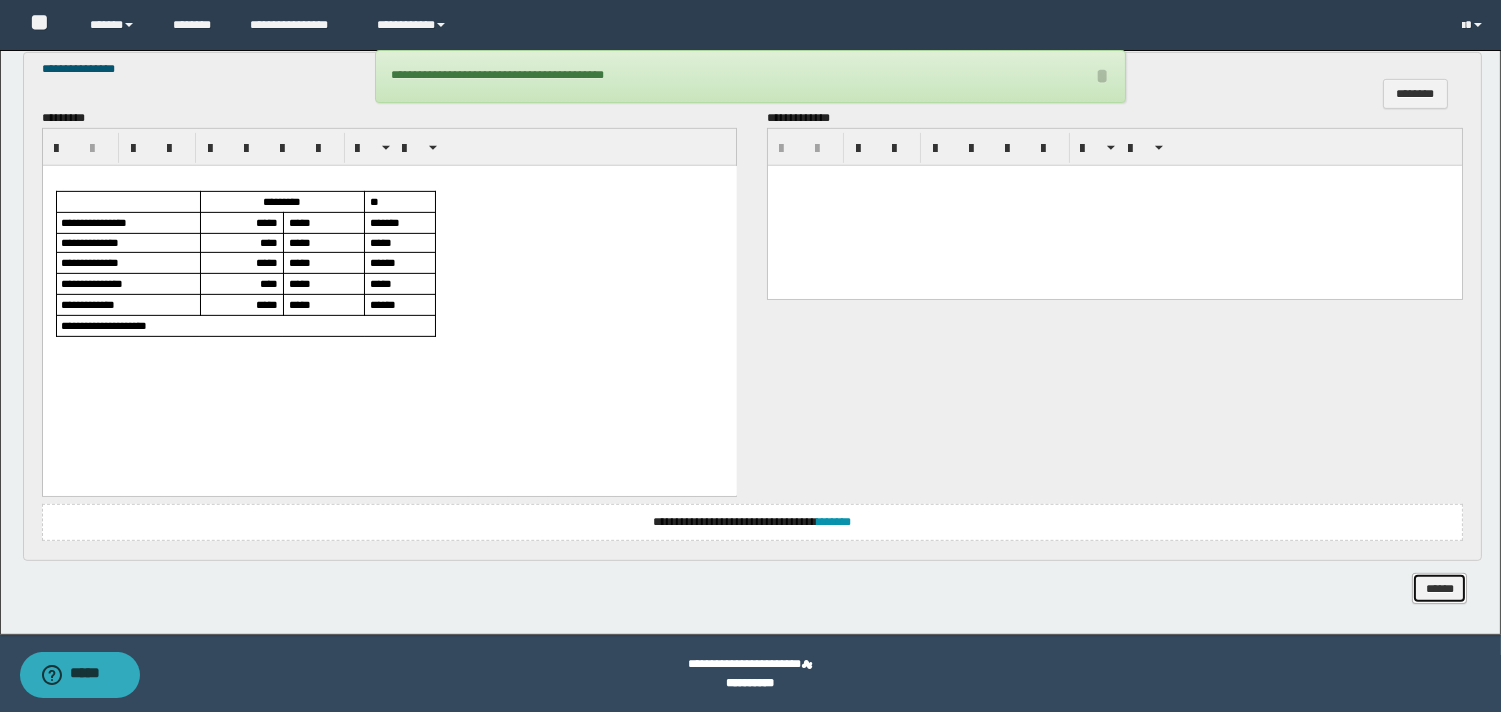 click on "******" at bounding box center (1439, 588) 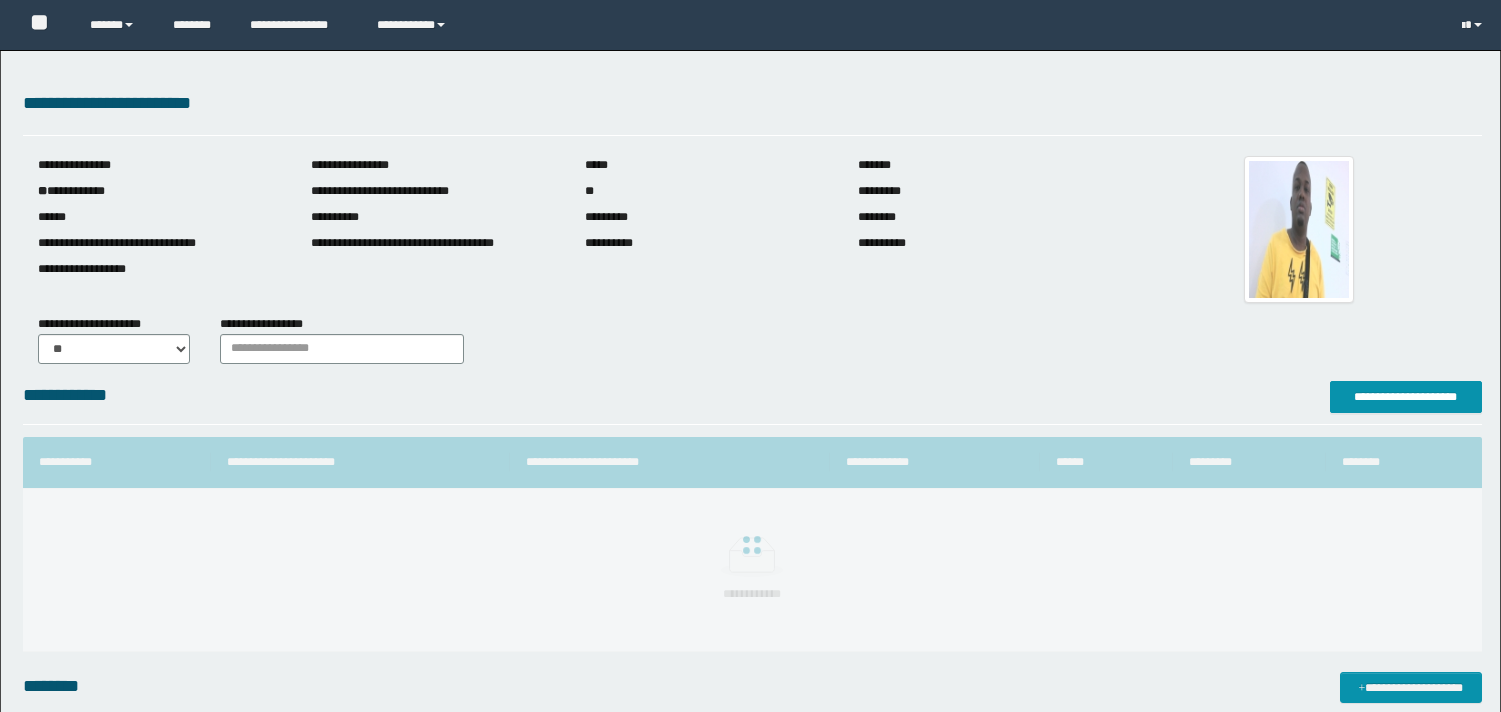 scroll, scrollTop: 0, scrollLeft: 0, axis: both 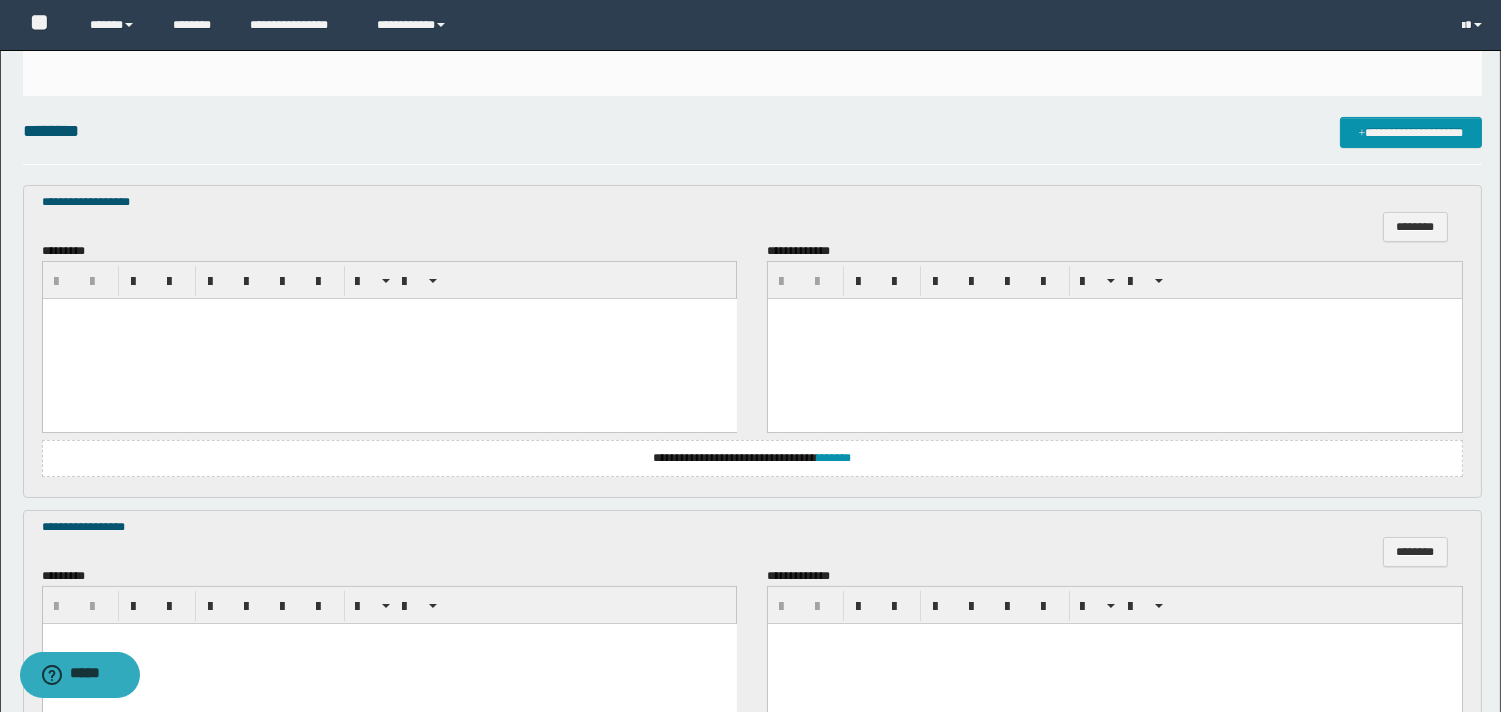 click at bounding box center (389, 338) 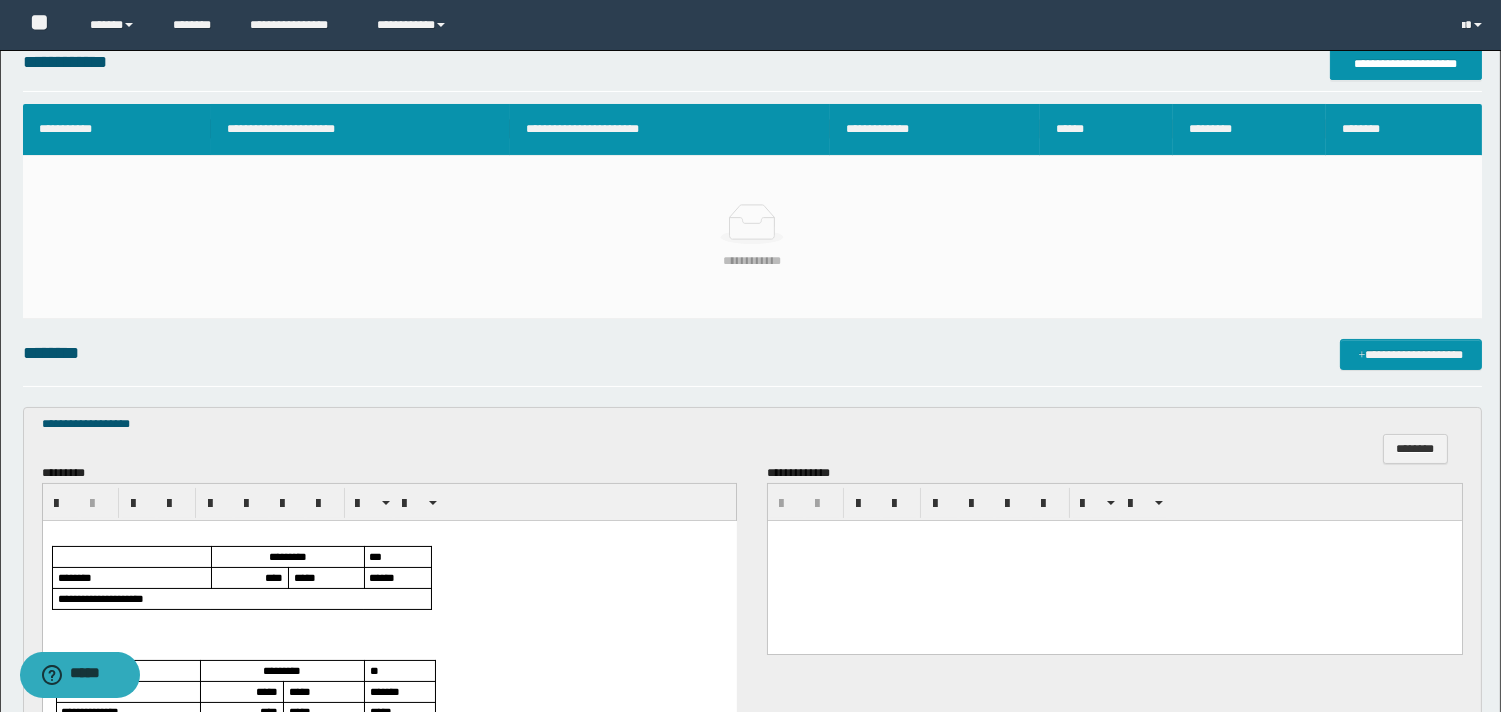 scroll, scrollTop: 111, scrollLeft: 0, axis: vertical 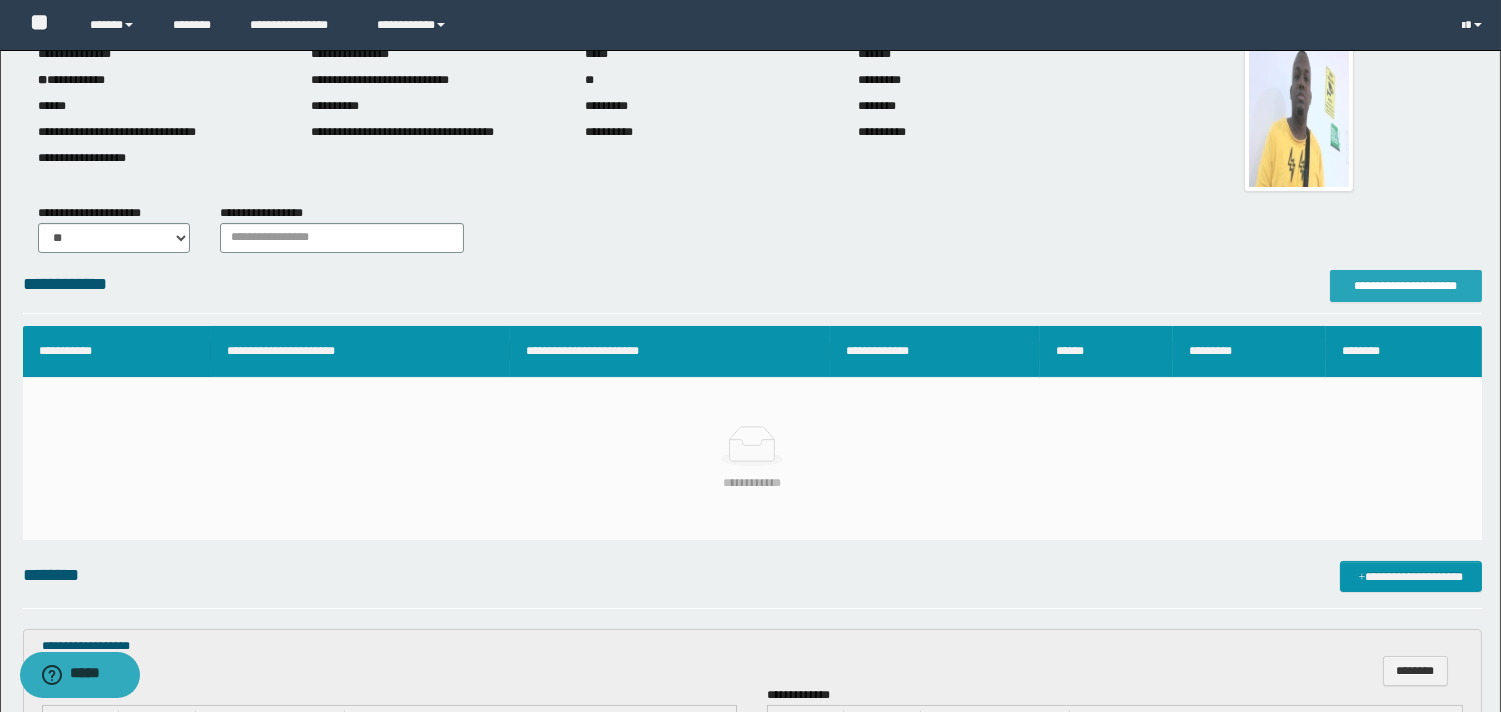 click on "**********" at bounding box center [1406, 286] 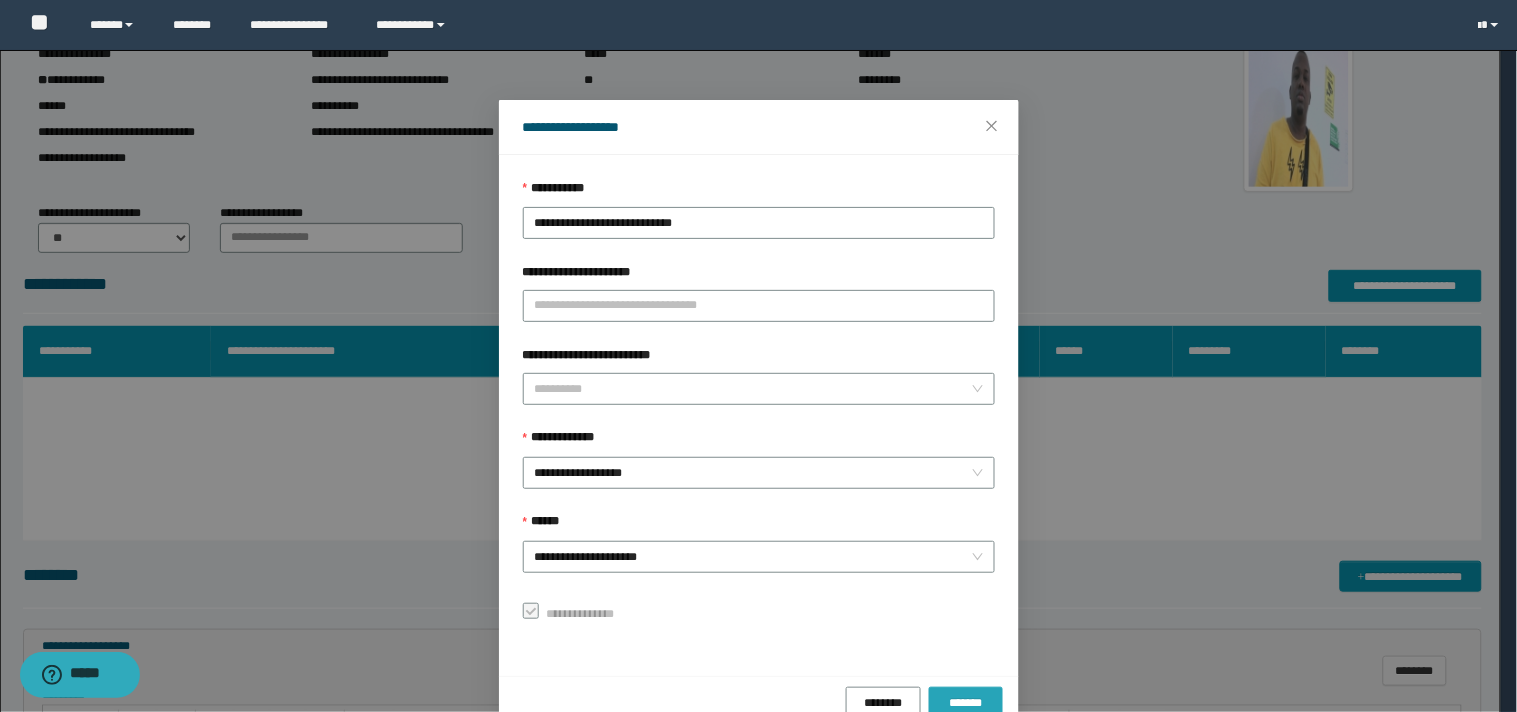 click on "*******" at bounding box center [965, 703] 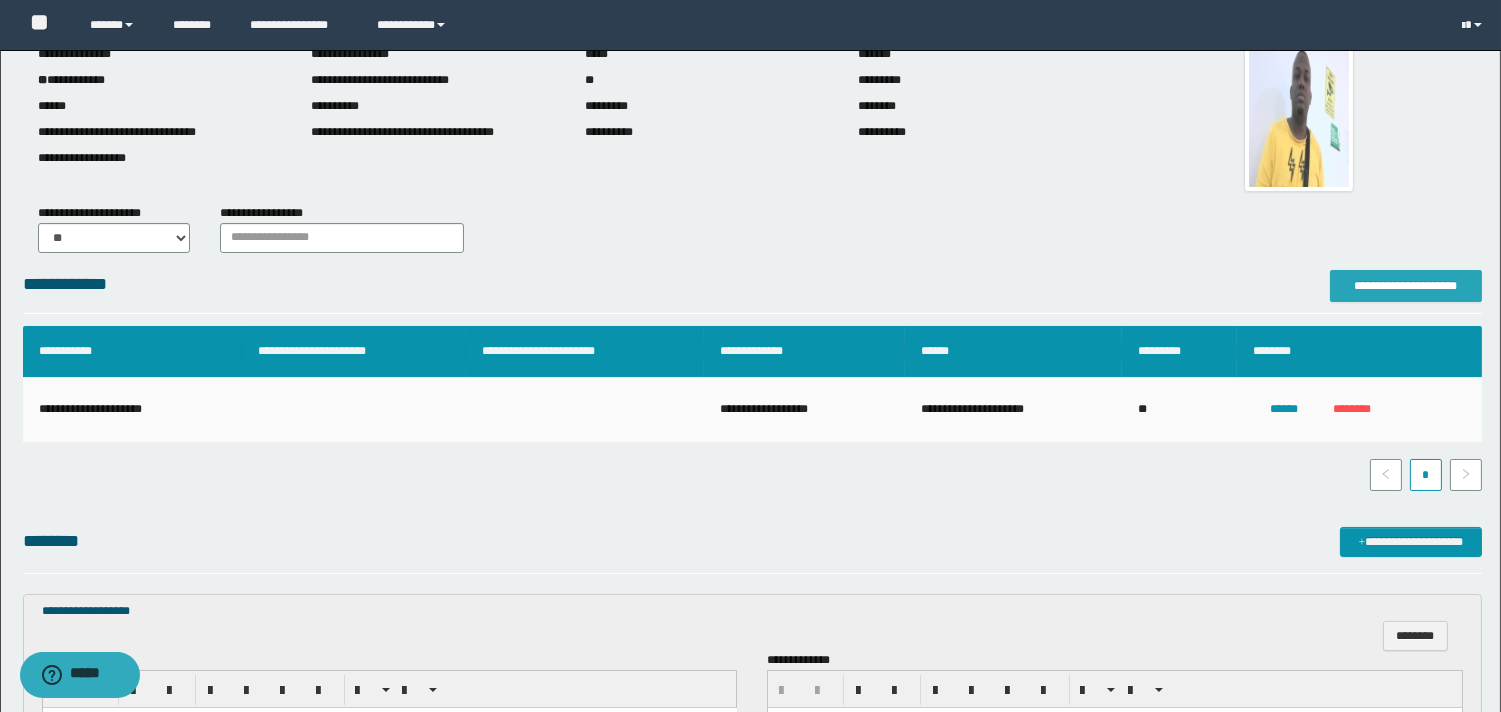scroll, scrollTop: 333, scrollLeft: 0, axis: vertical 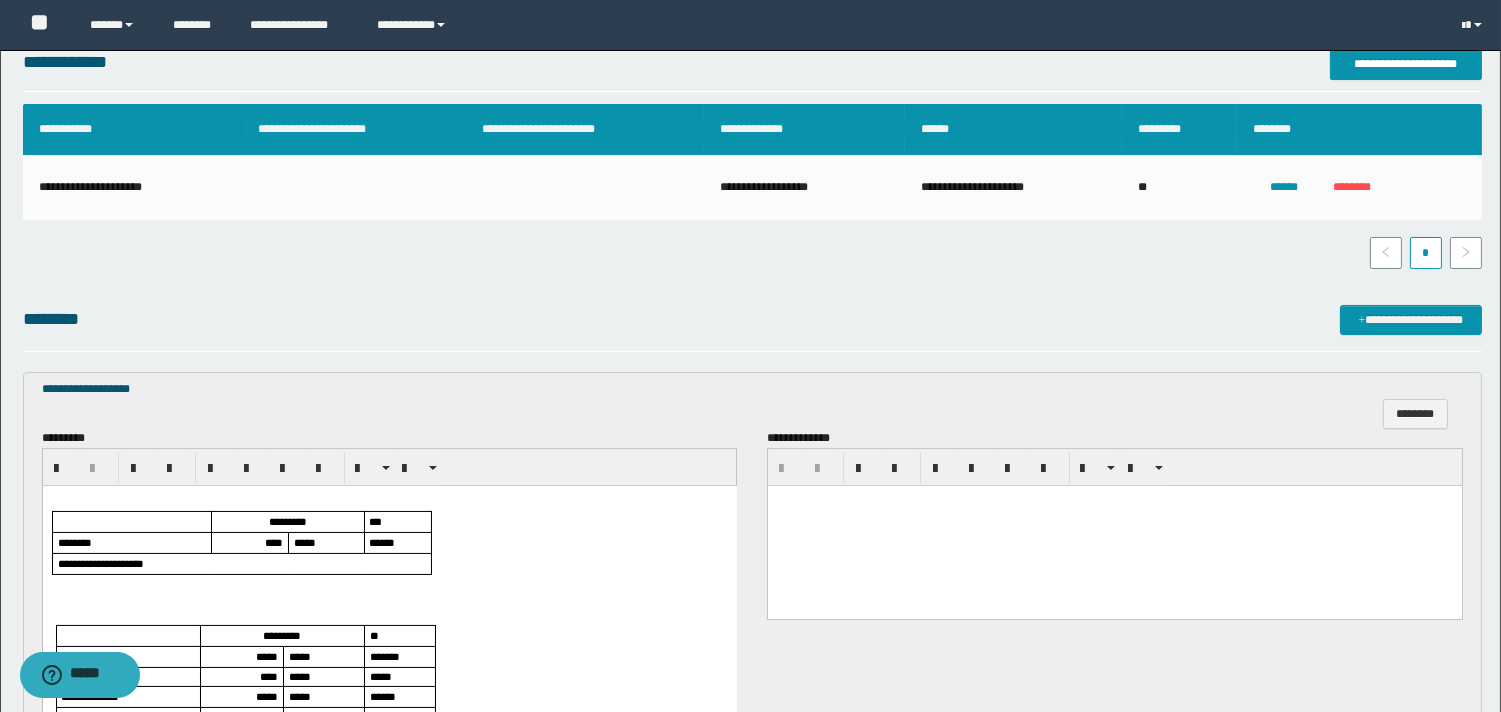 click on "****" at bounding box center (273, 542) 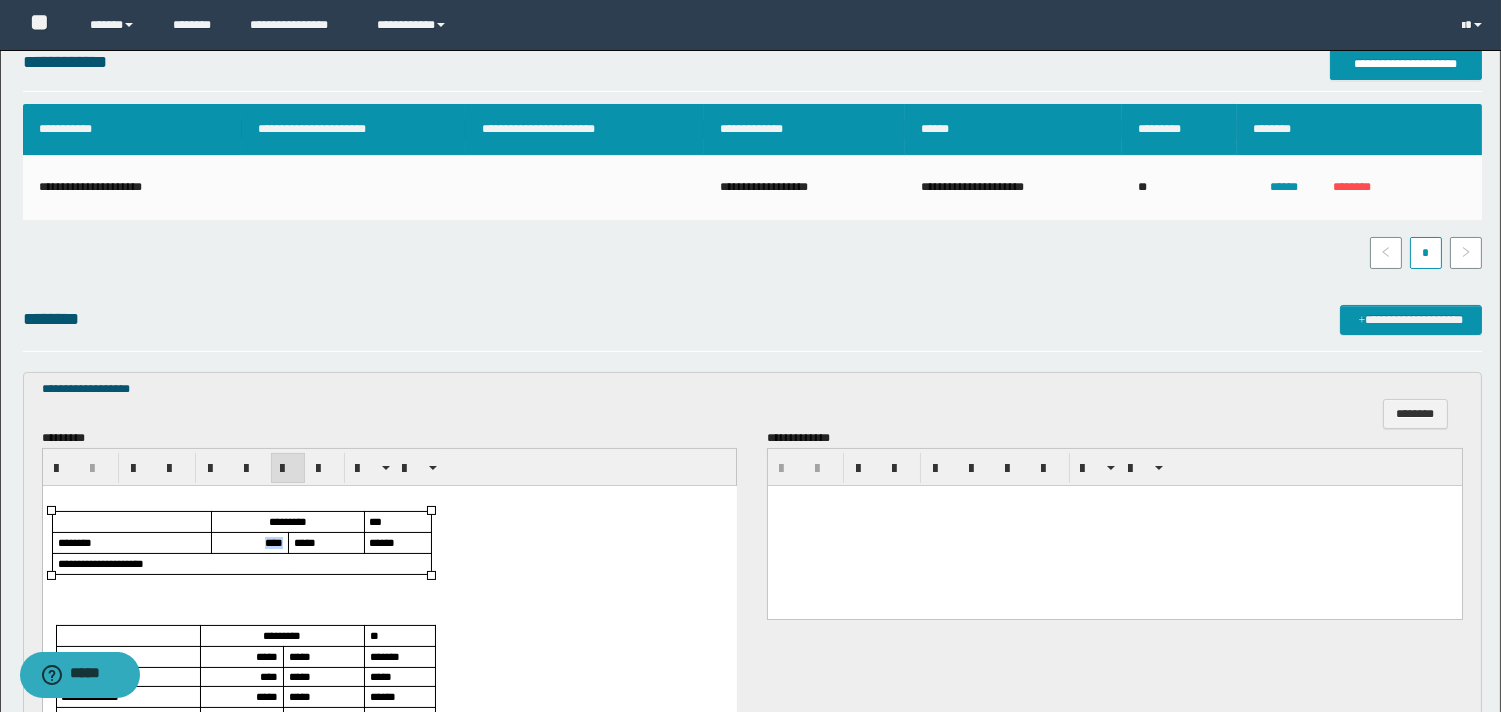 click on "****" at bounding box center (273, 542) 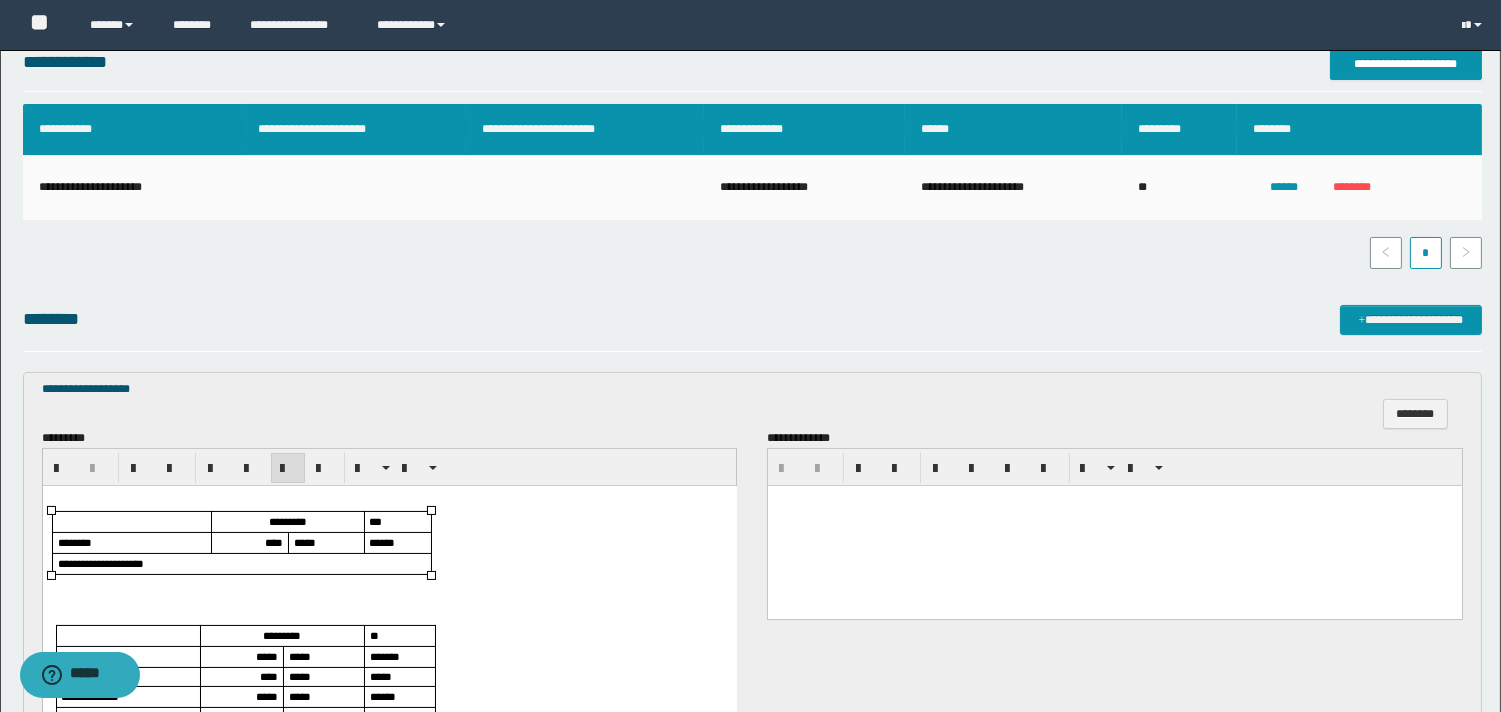 scroll, scrollTop: 555, scrollLeft: 0, axis: vertical 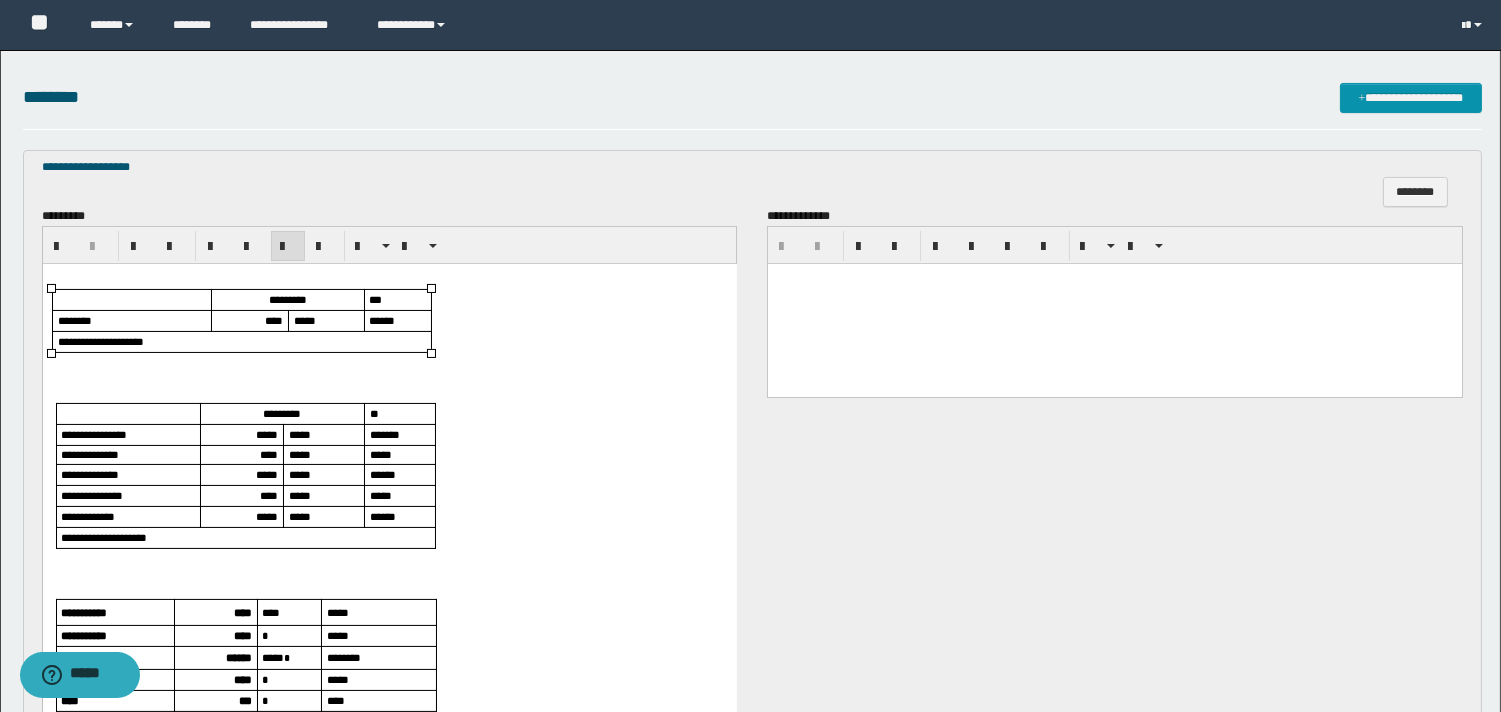 click on "*****" at bounding box center (264, 435) 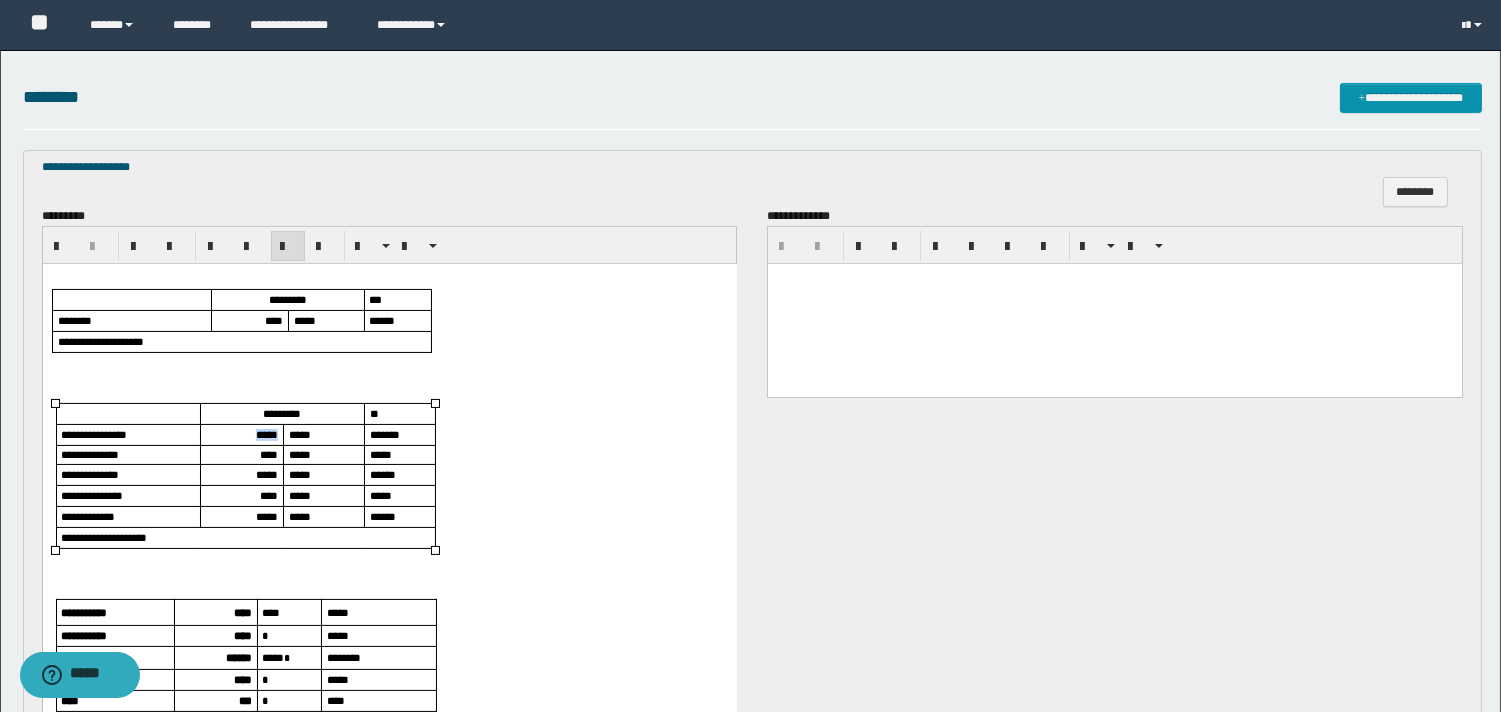 click on "*****" at bounding box center [264, 435] 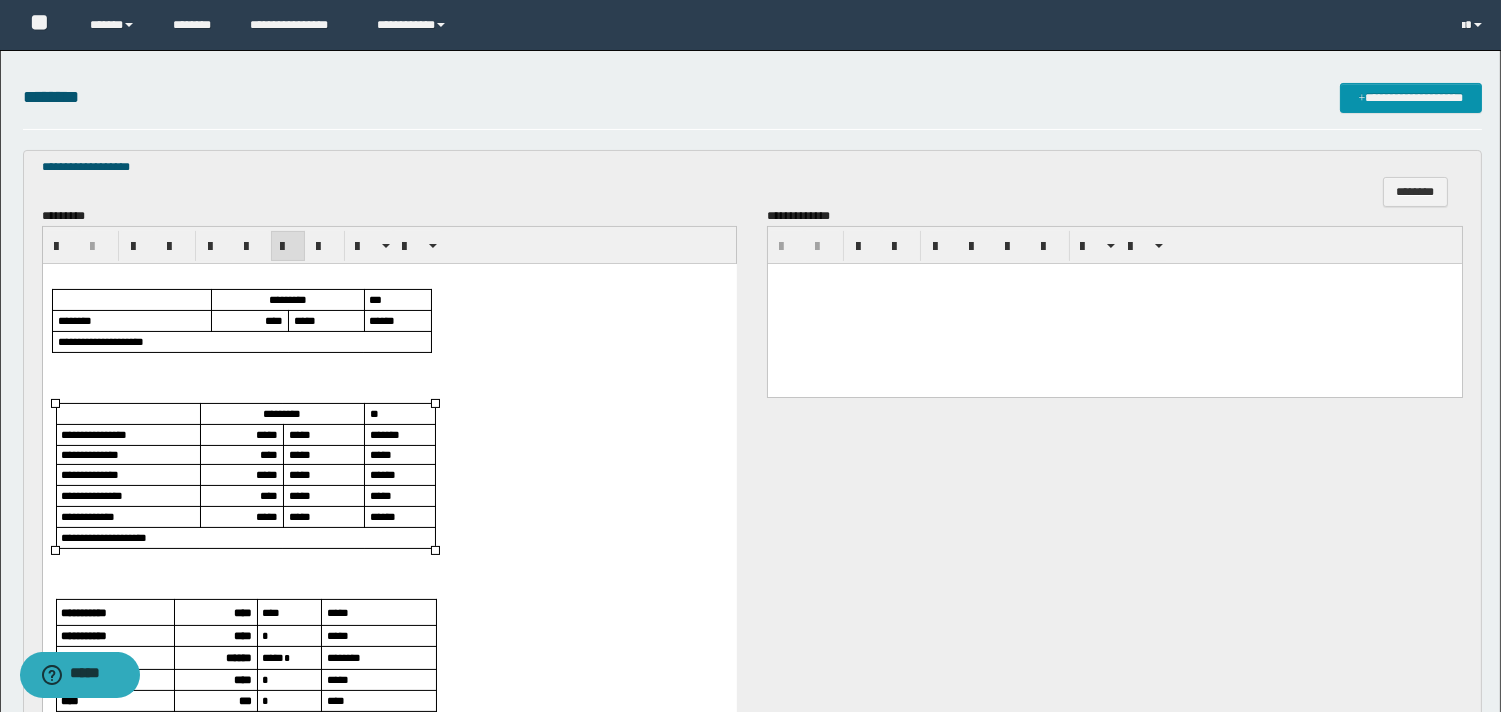 click on "****" at bounding box center [268, 454] 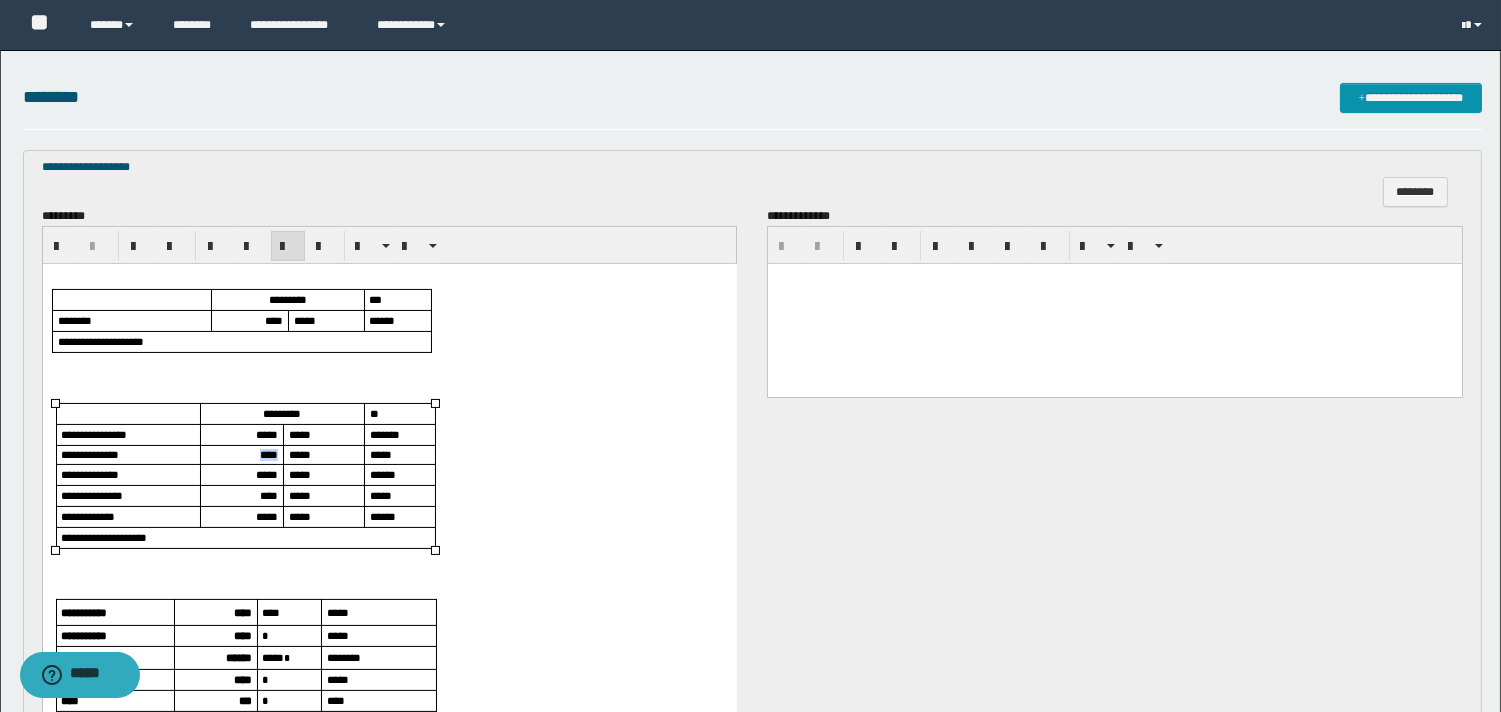 click on "****" at bounding box center (268, 454) 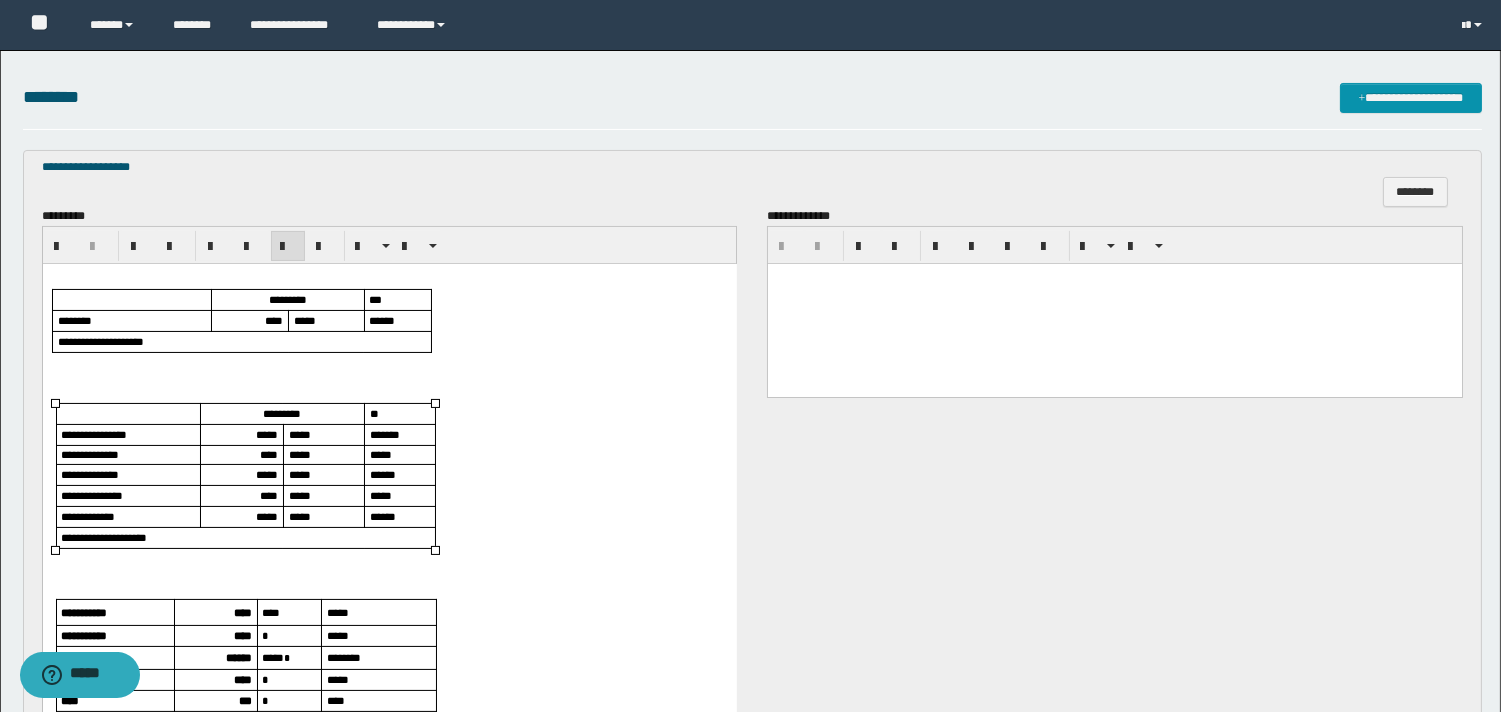 scroll, scrollTop: 666, scrollLeft: 0, axis: vertical 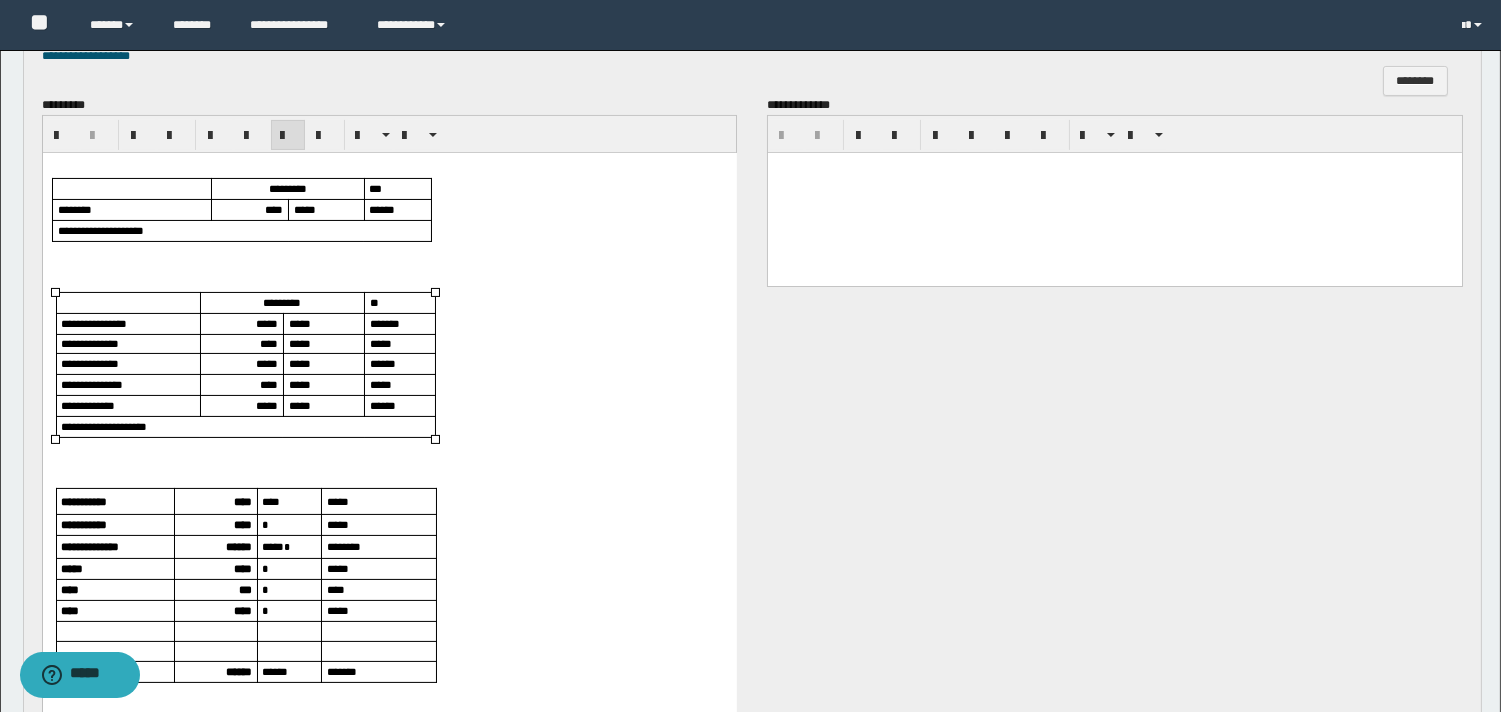 click on "*****" at bounding box center [266, 363] 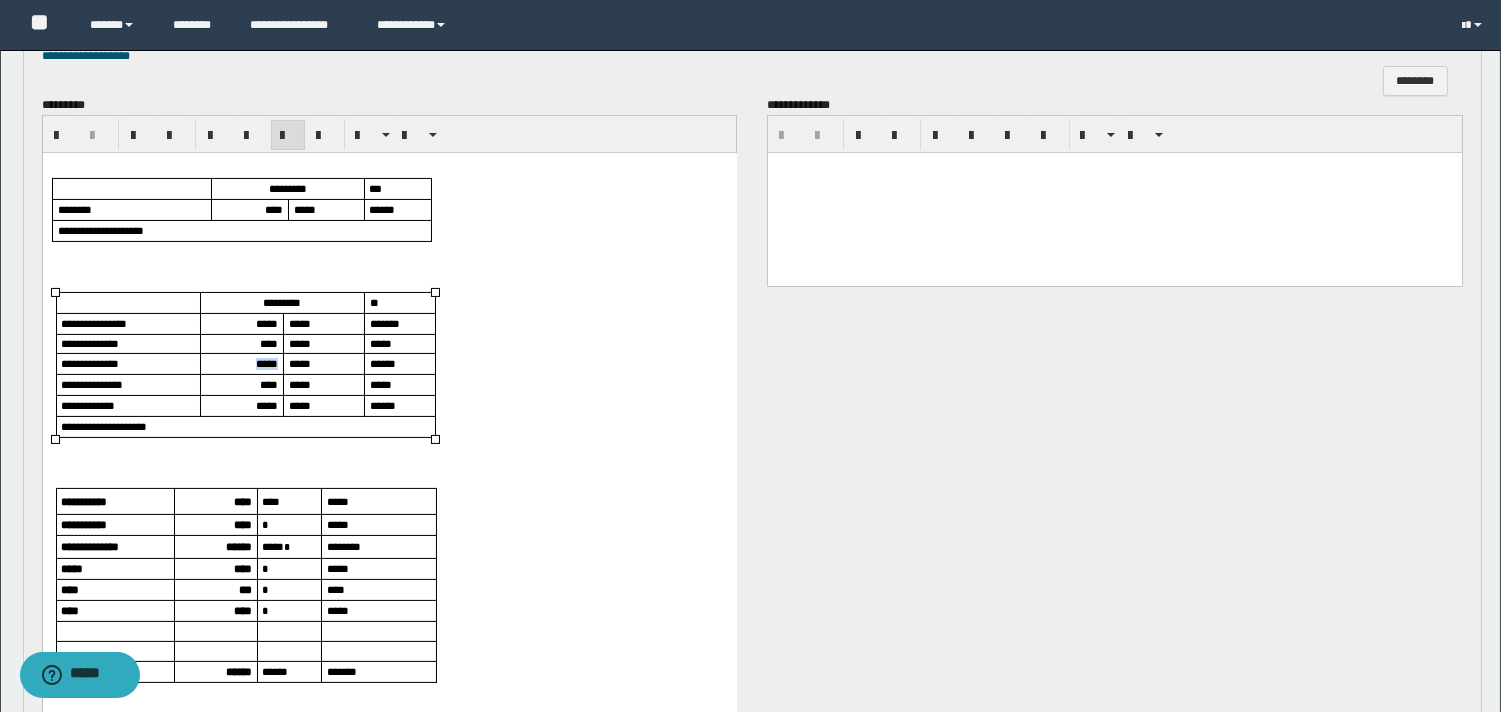 click on "*****" at bounding box center (266, 363) 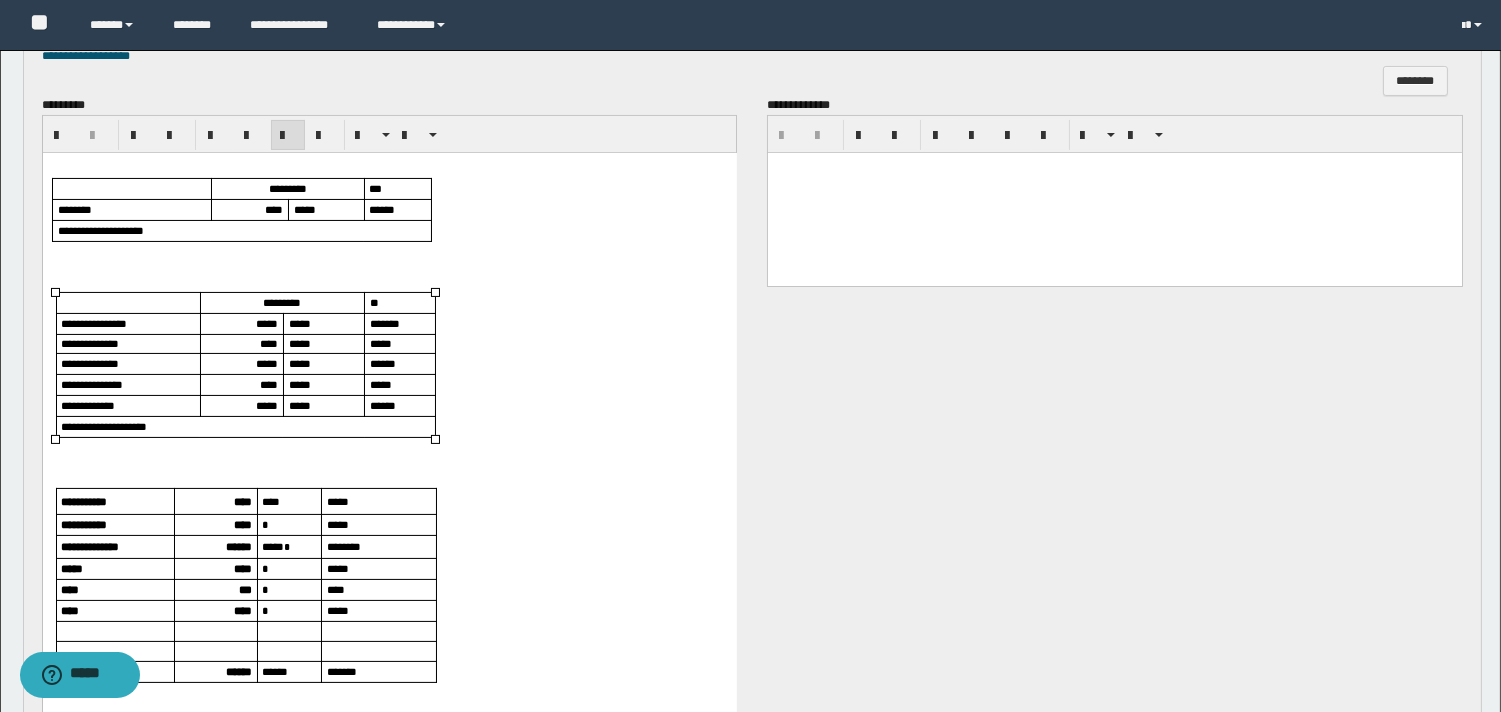 click on "****" at bounding box center (268, 384) 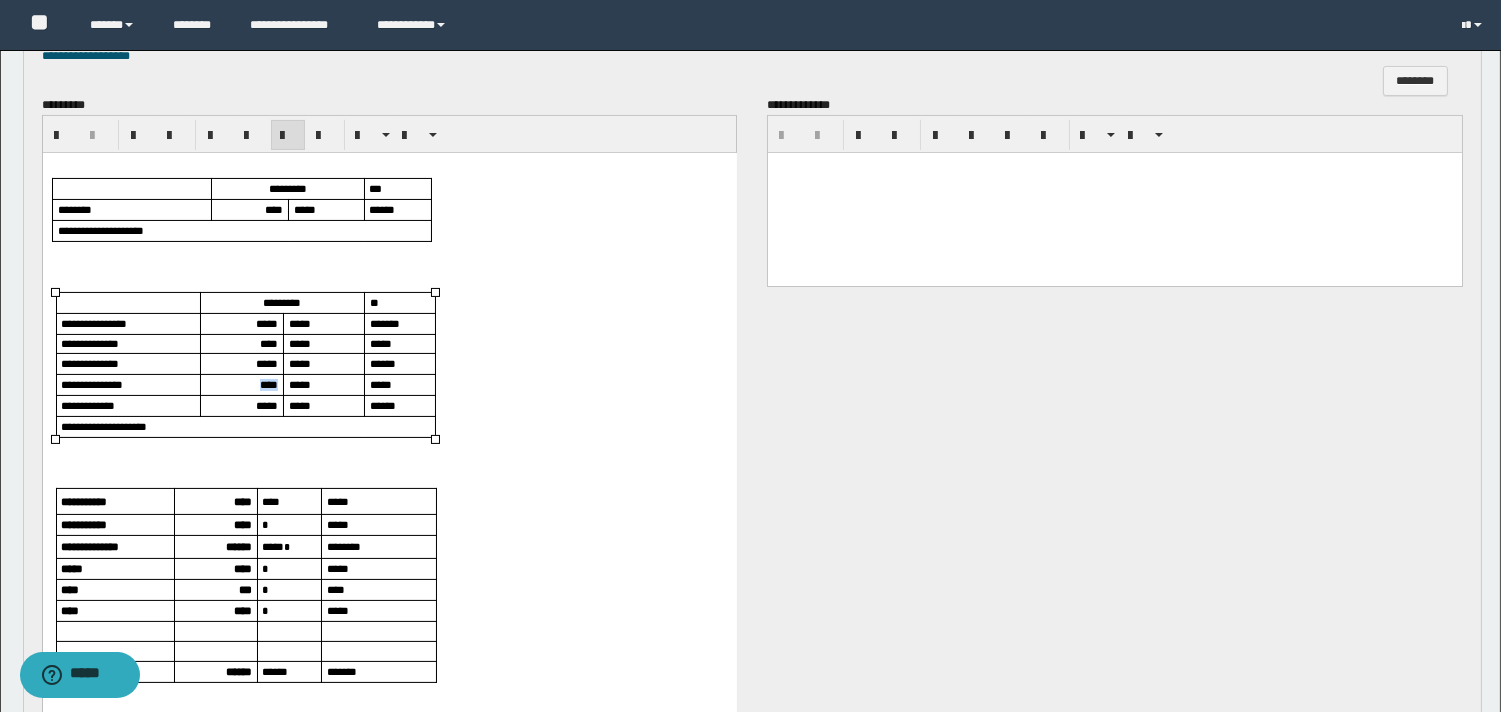 click on "****" at bounding box center [268, 384] 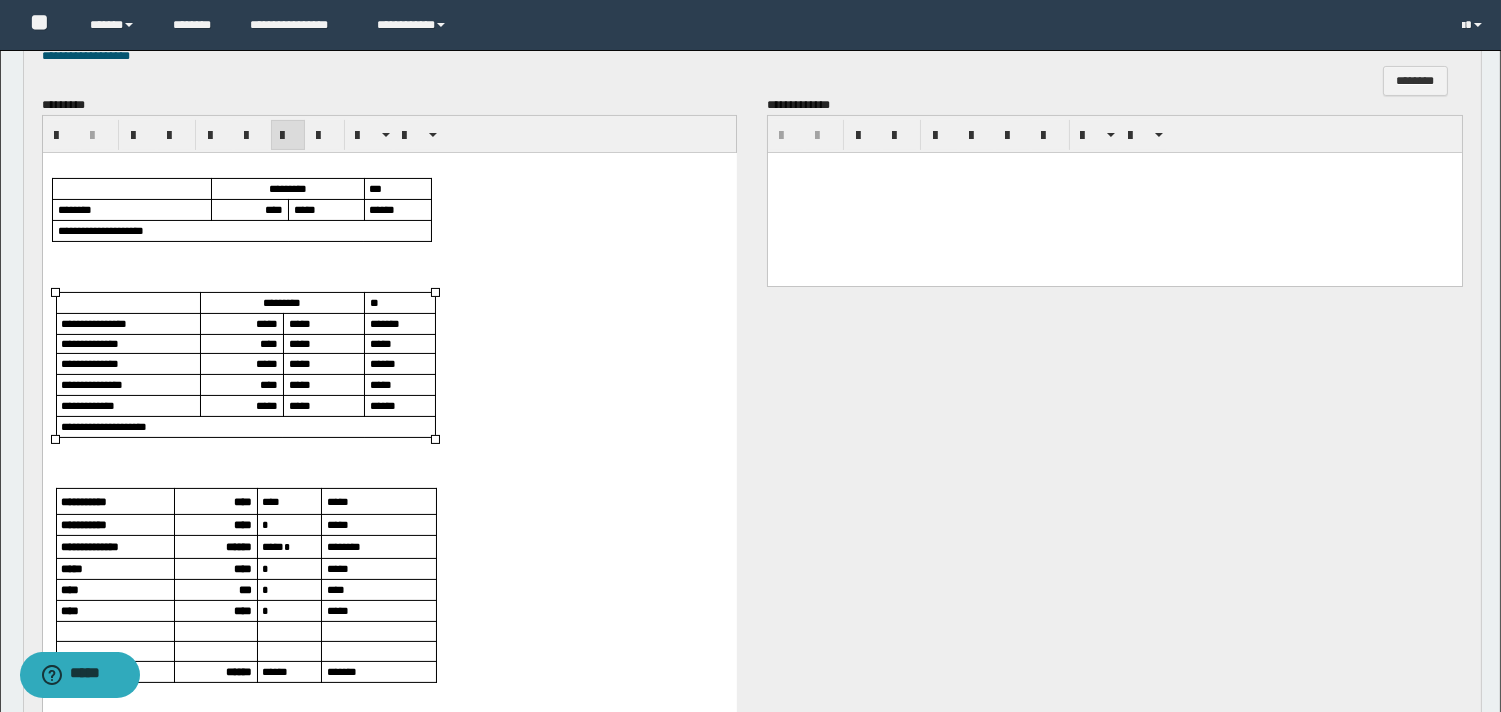 click on "*****" at bounding box center (266, 405) 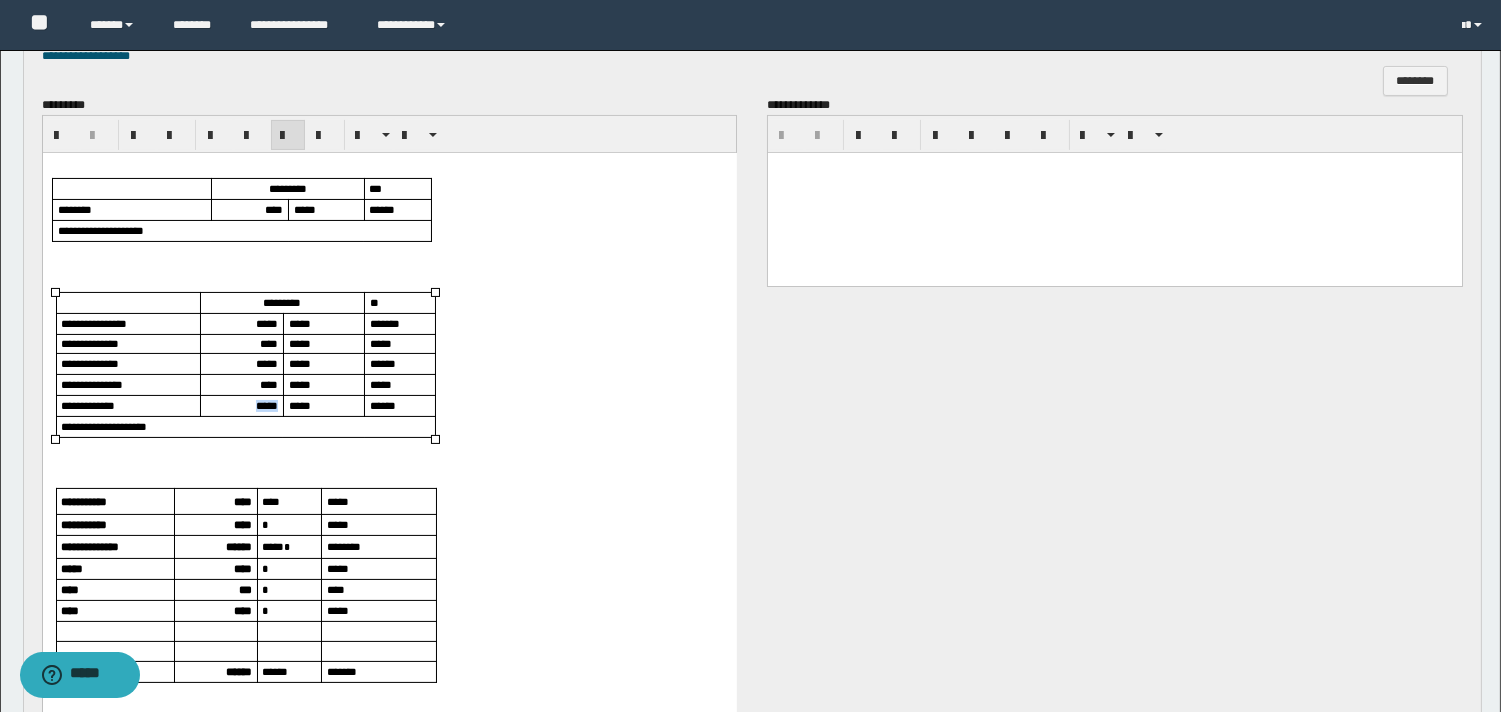 click on "*****" at bounding box center [266, 405] 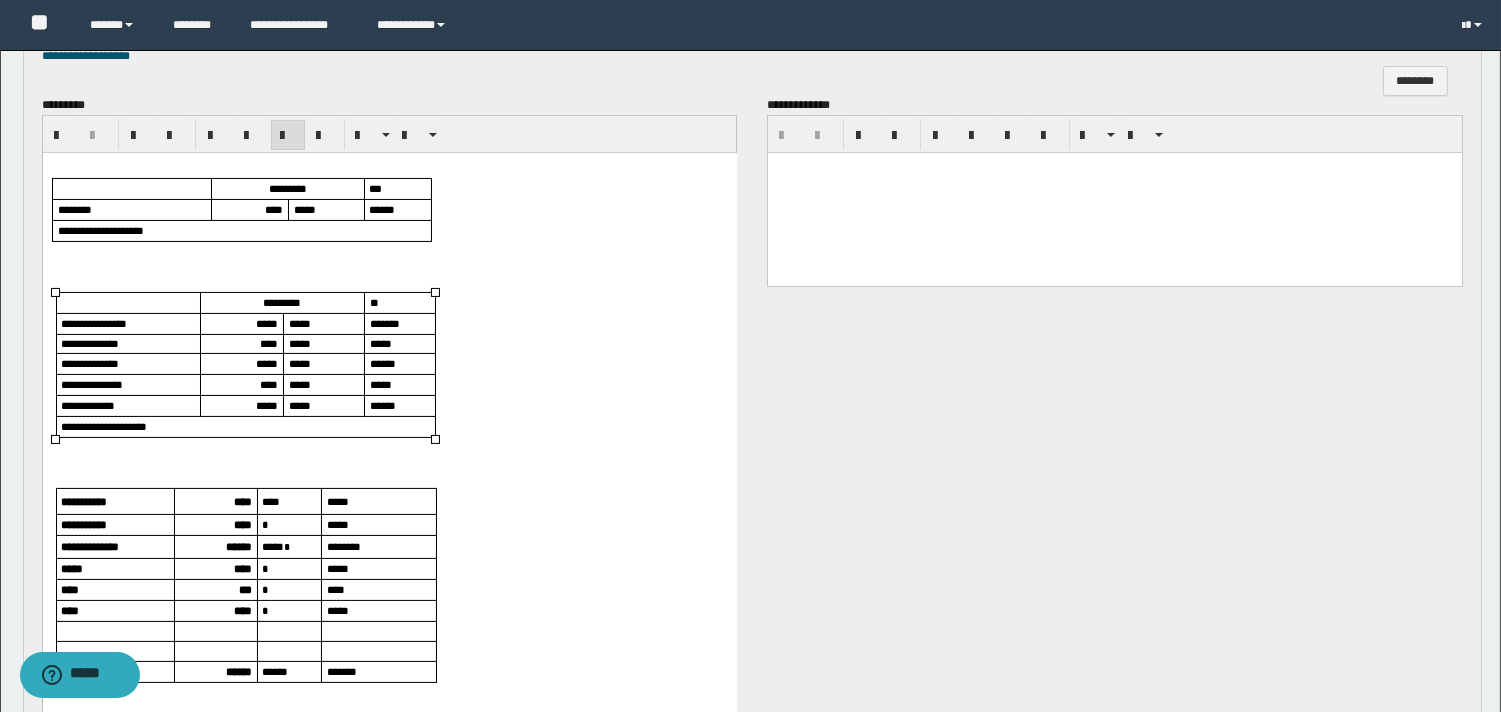 scroll, scrollTop: 777, scrollLeft: 0, axis: vertical 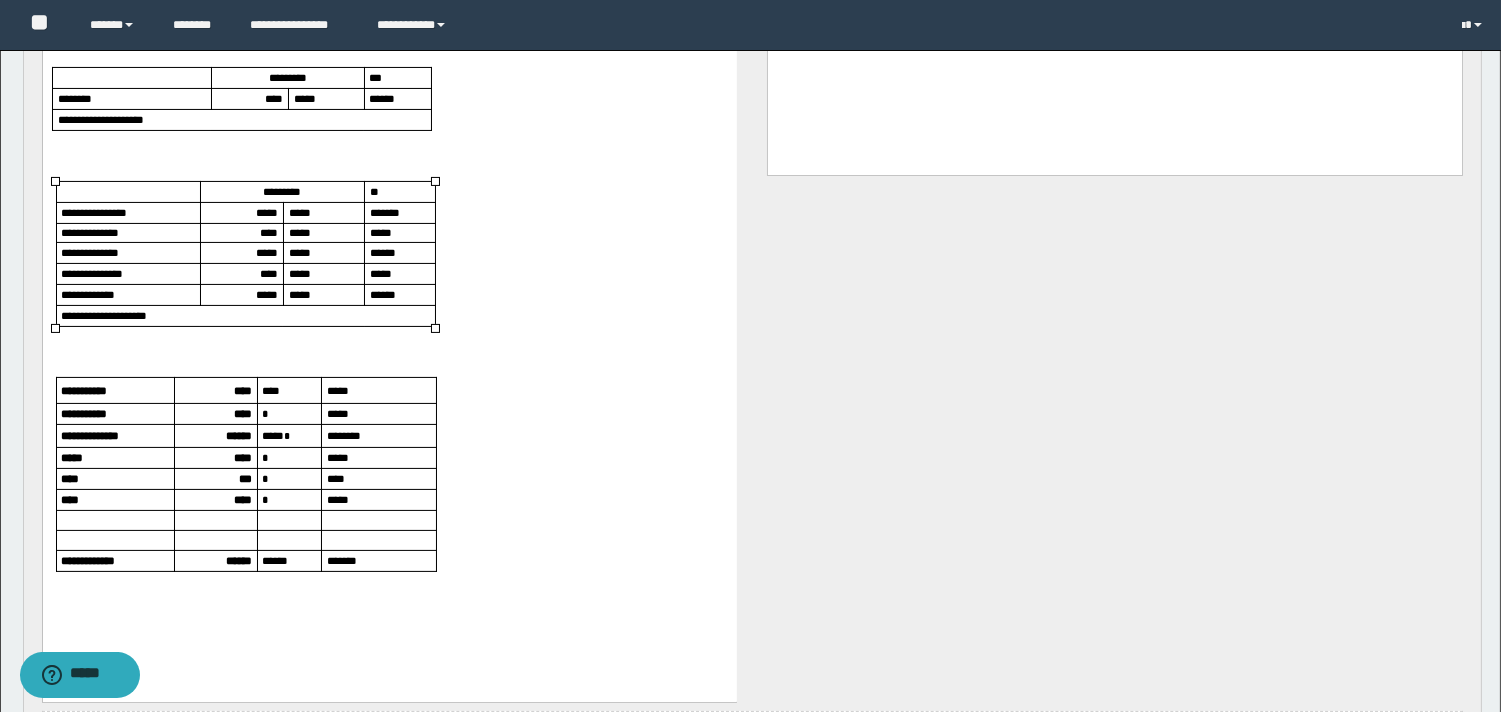 click on "****" at bounding box center [242, 390] 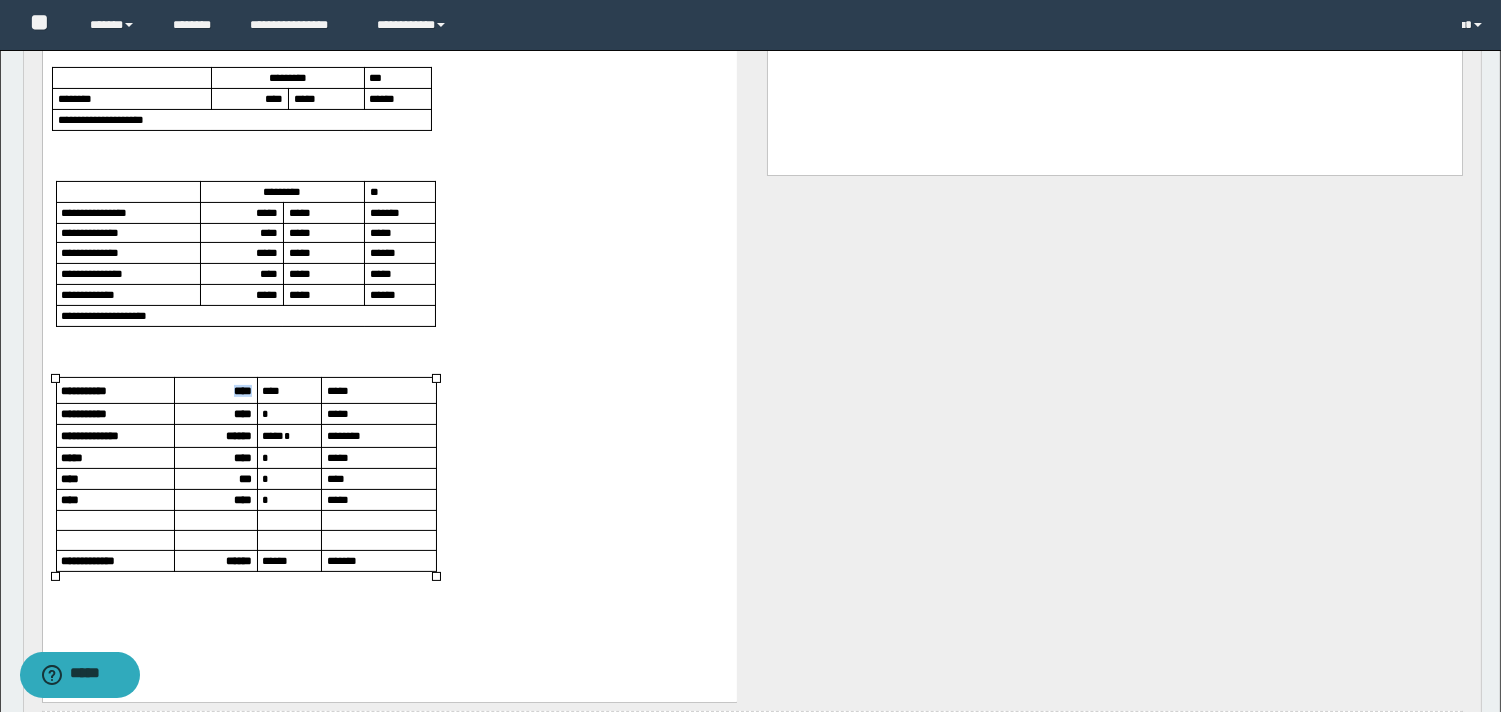 click on "****" at bounding box center (242, 390) 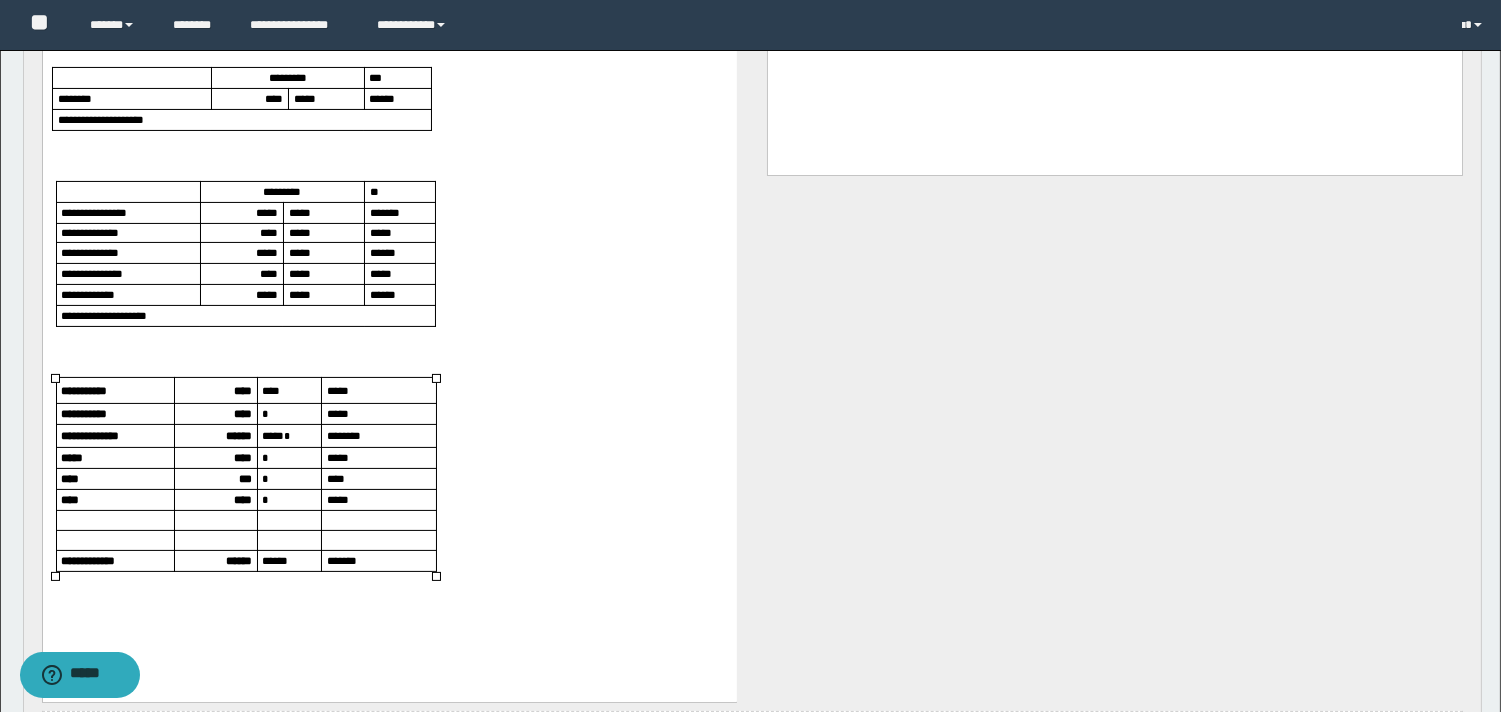 click on "****" at bounding box center [242, 413] 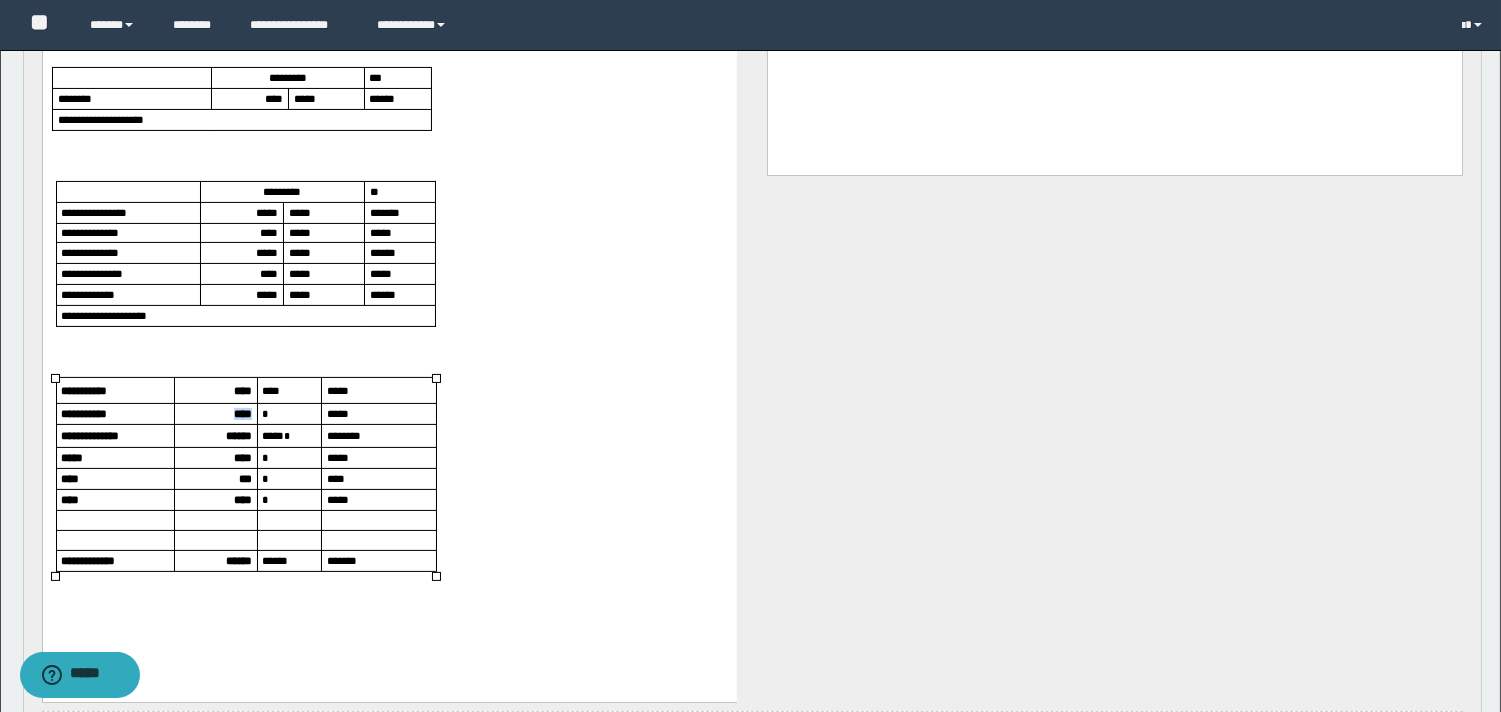 click on "****" at bounding box center (242, 413) 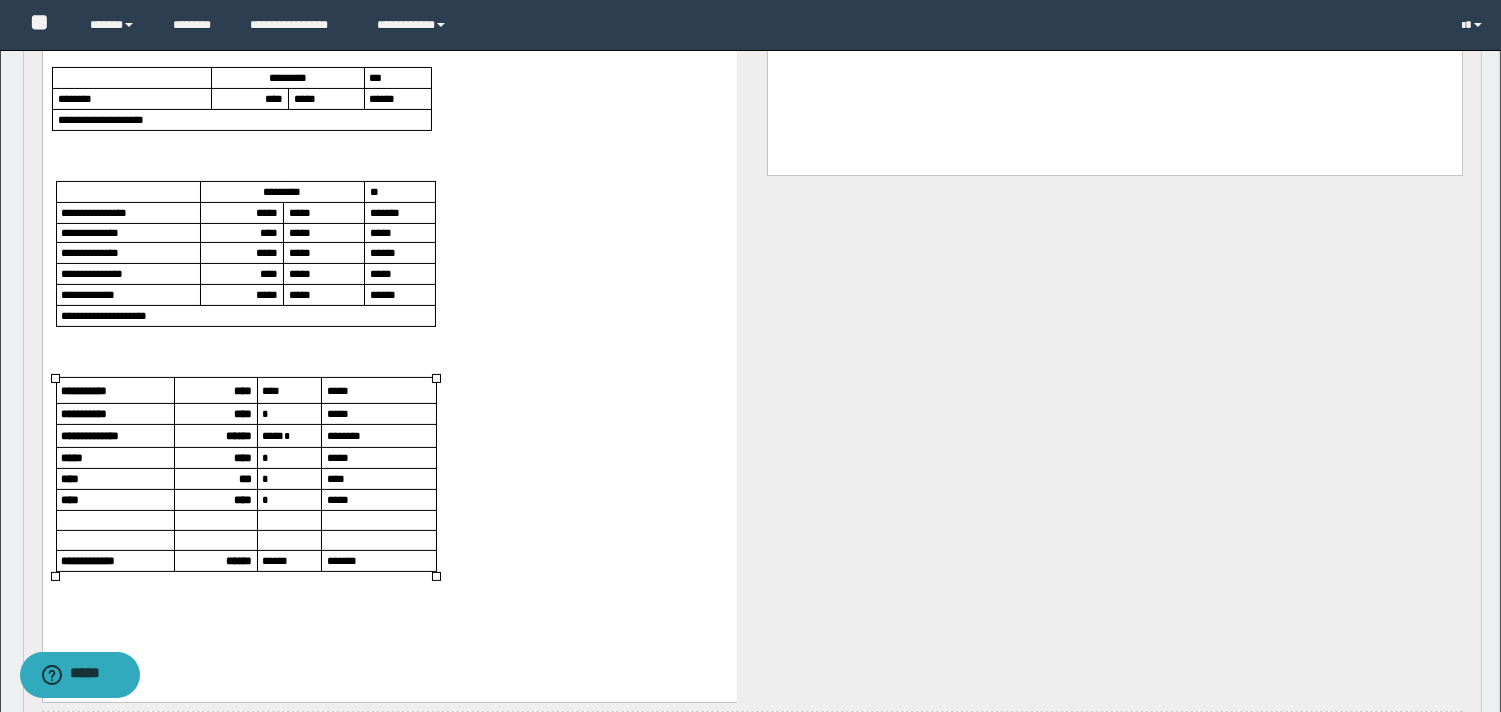 click on "******" at bounding box center (214, 436) 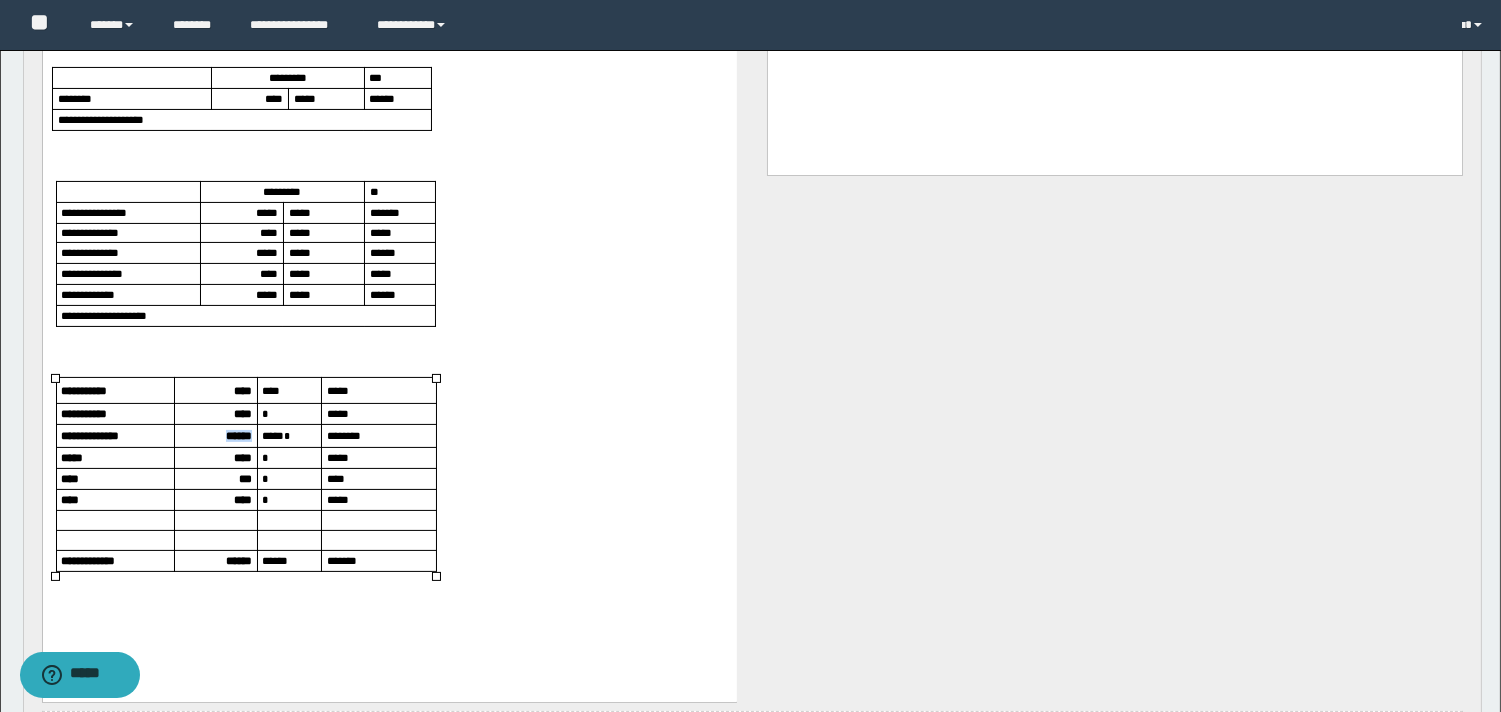 click on "******" at bounding box center [214, 436] 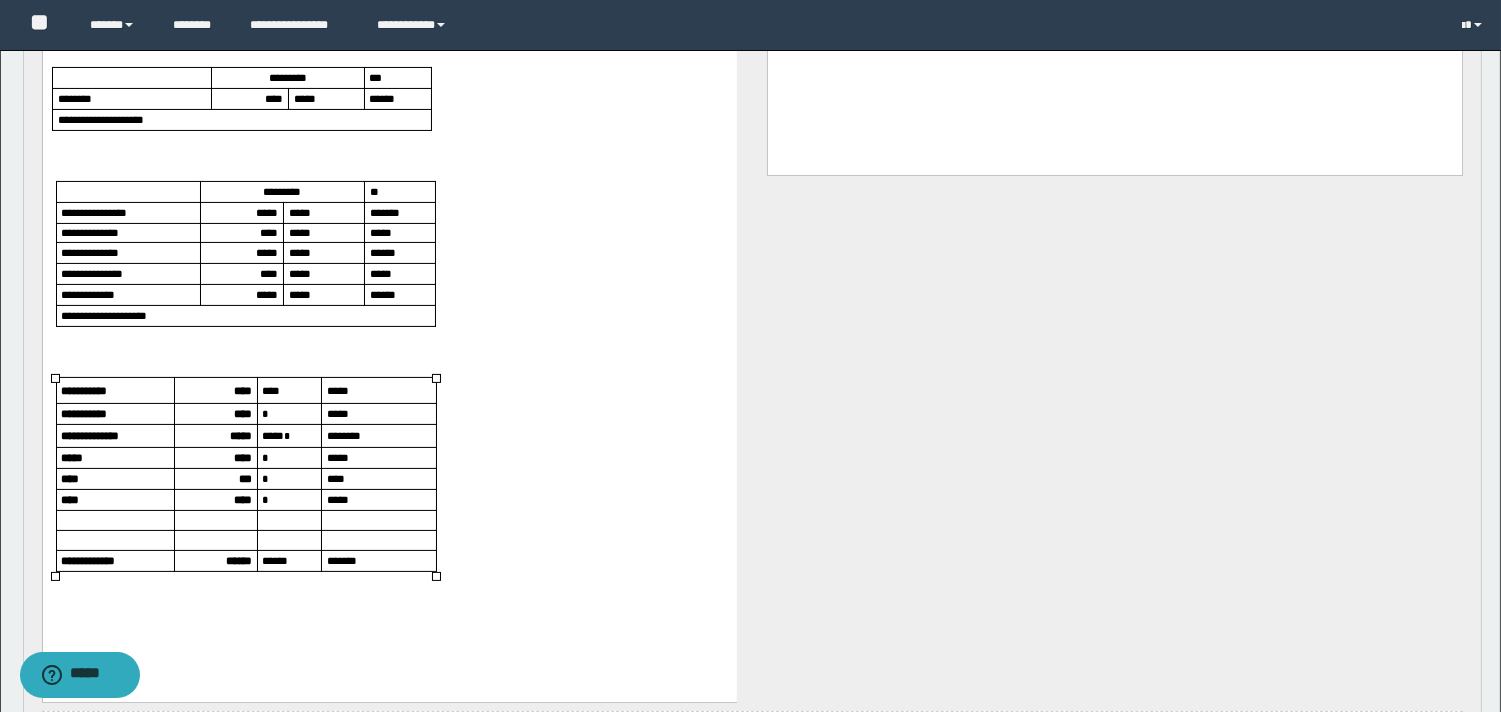 click on "****" at bounding box center (242, 457) 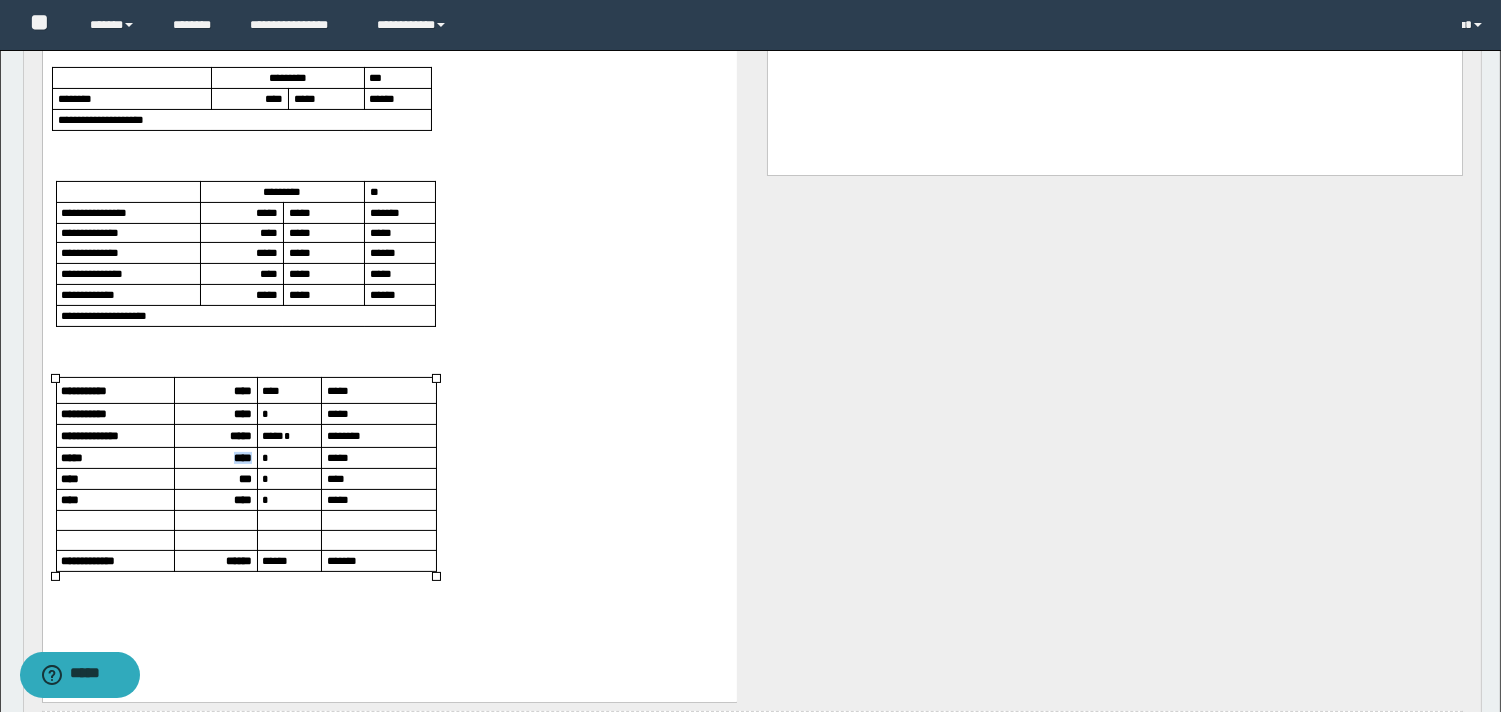 click on "****" at bounding box center (242, 457) 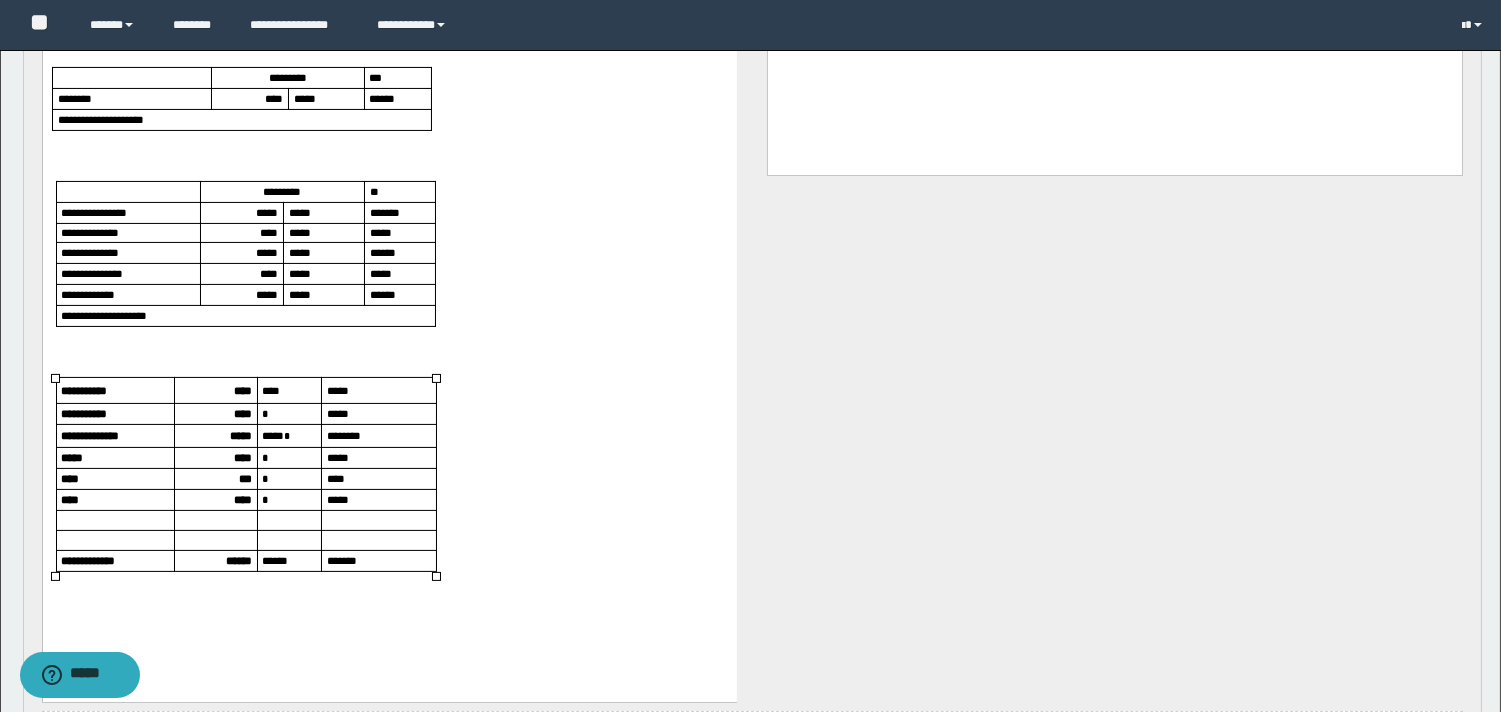 click on "***" at bounding box center [244, 478] 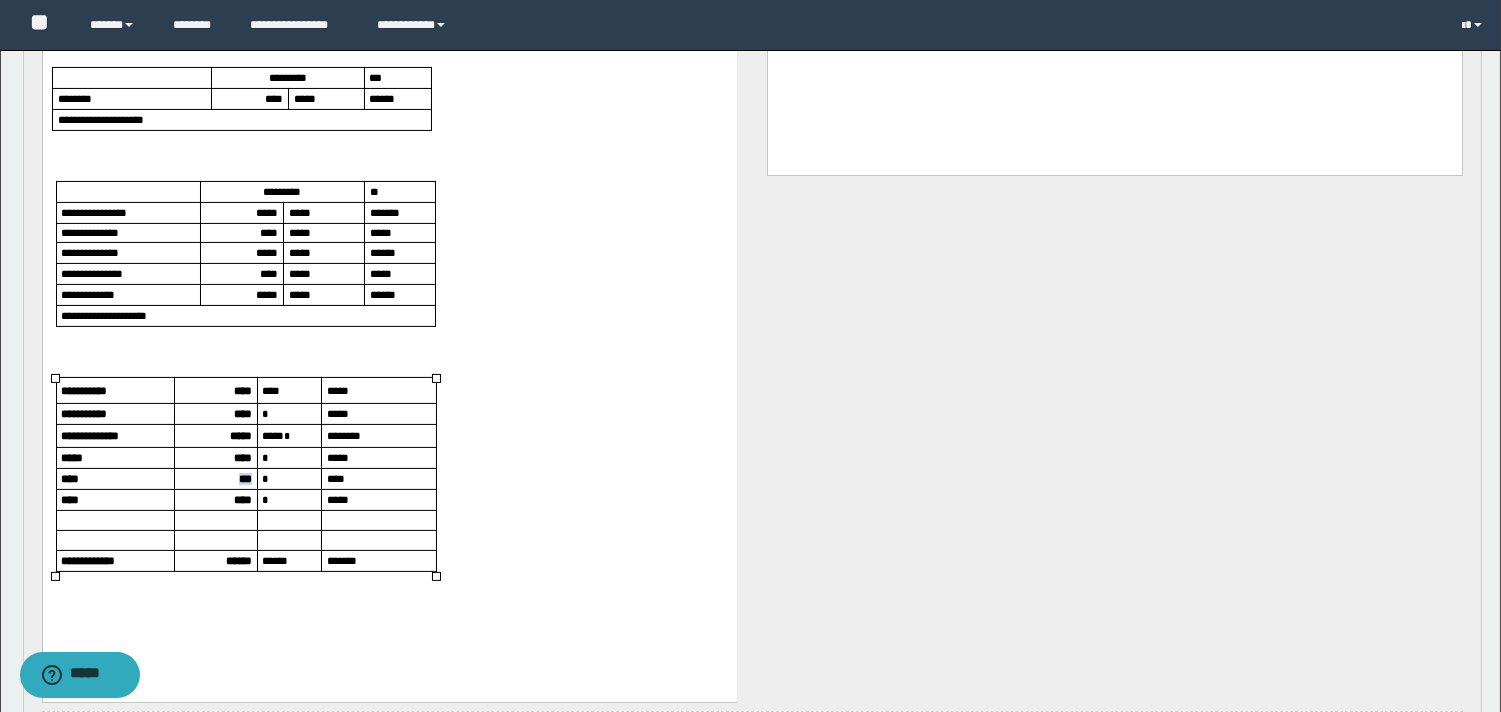 click on "***" at bounding box center (244, 478) 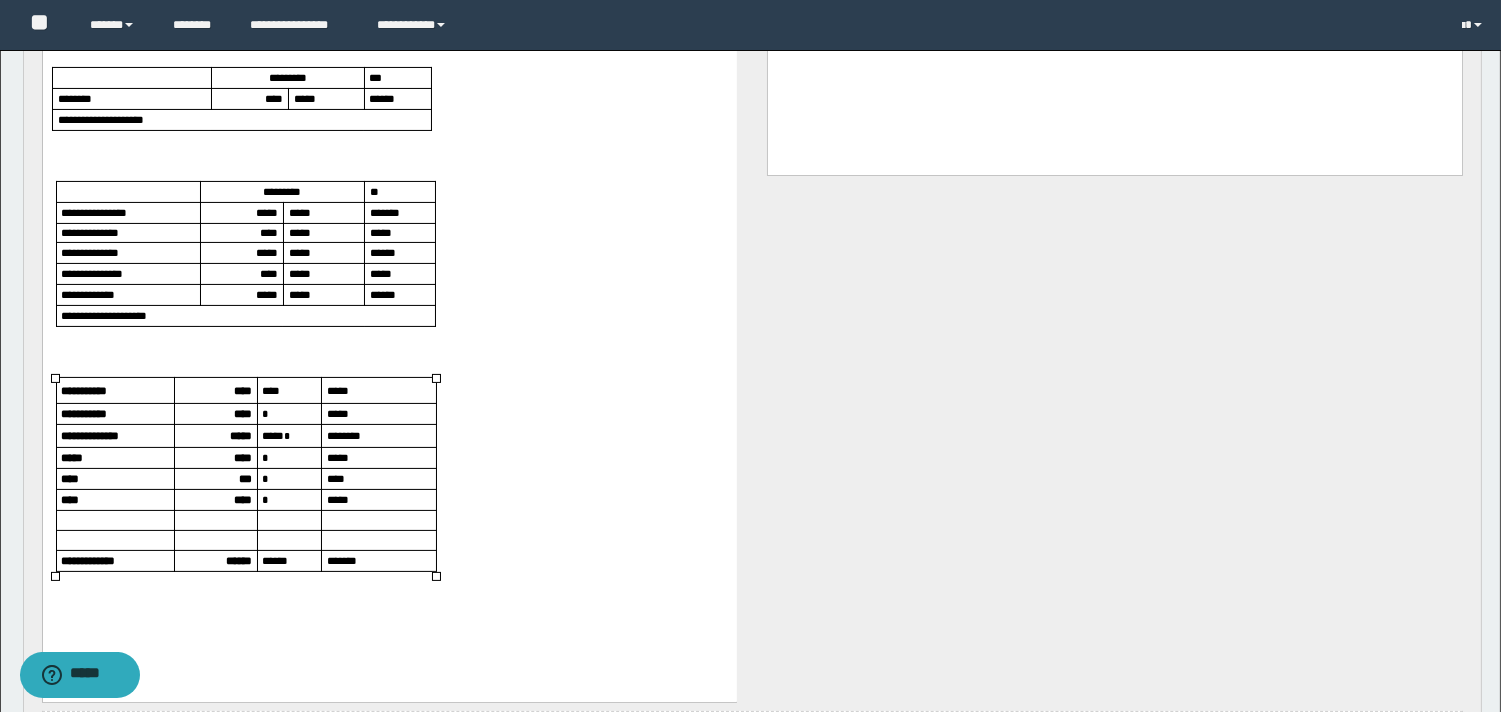 click on "****" at bounding box center (242, 499) 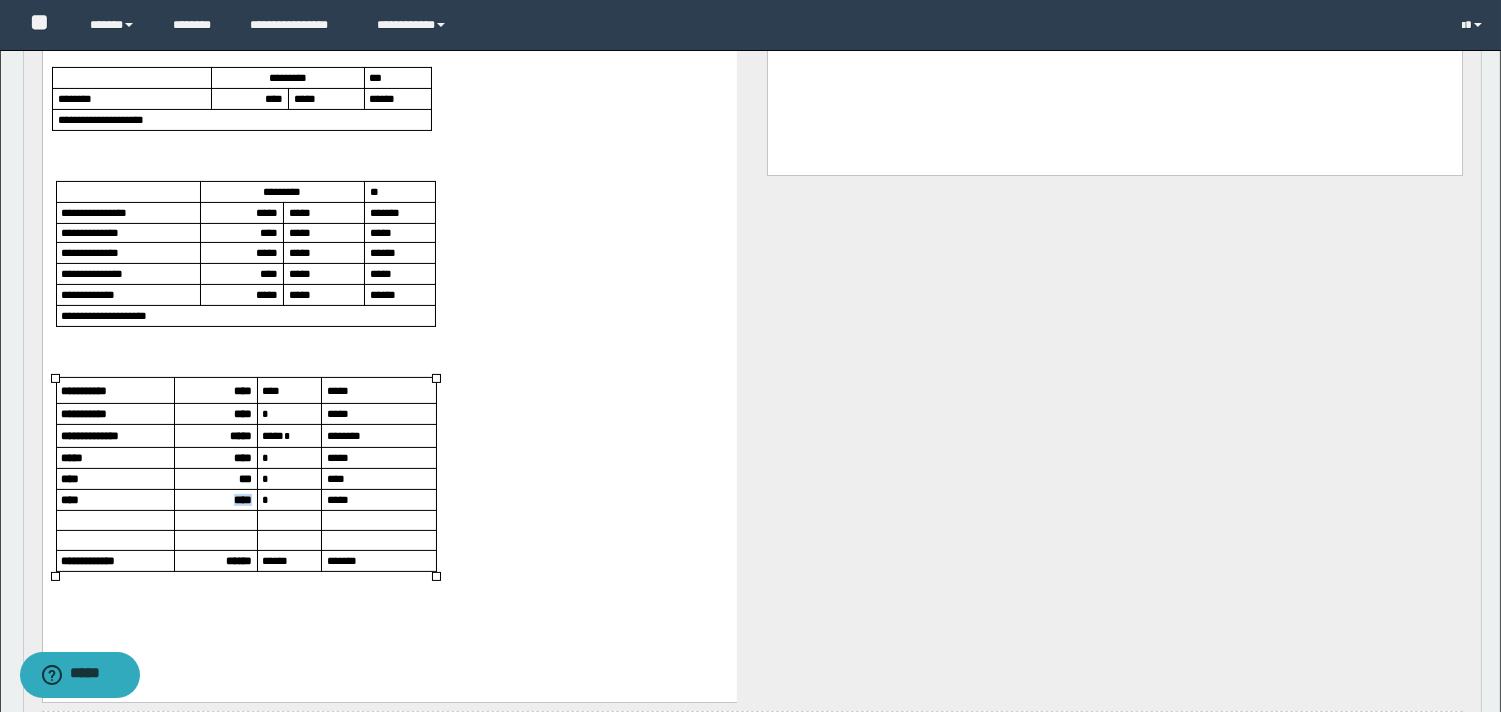 click on "****" at bounding box center [242, 499] 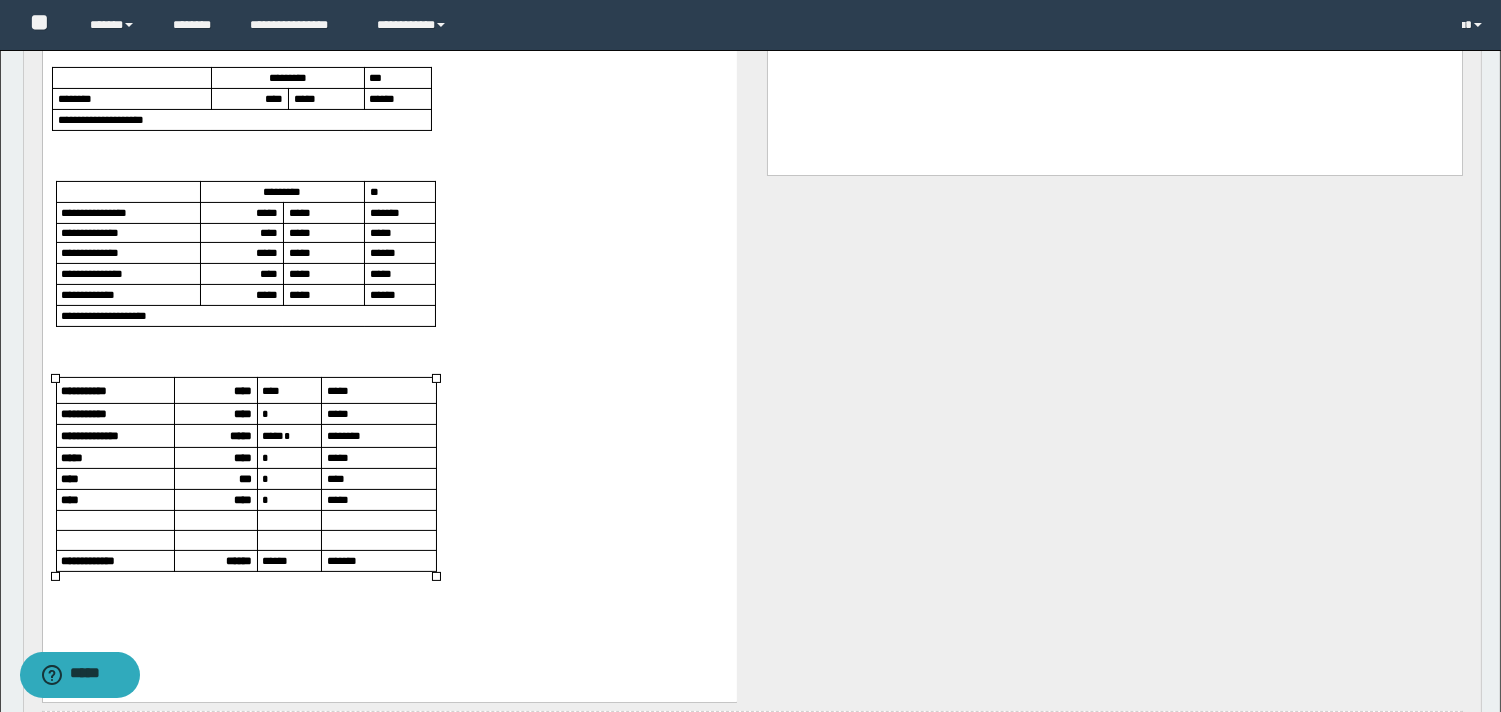 click on "******" at bounding box center [238, 560] 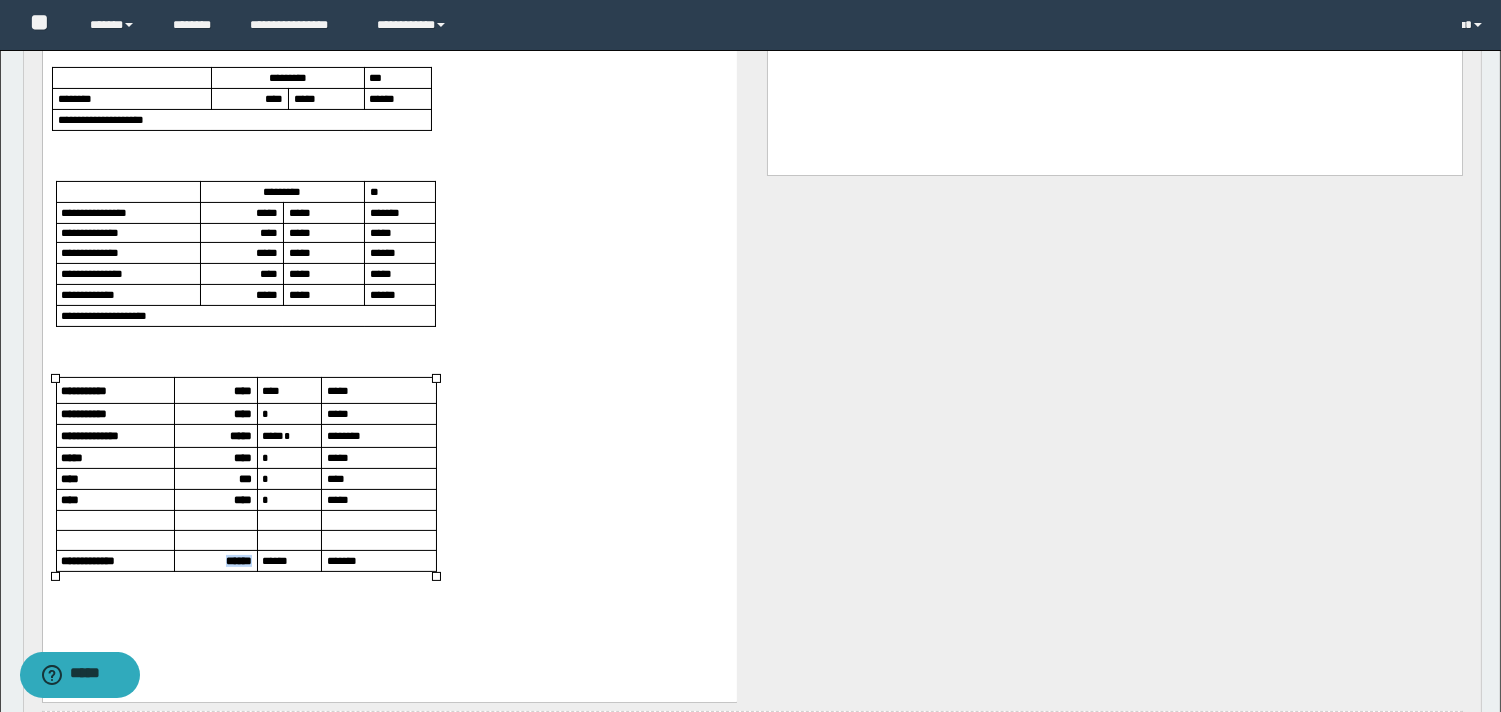 click on "******" at bounding box center [238, 560] 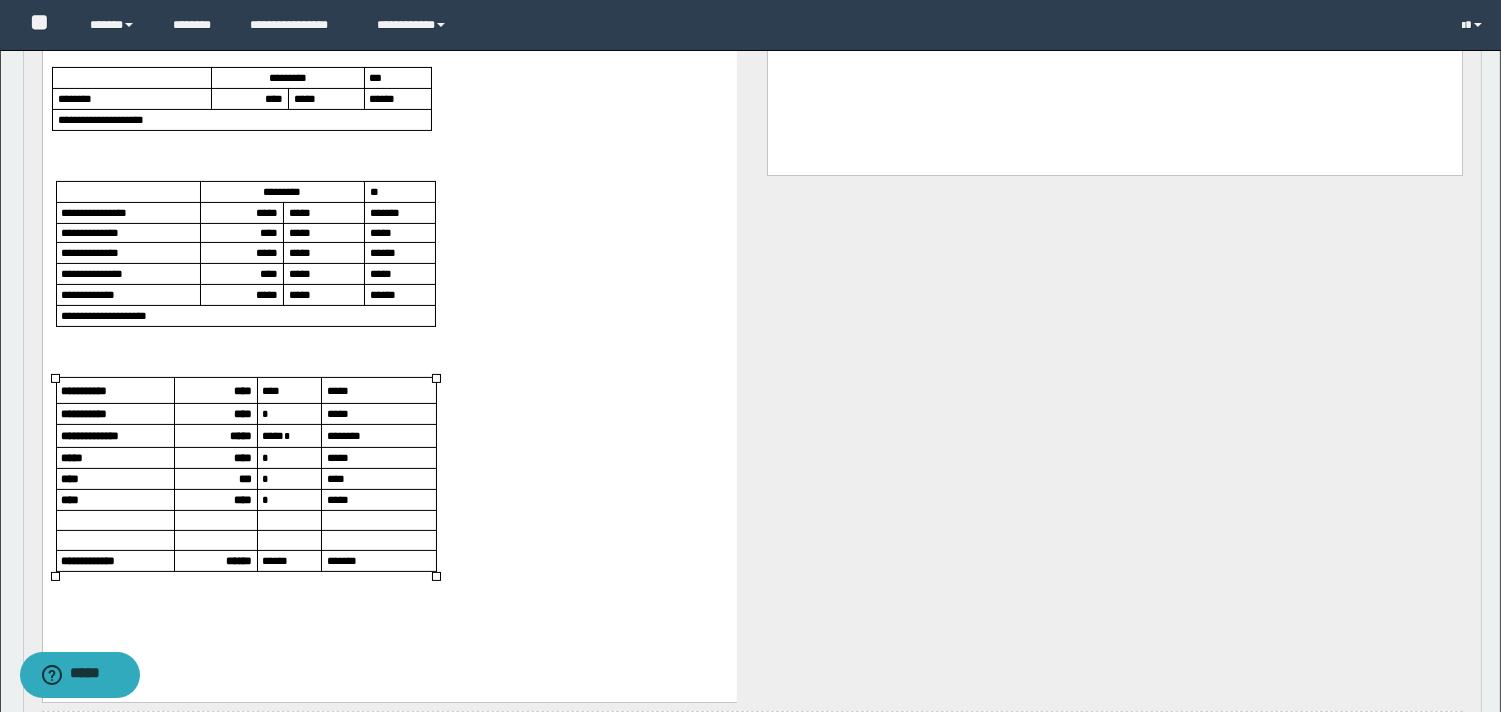 scroll, scrollTop: 555, scrollLeft: 0, axis: vertical 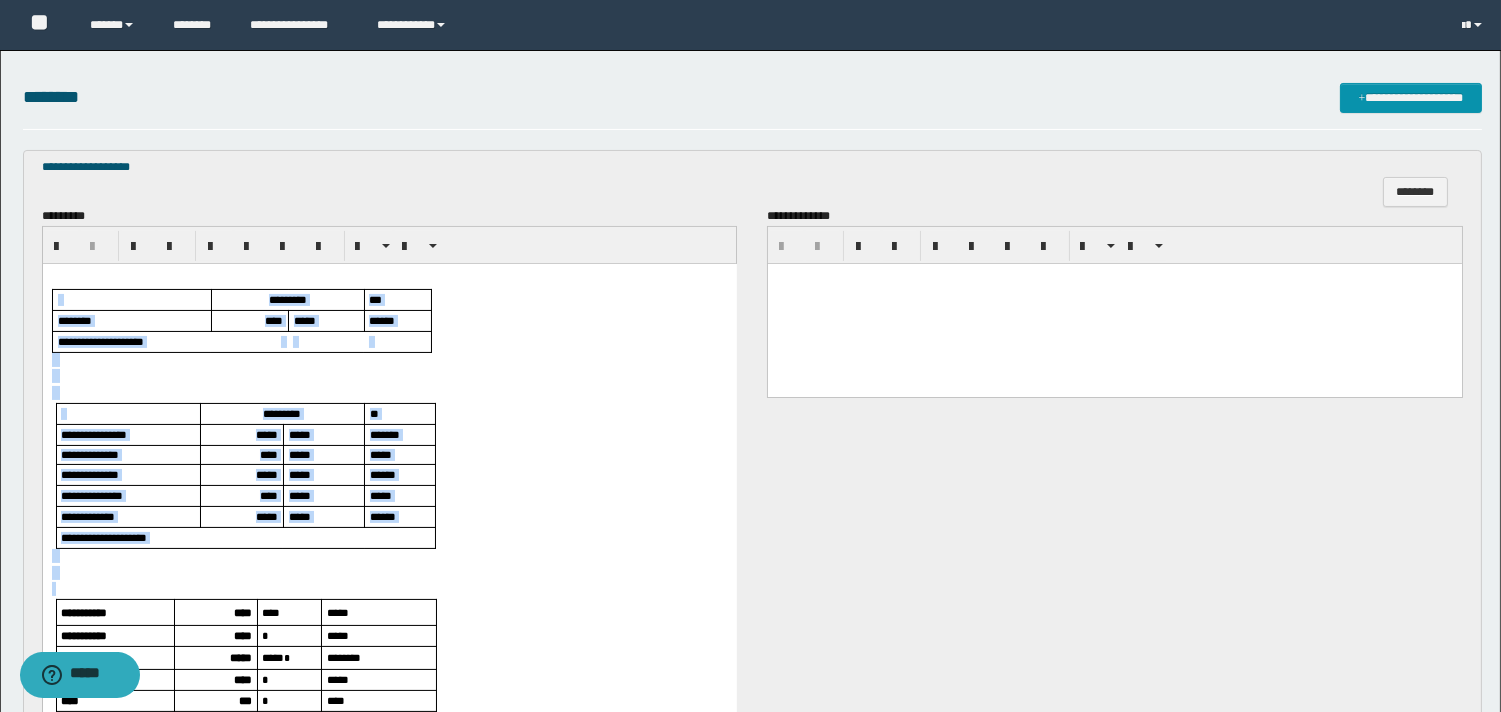 drag, startPoint x: 85, startPoint y: 279, endPoint x: 199, endPoint y: 588, distance: 329.35846 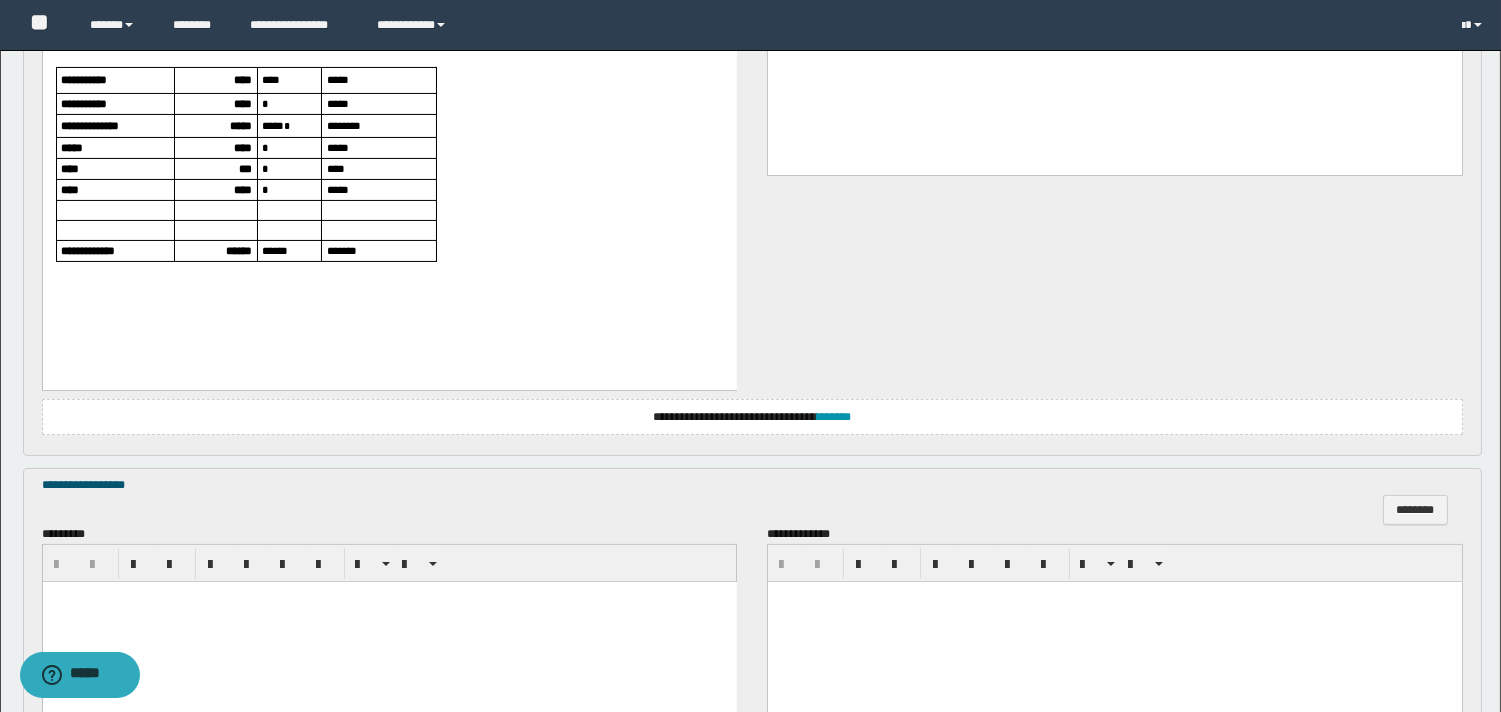 scroll, scrollTop: 888, scrollLeft: 0, axis: vertical 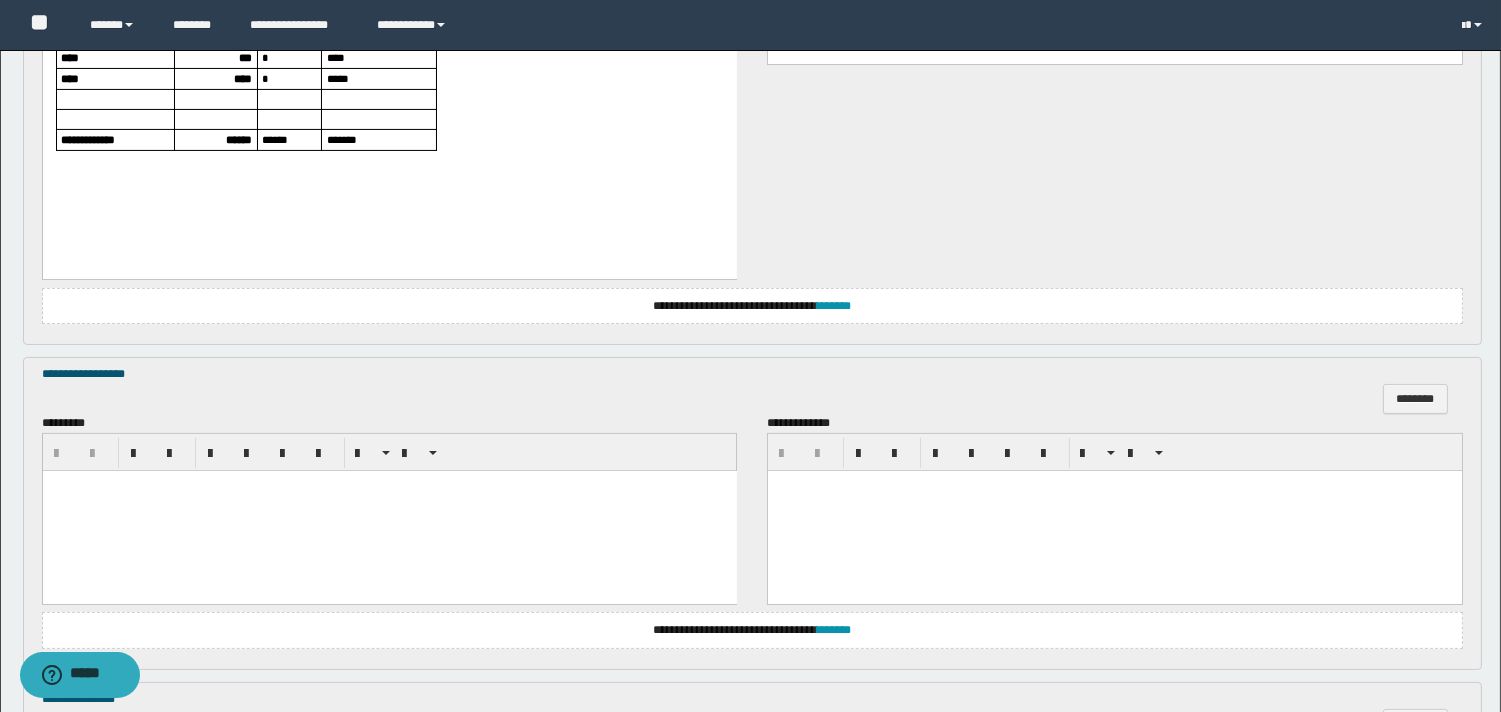 click at bounding box center [389, 485] 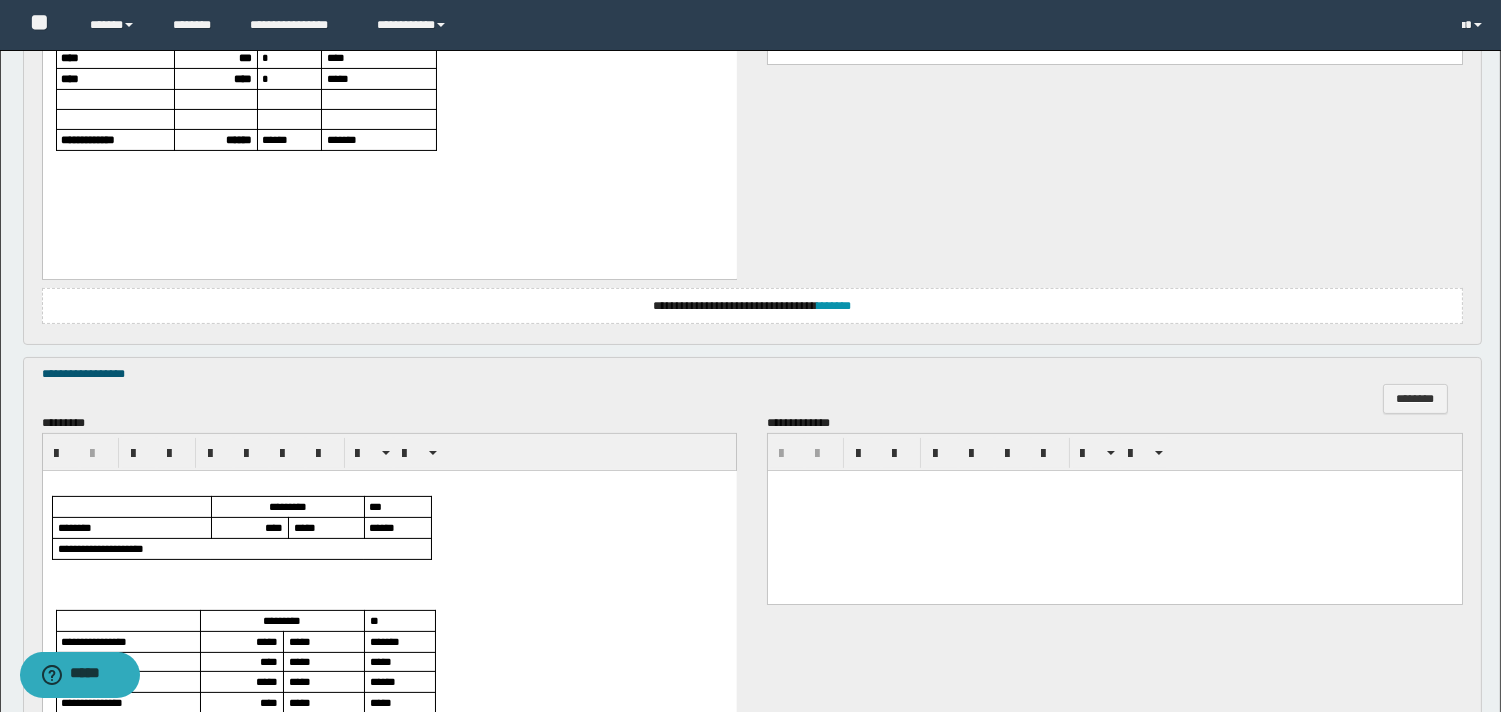 scroll, scrollTop: 1222, scrollLeft: 0, axis: vertical 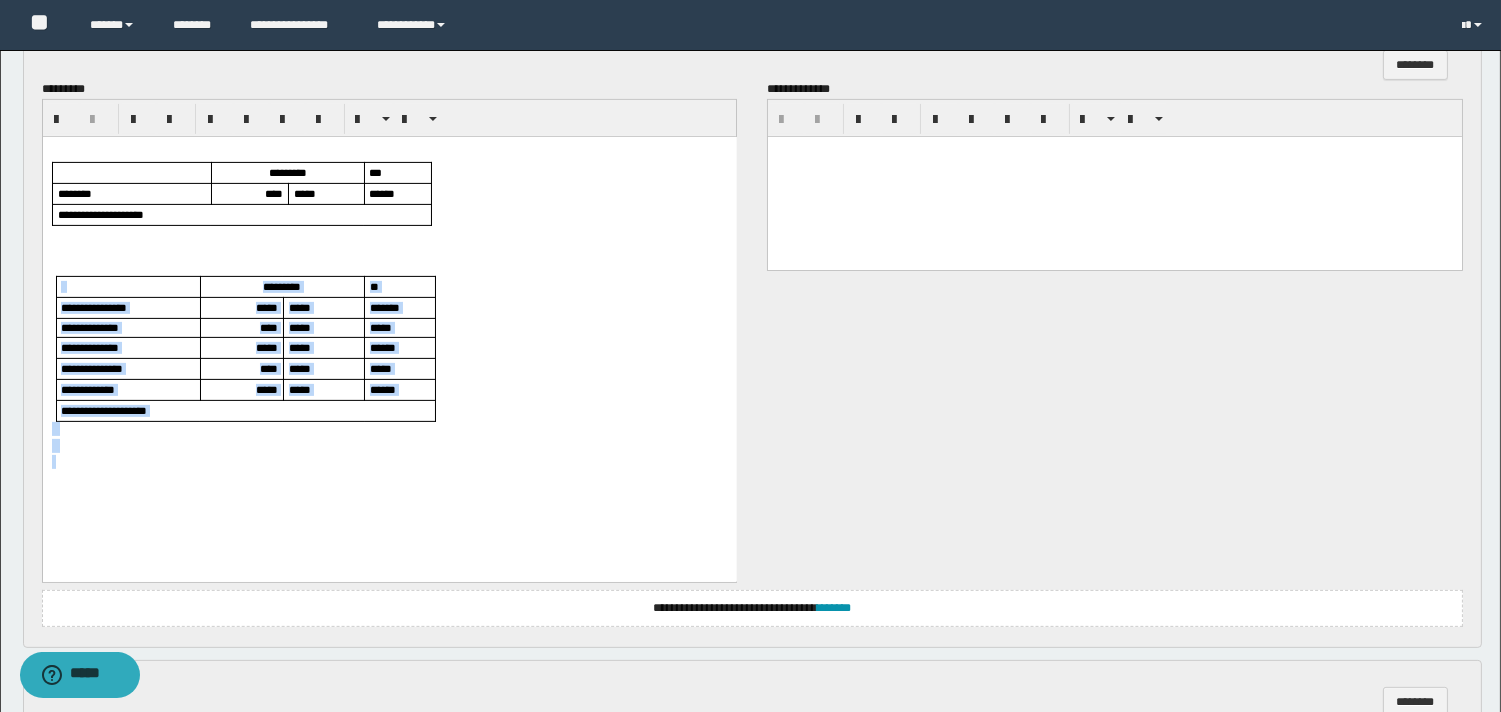 drag, startPoint x: 60, startPoint y: 267, endPoint x: 150, endPoint y: 458, distance: 211.14214 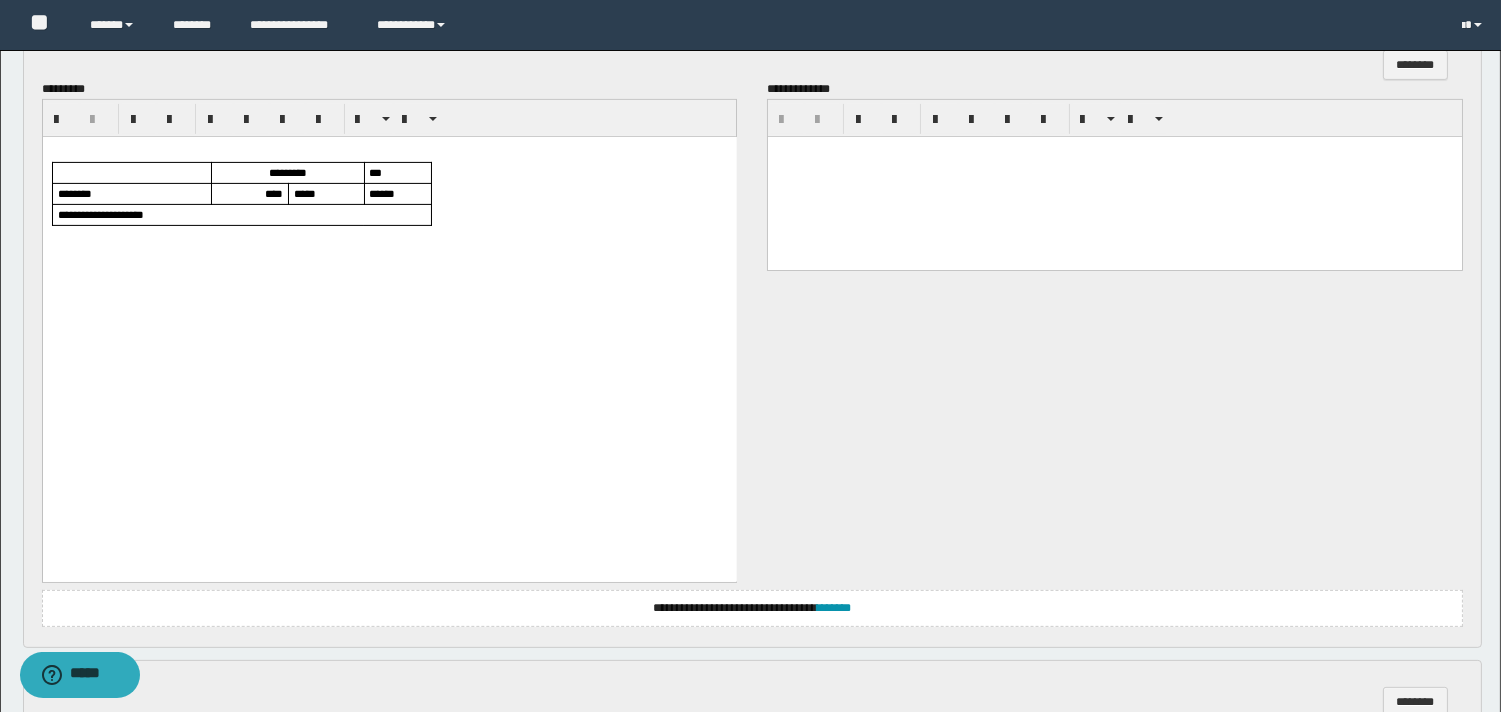 scroll, scrollTop: 1435, scrollLeft: 0, axis: vertical 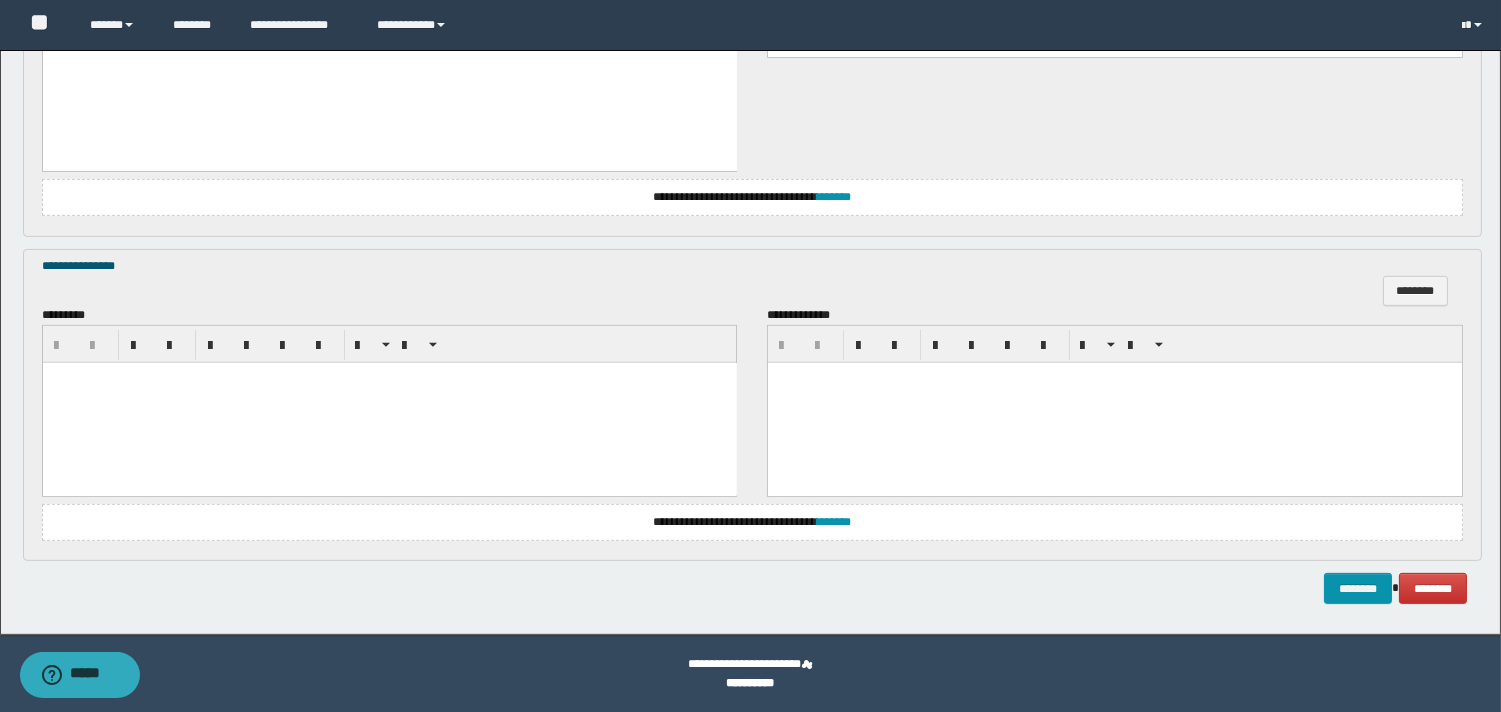 click at bounding box center (389, 402) 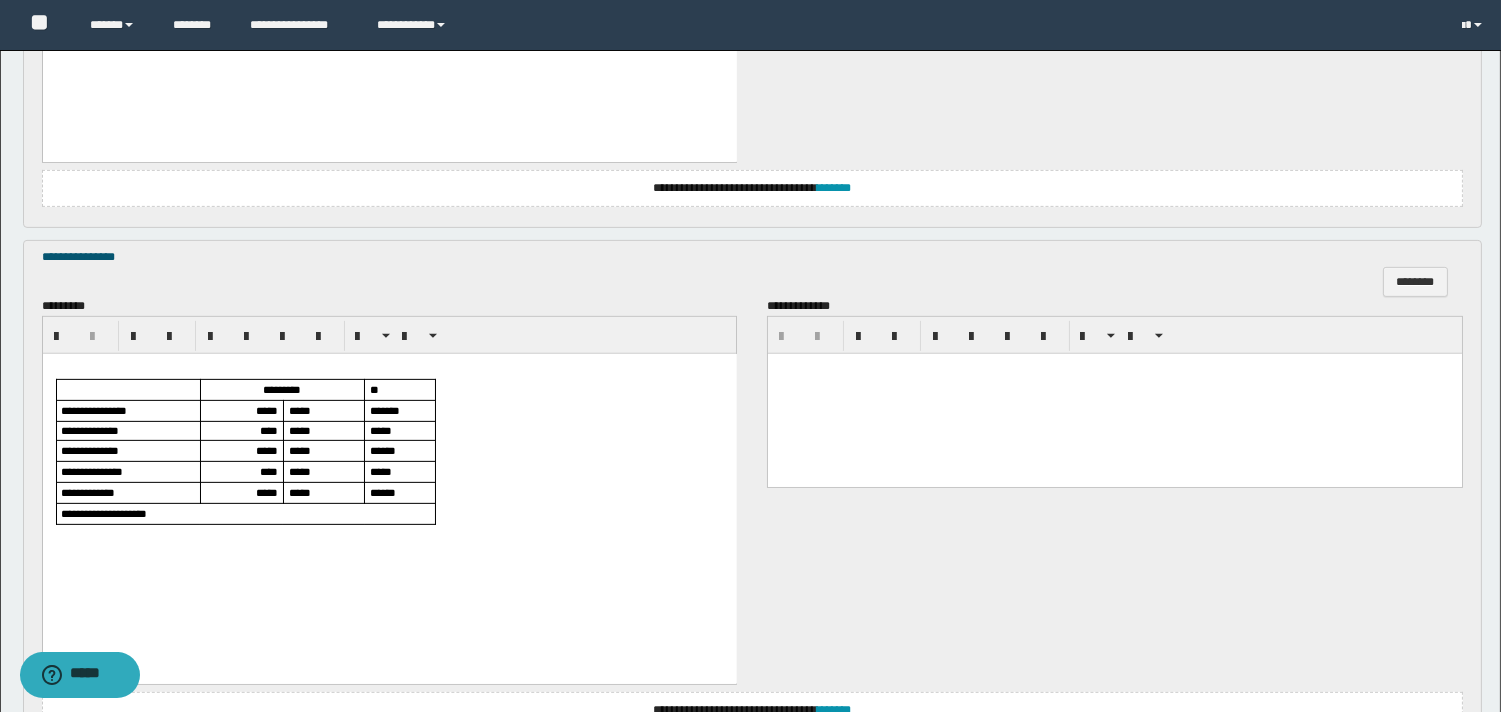 scroll, scrollTop: 1632, scrollLeft: 0, axis: vertical 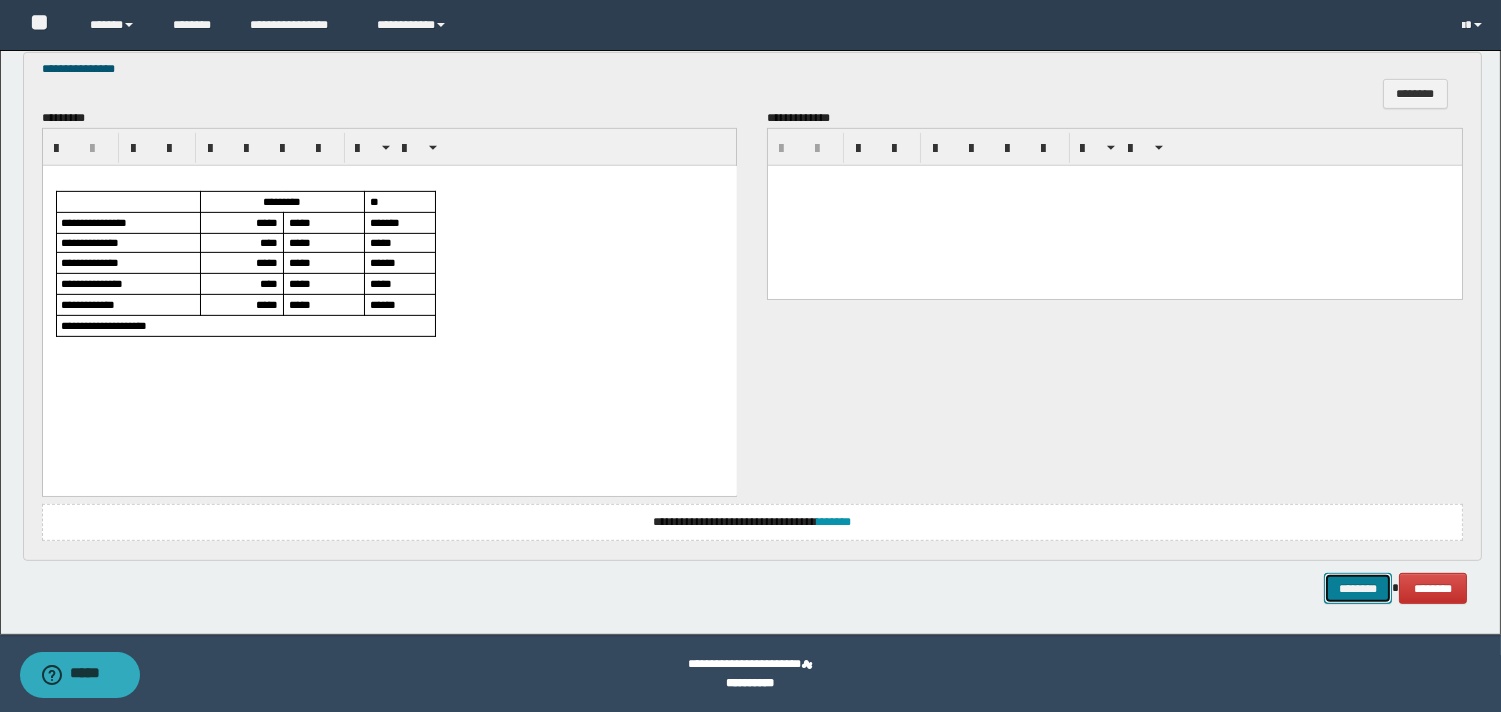 click on "********" at bounding box center [1358, 588] 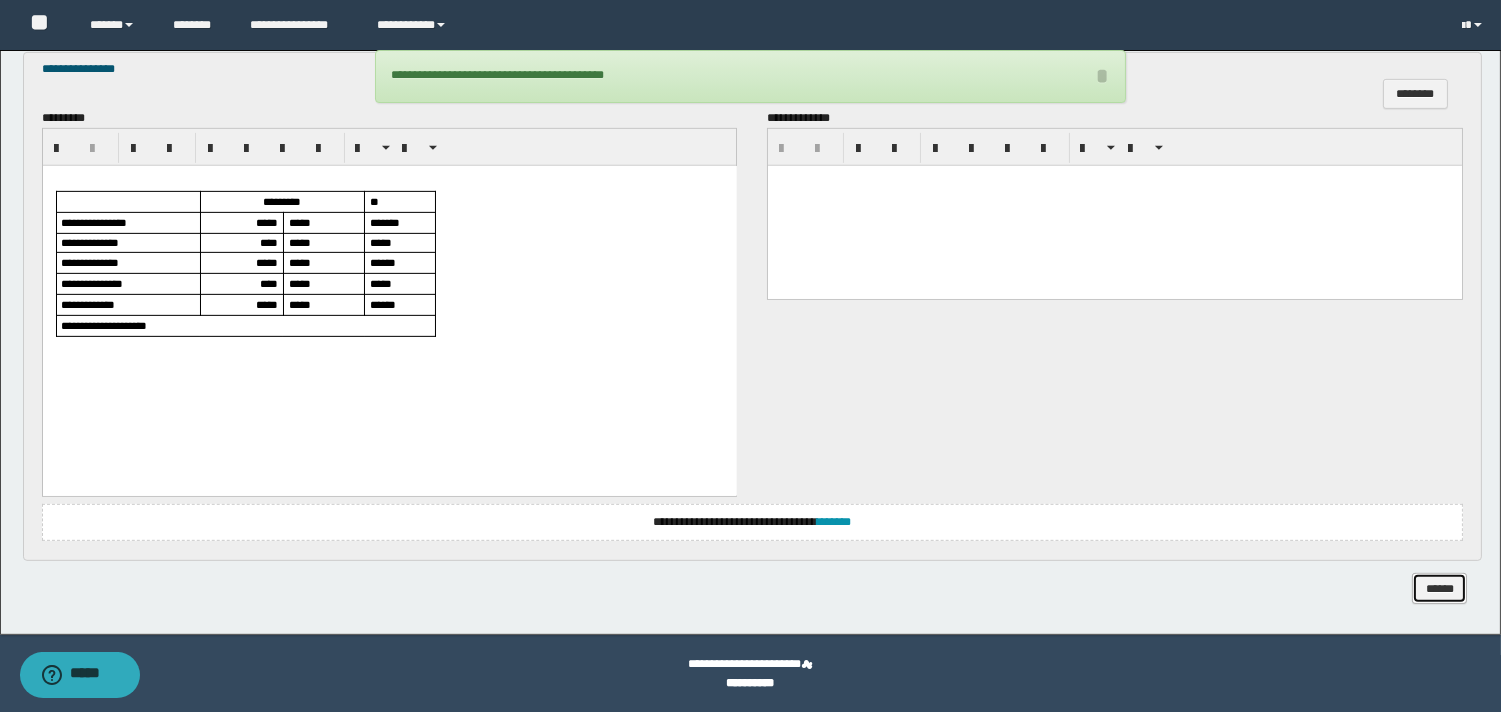 click on "******" at bounding box center (1439, 588) 